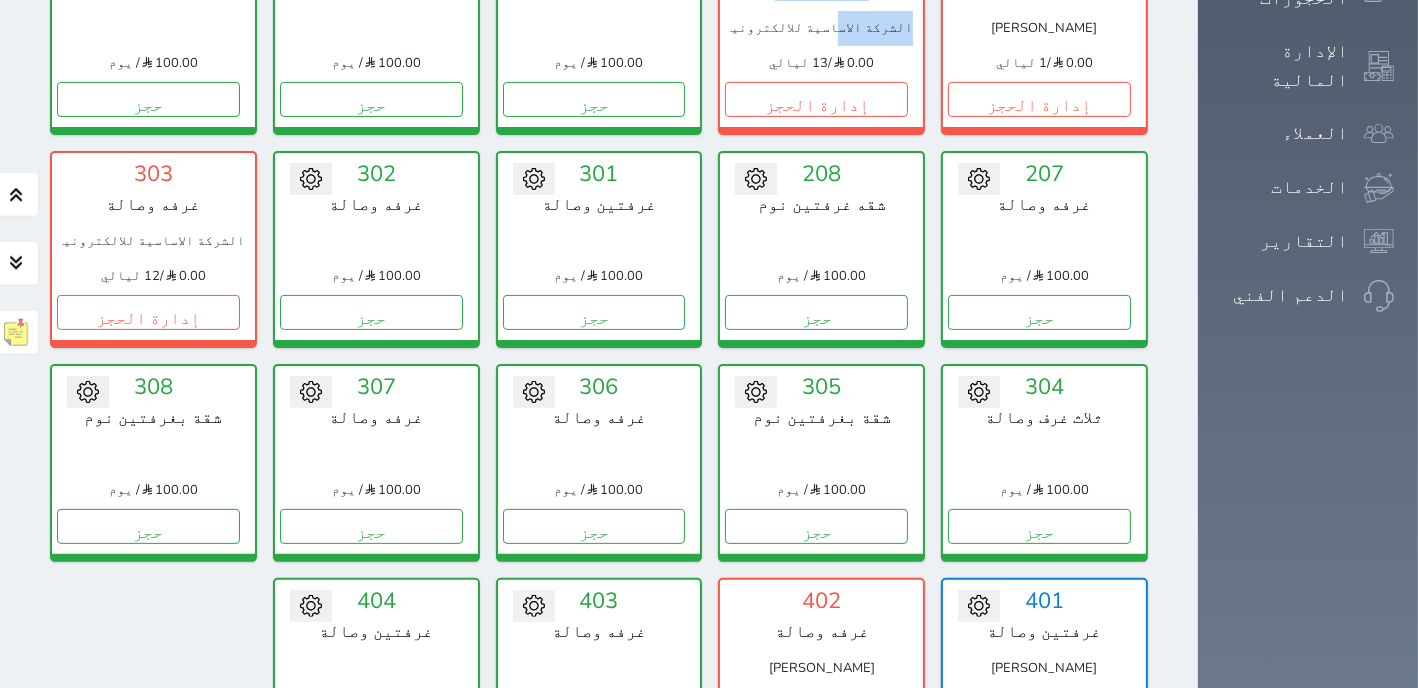 scroll, scrollTop: 763, scrollLeft: 0, axis: vertical 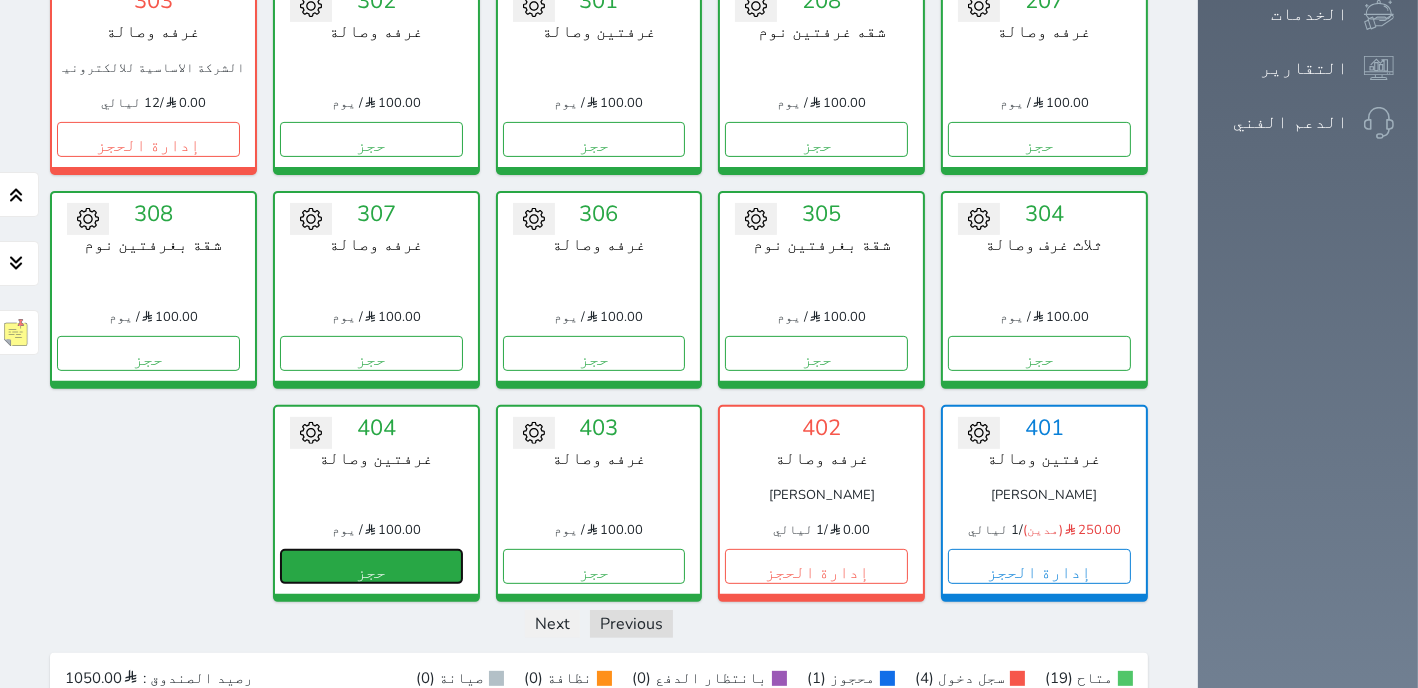 click on "حجز" at bounding box center (371, 566) 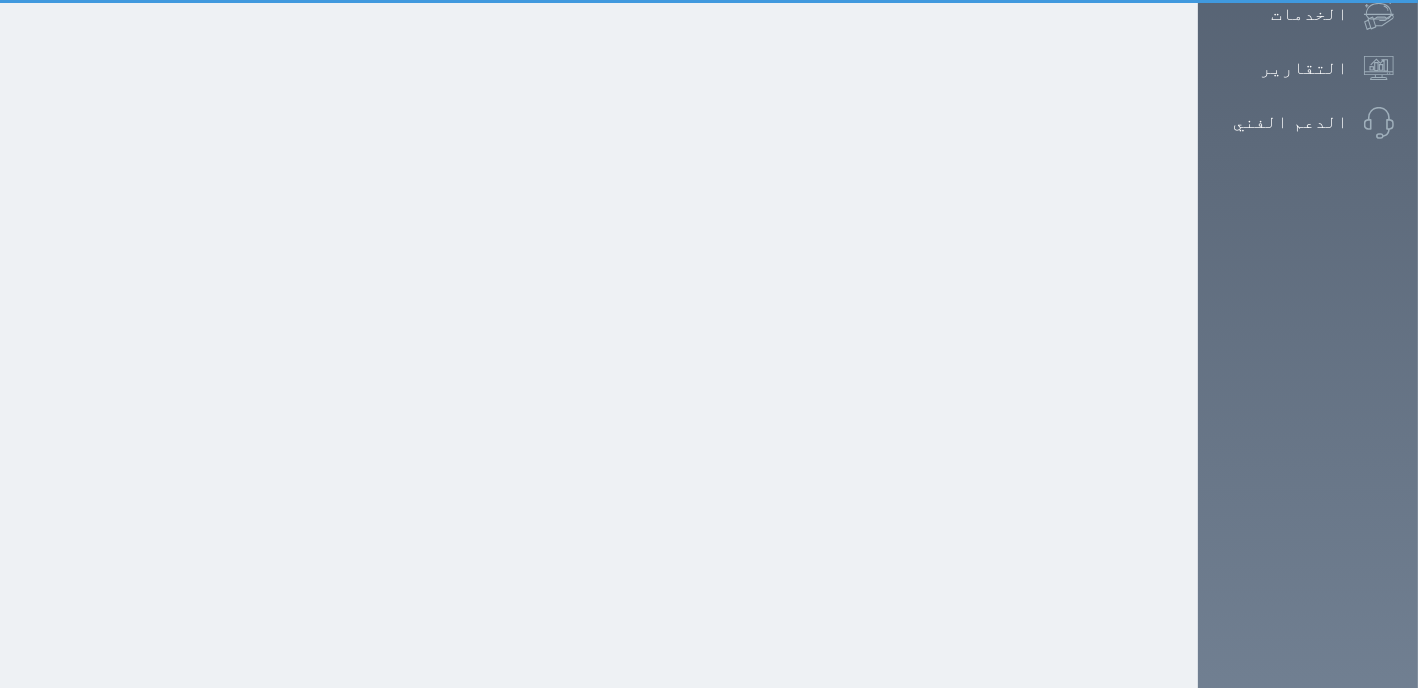 scroll, scrollTop: 529, scrollLeft: 0, axis: vertical 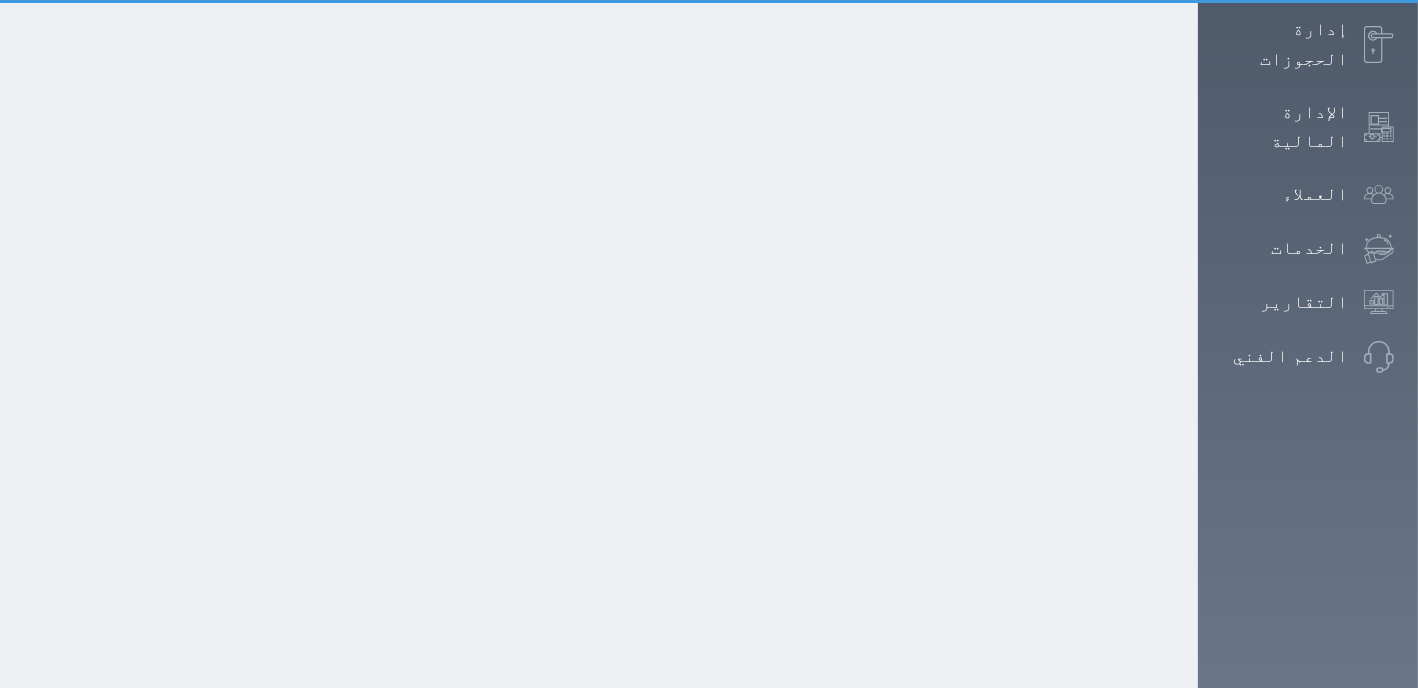 select on "1" 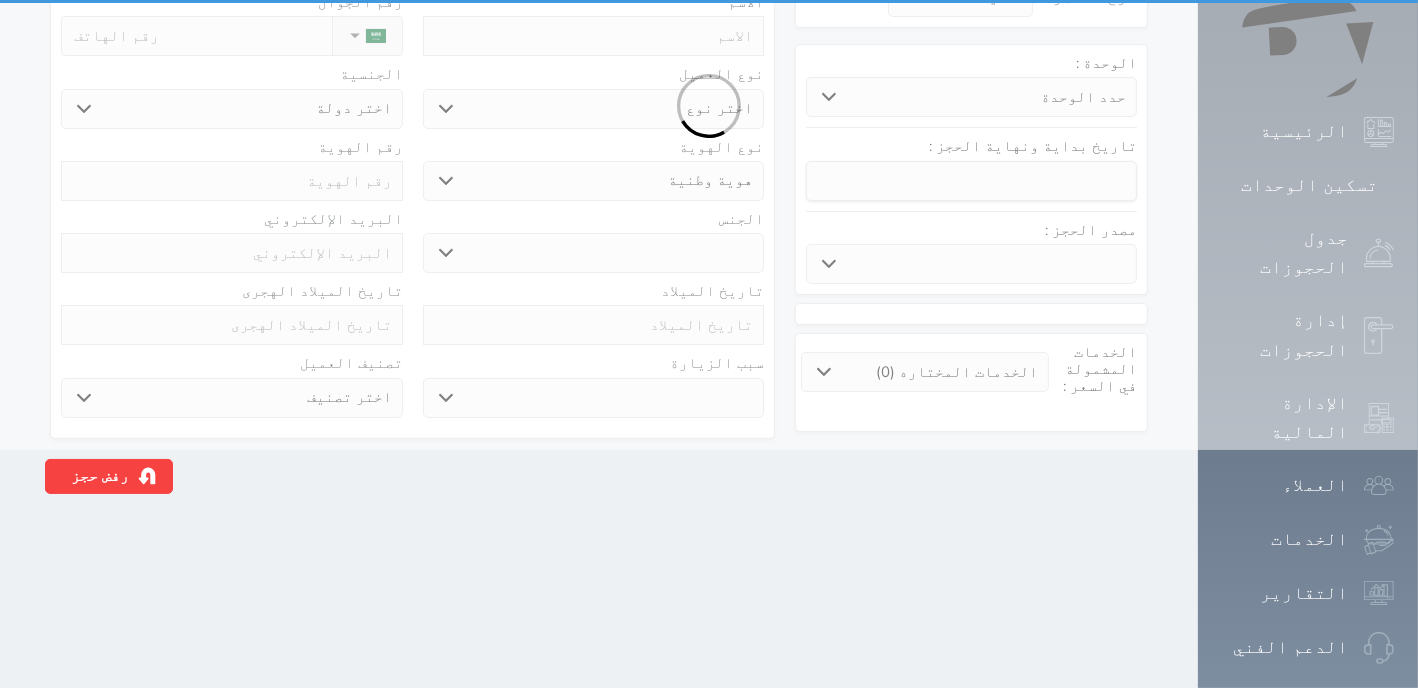 scroll, scrollTop: 0, scrollLeft: 0, axis: both 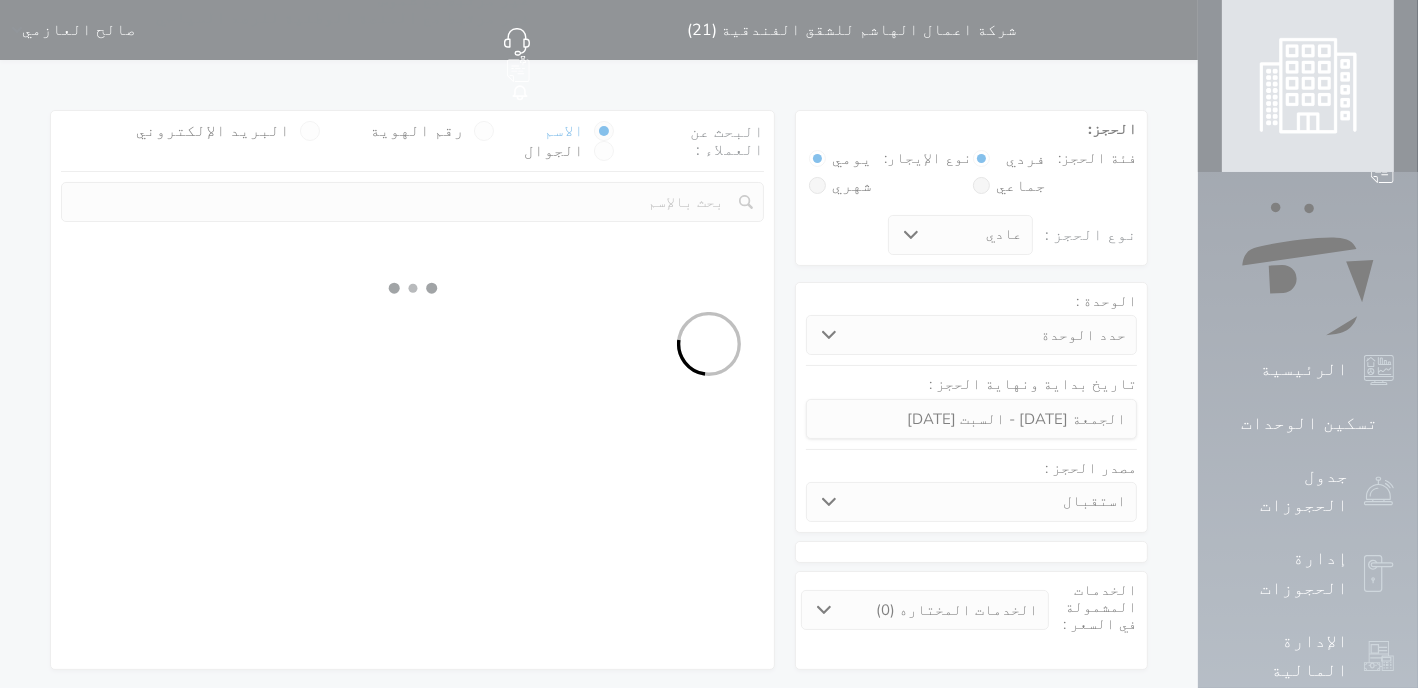 select 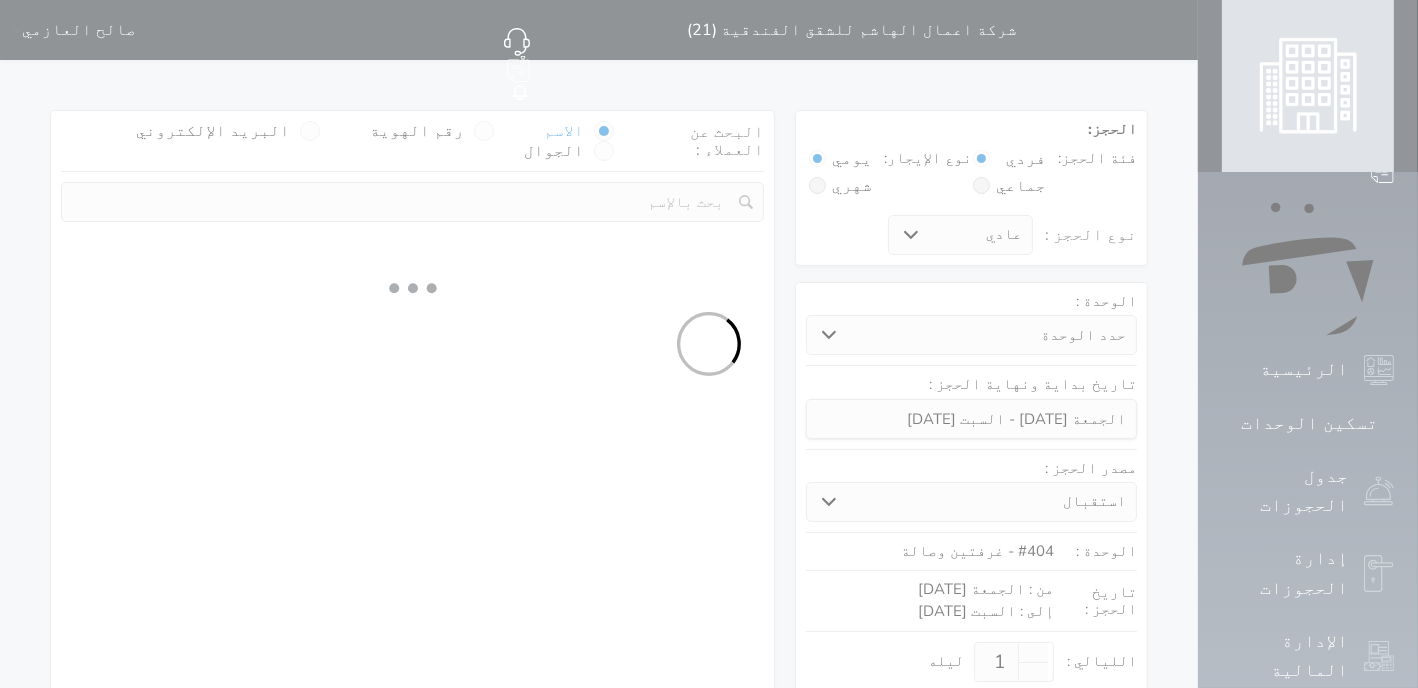 select on "1" 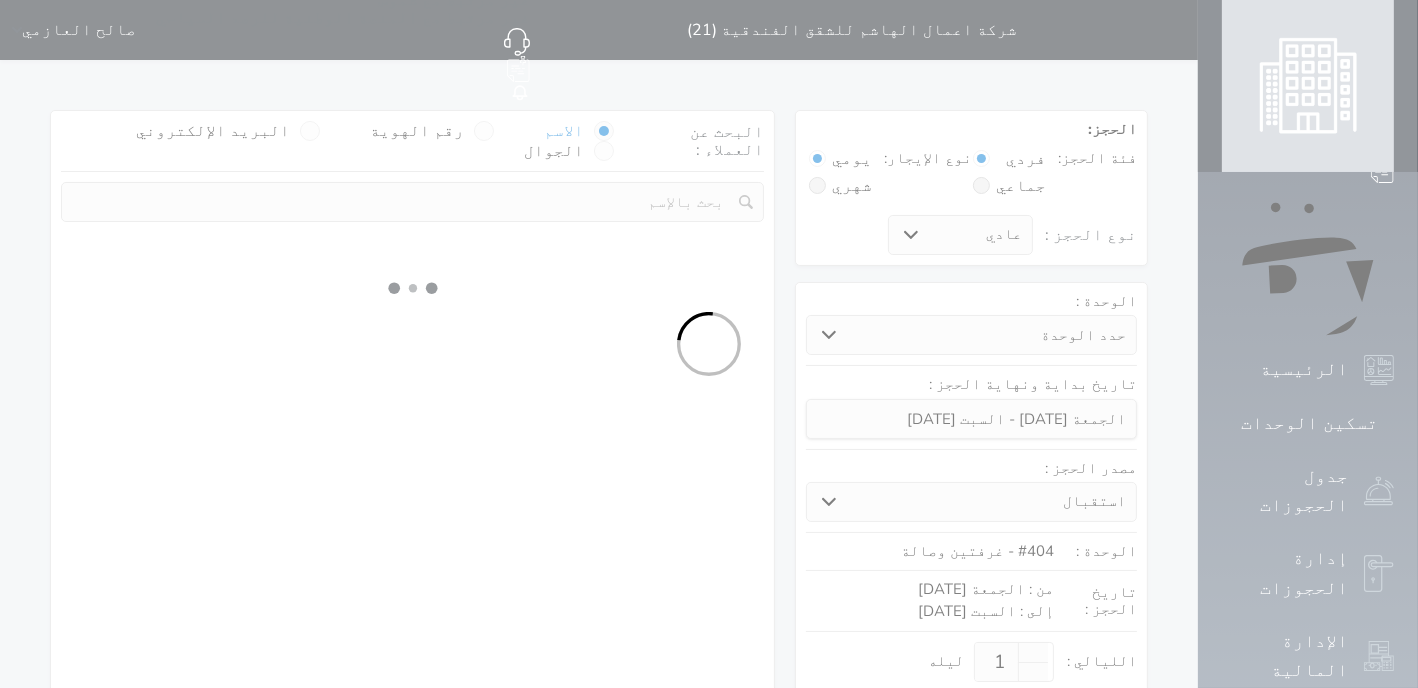 select on "113" 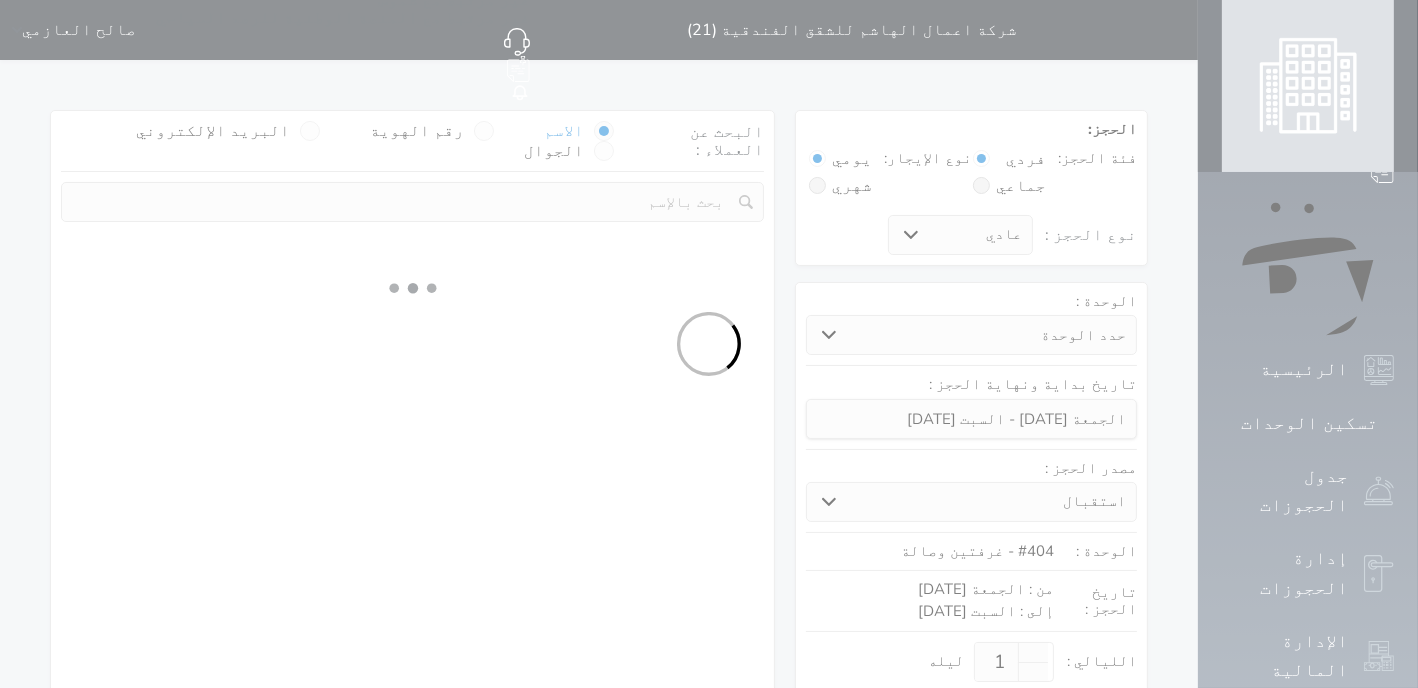 select on "1" 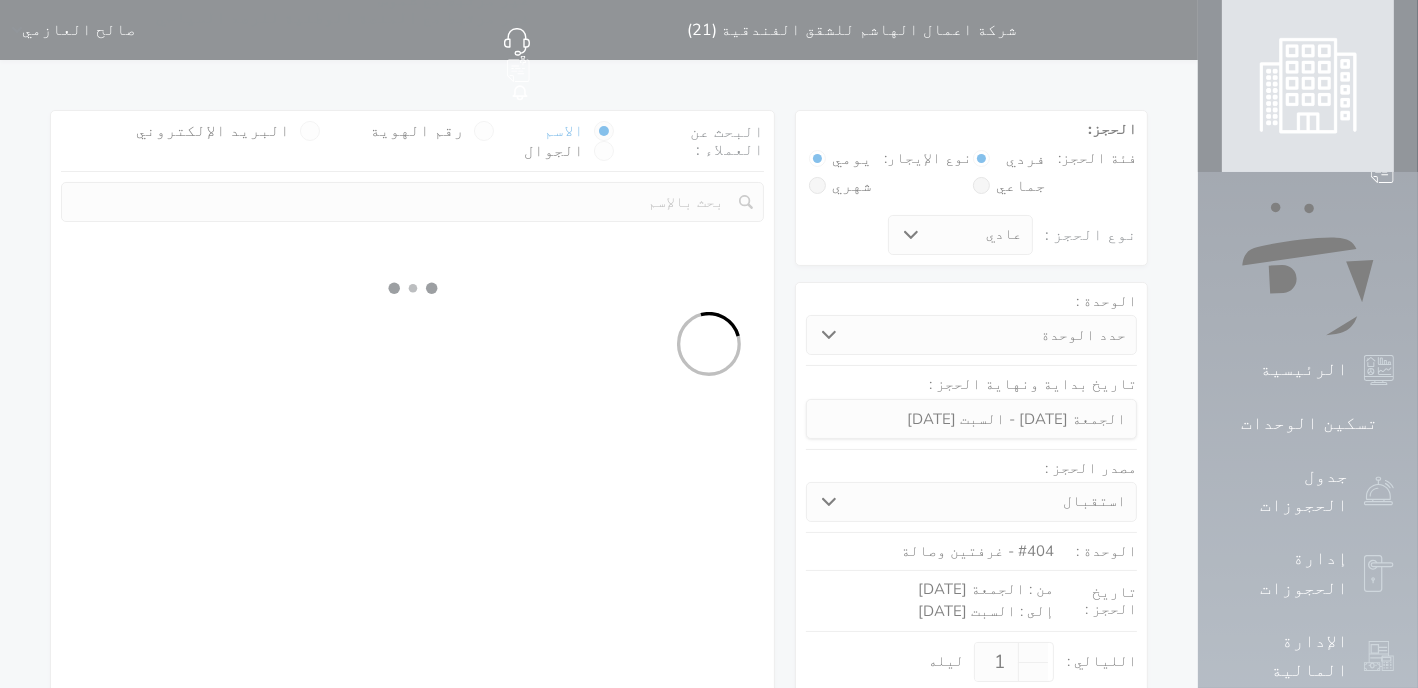 select 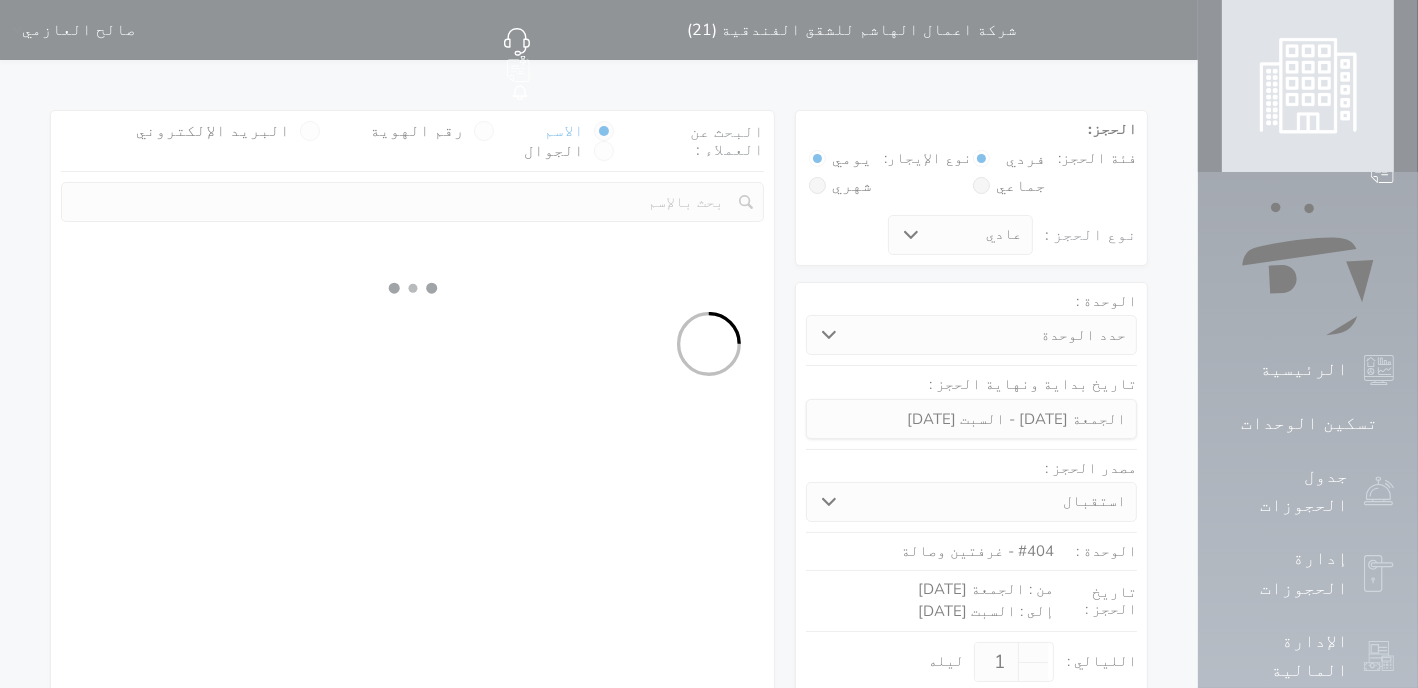 select on "7" 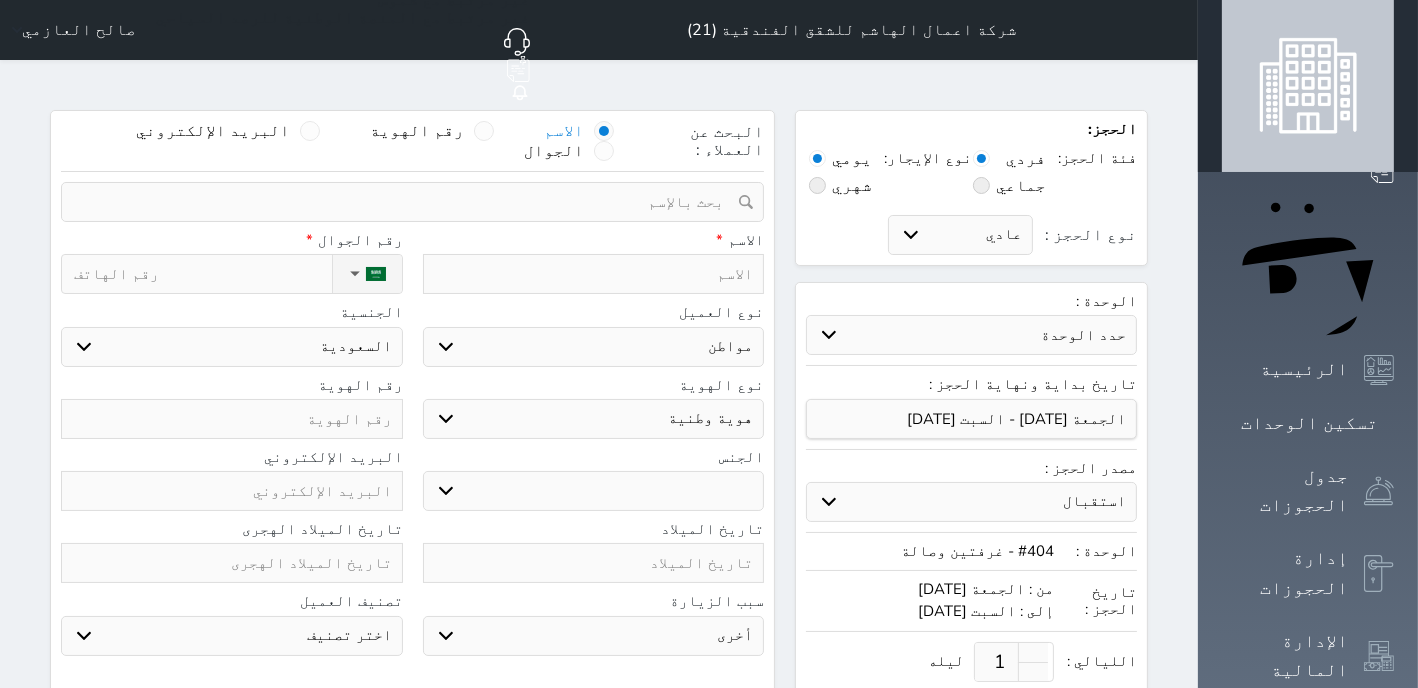 select 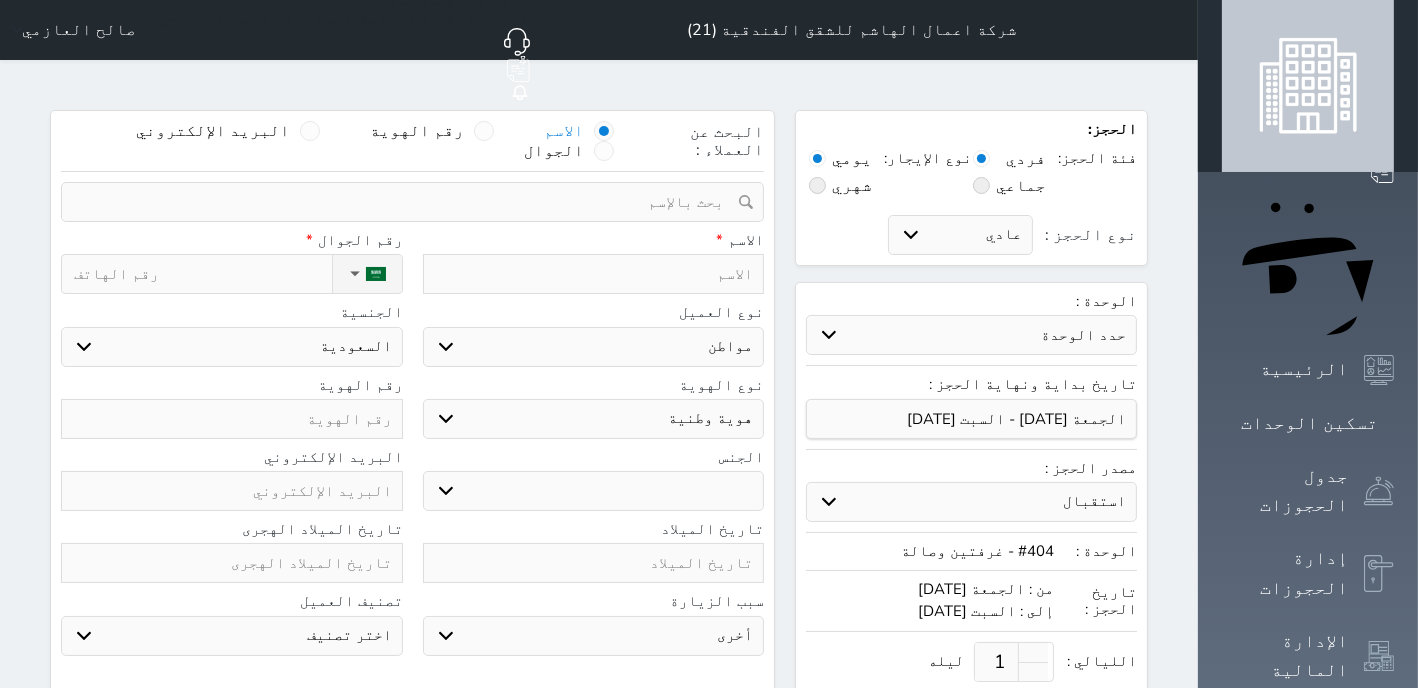 click at bounding box center [594, 274] 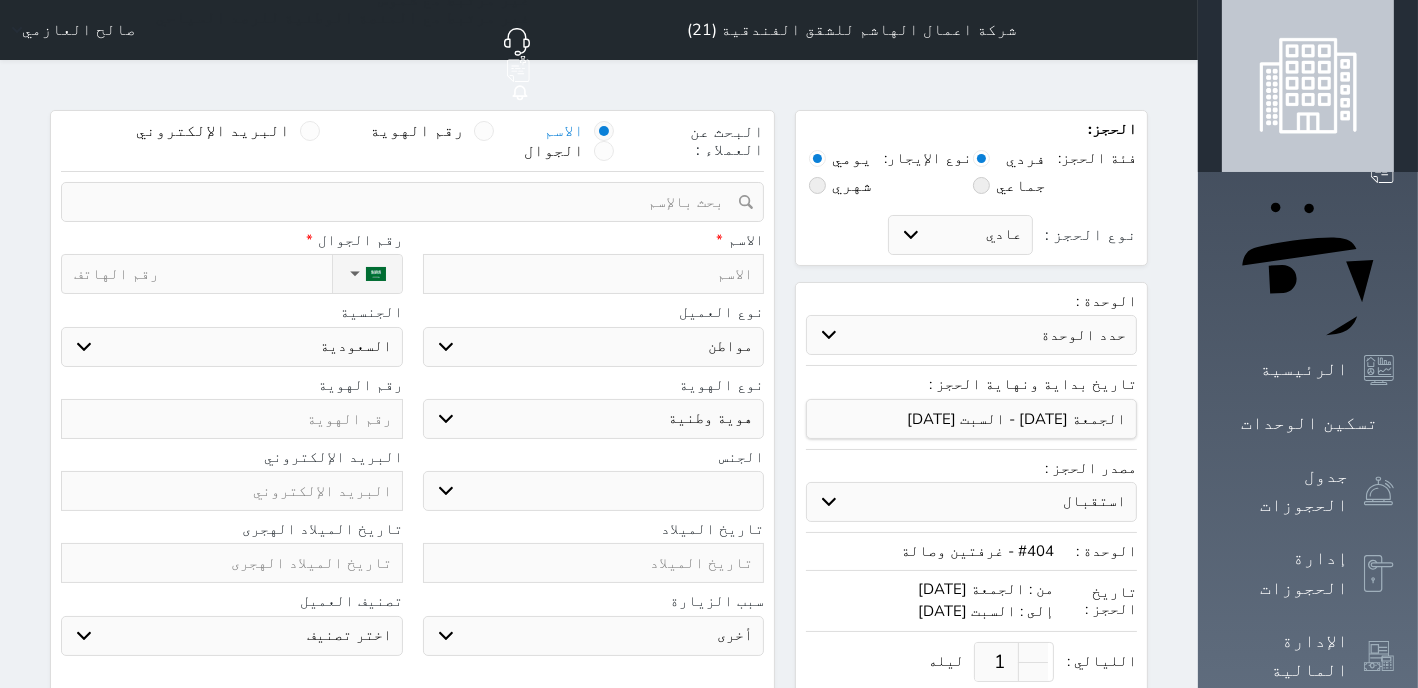 type on "و" 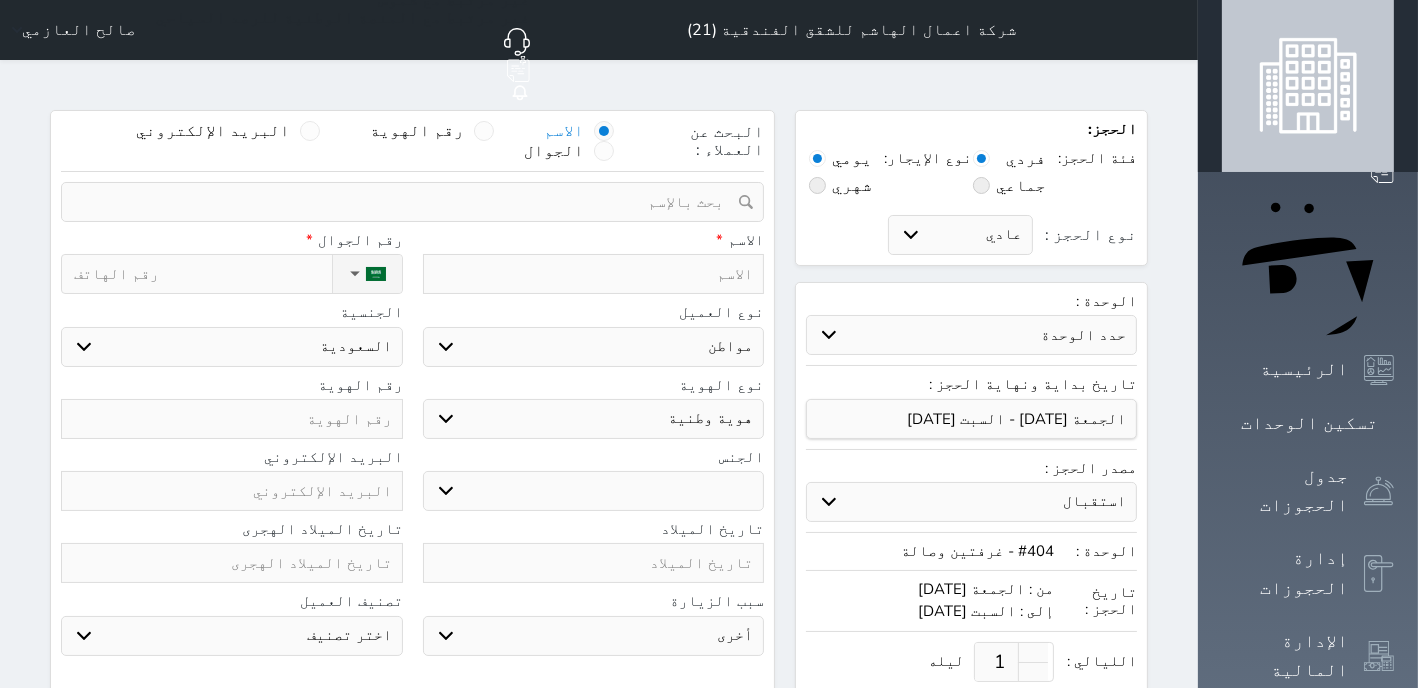 select 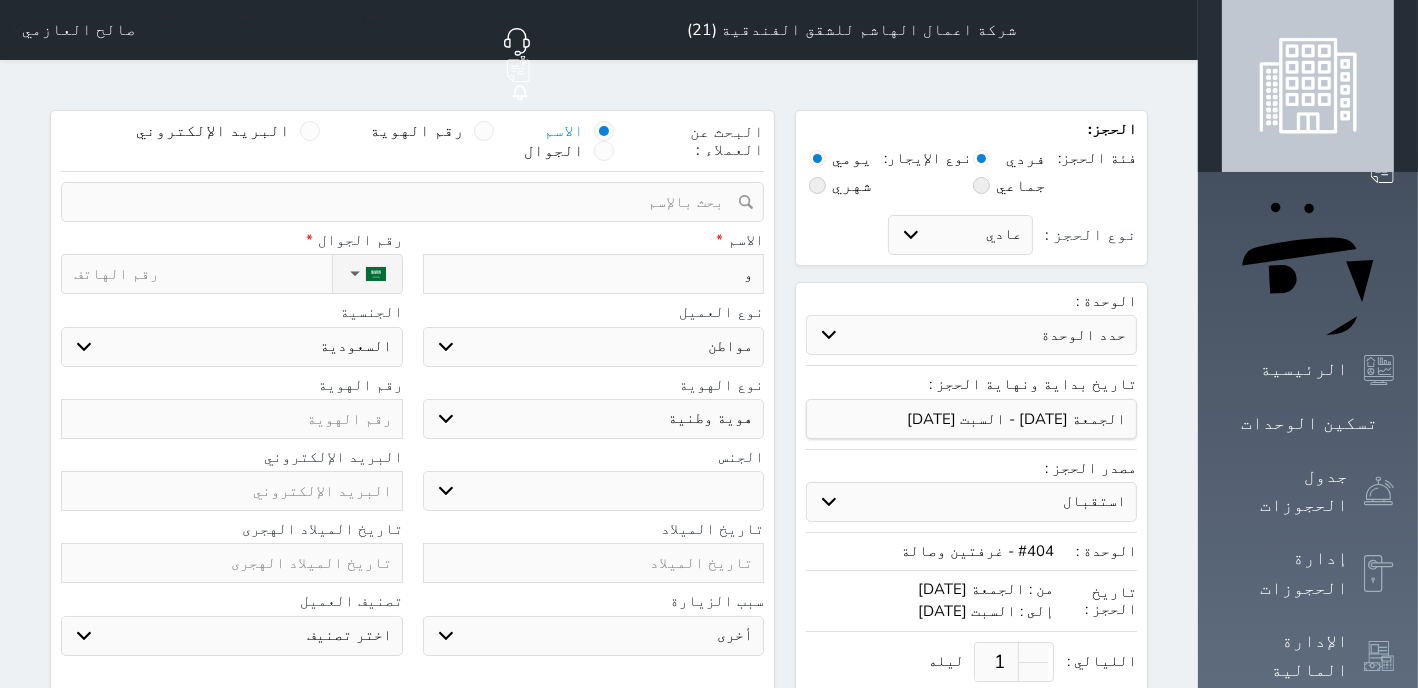 type on "ول" 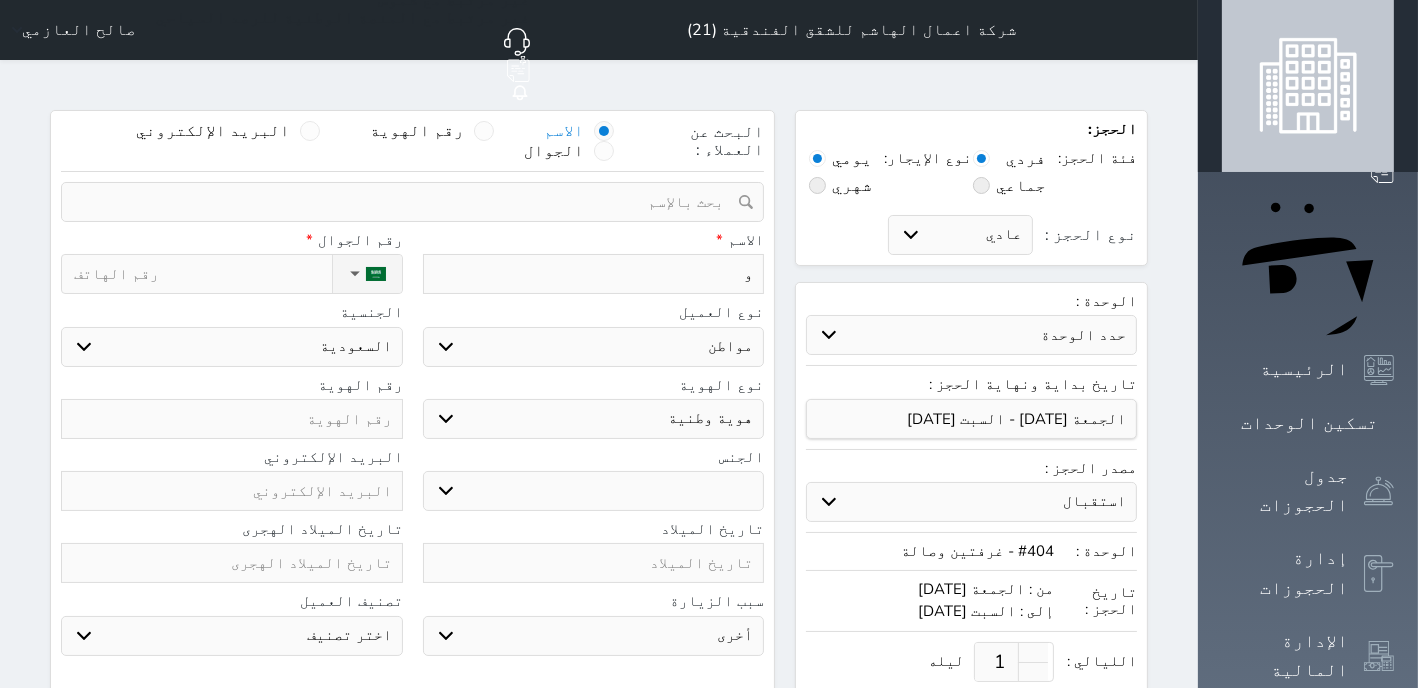 select 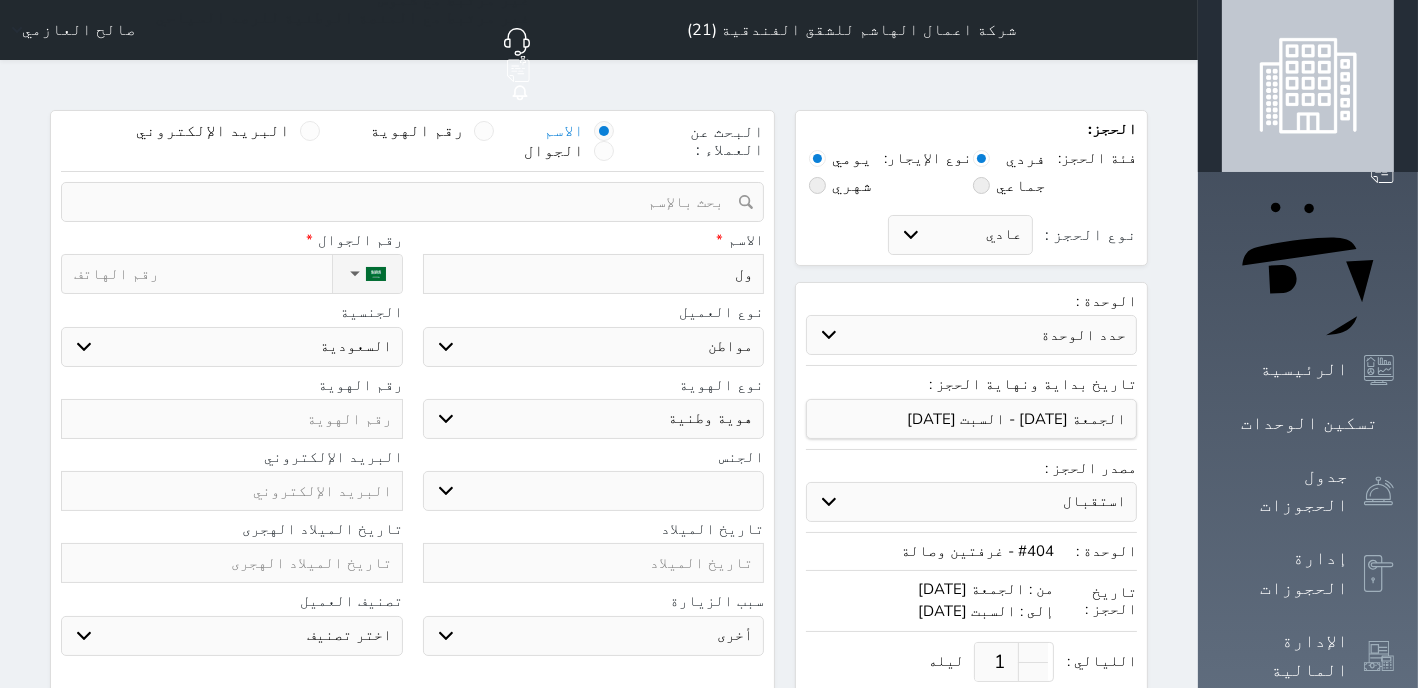 type on "ولي" 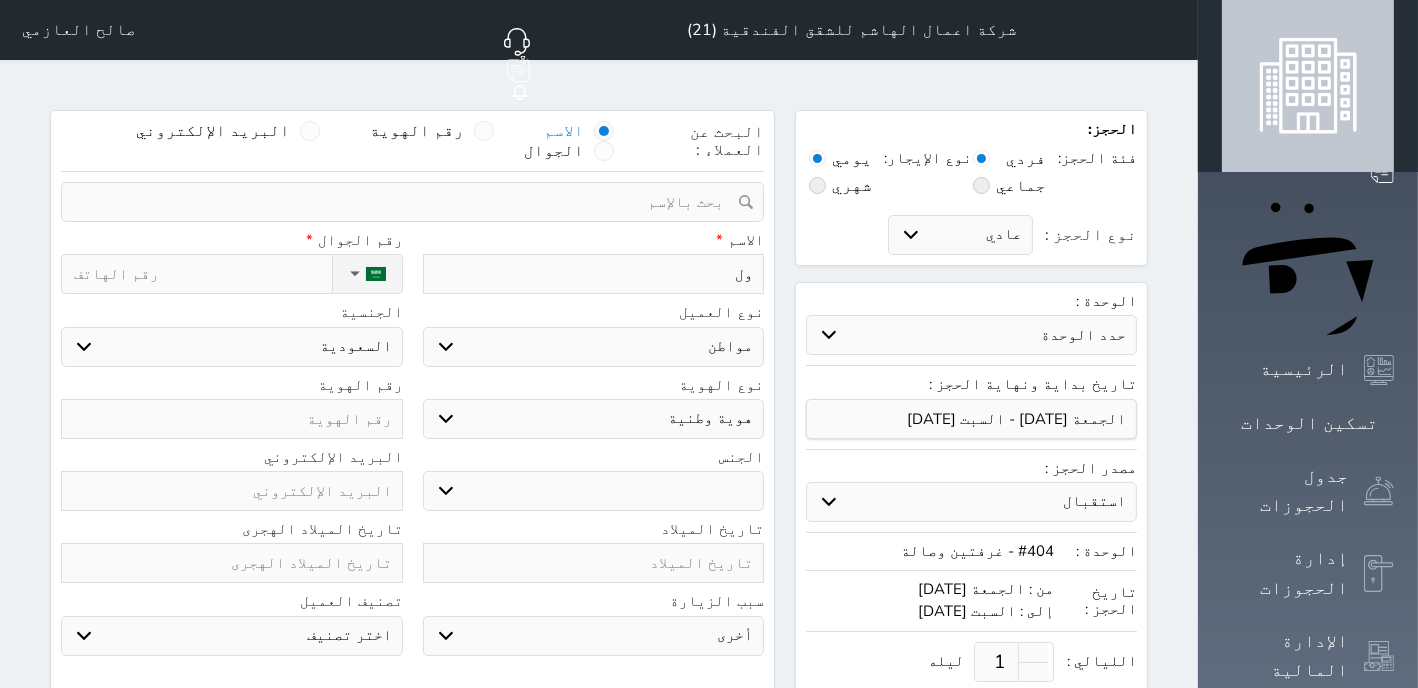 select 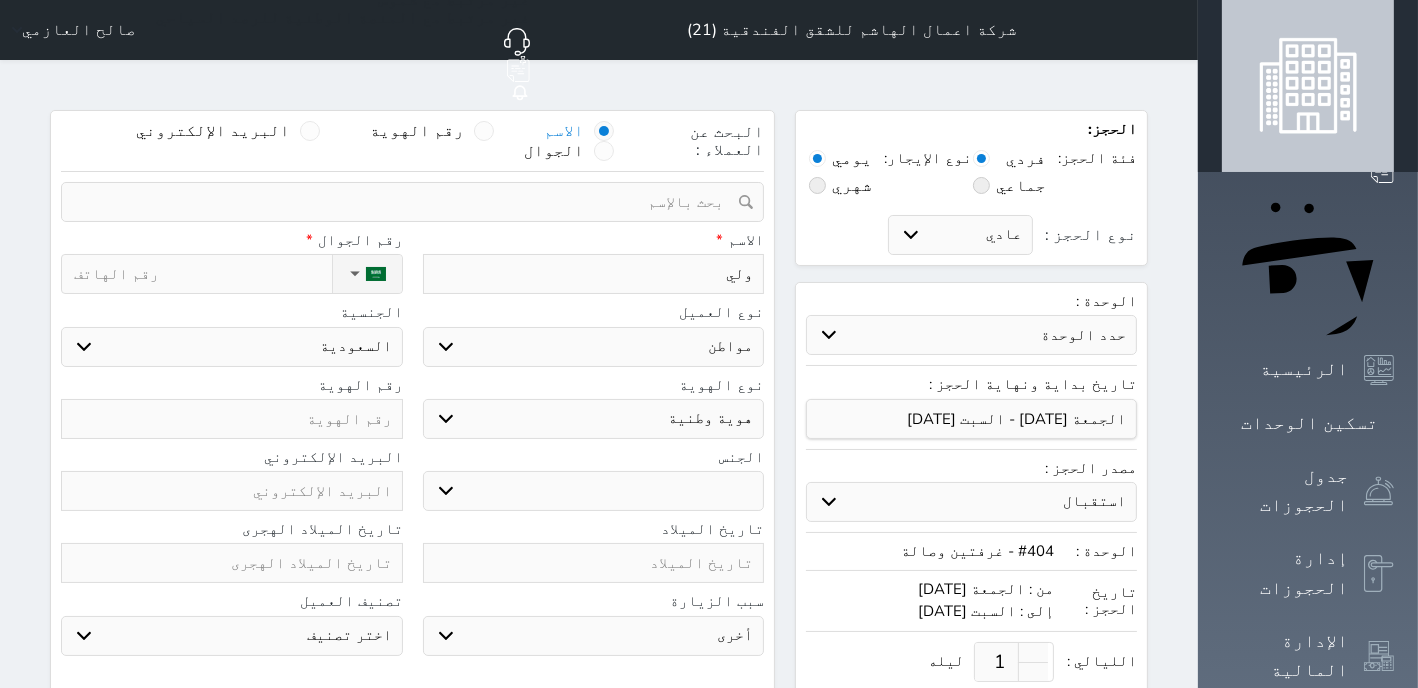 type on "وليد" 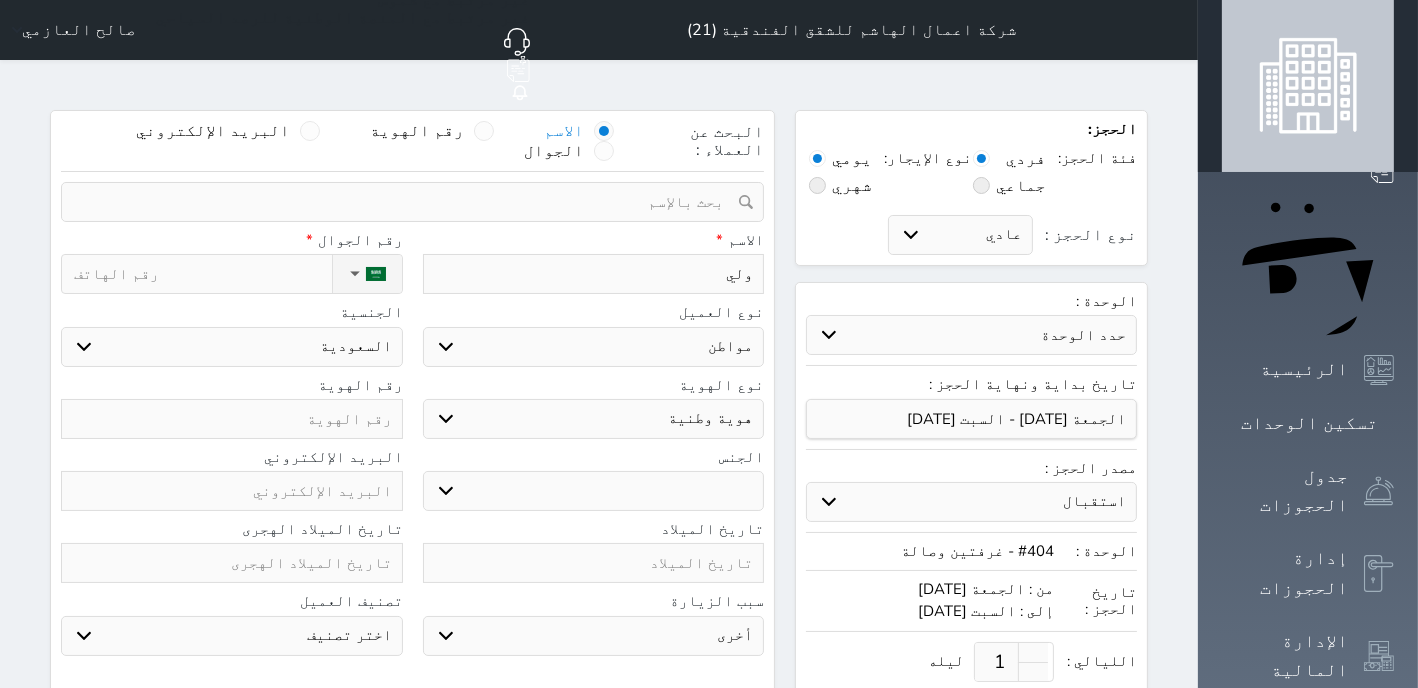 select 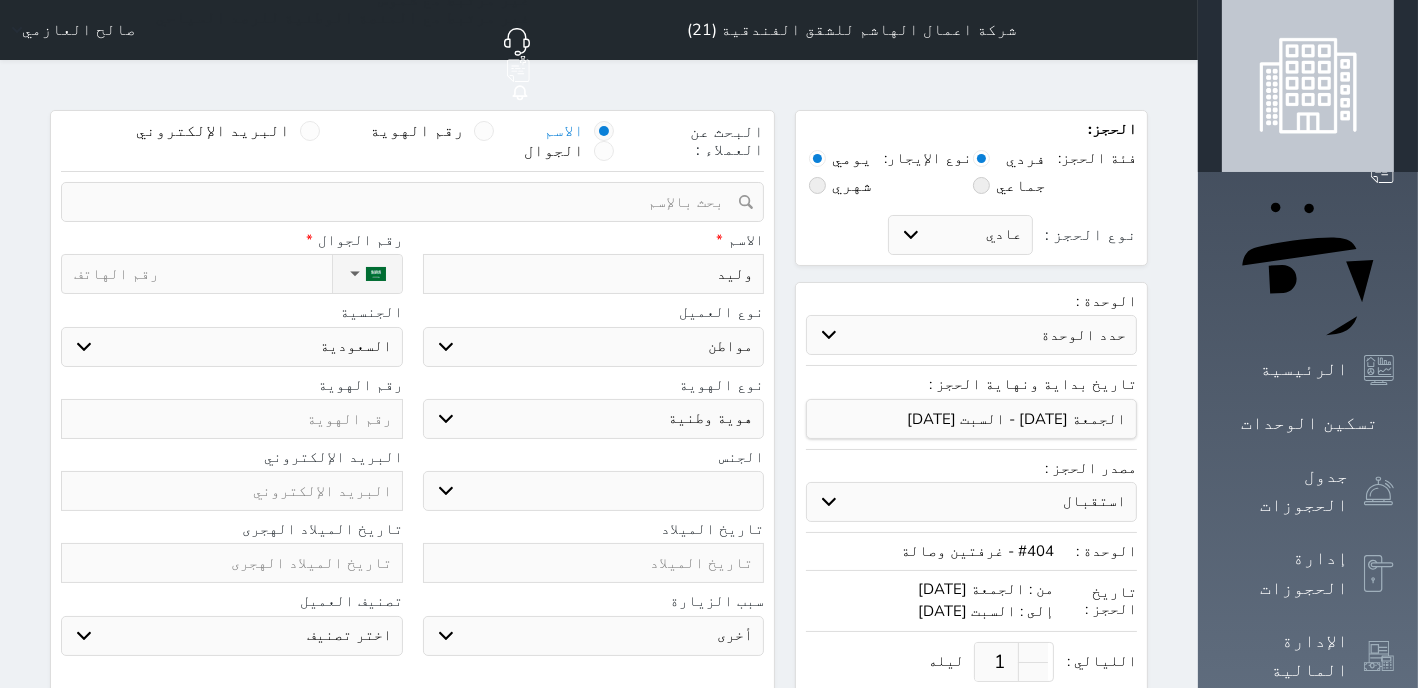 type on "وليد" 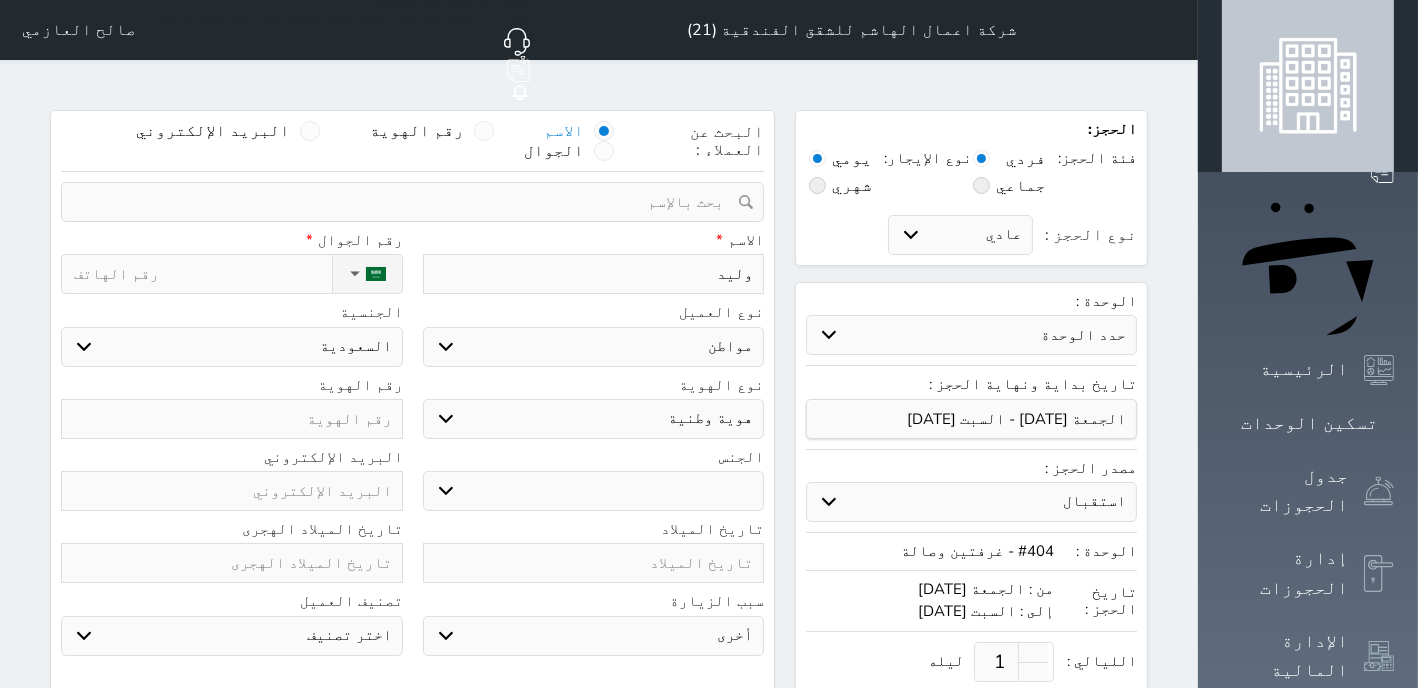 select 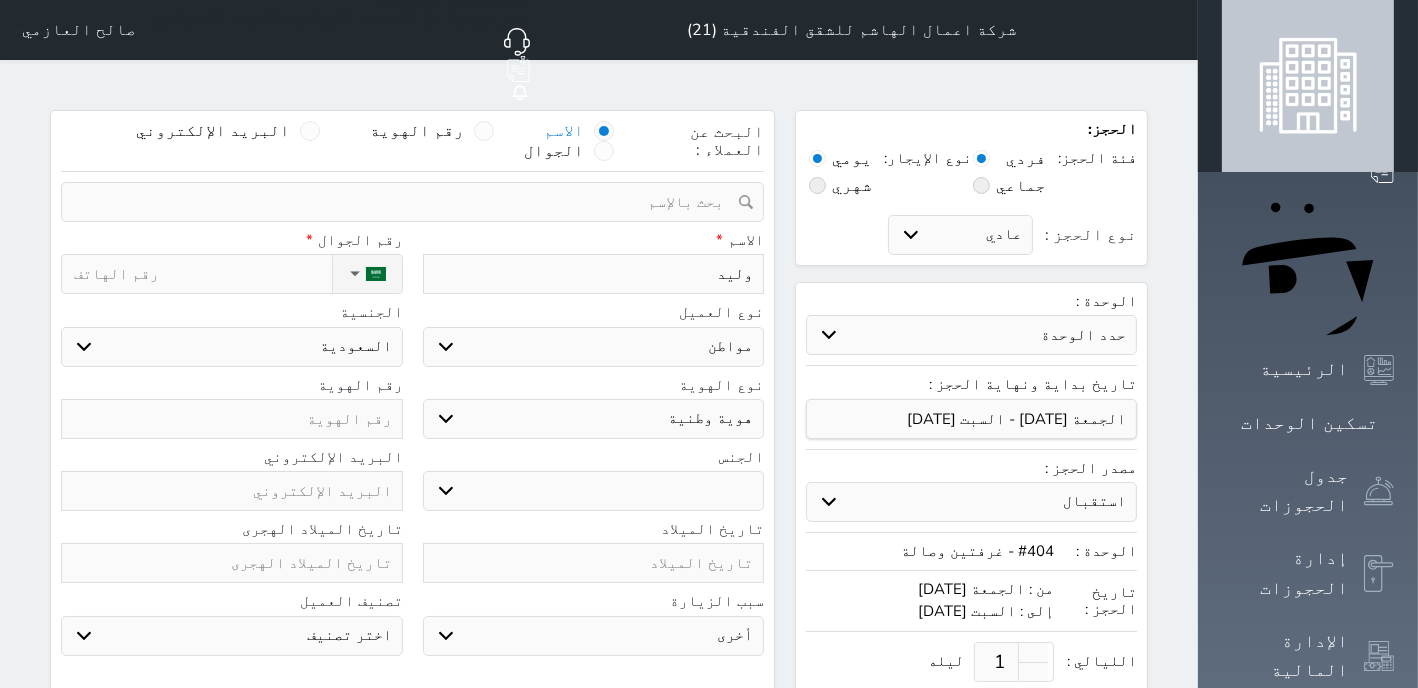type on "وليد ا" 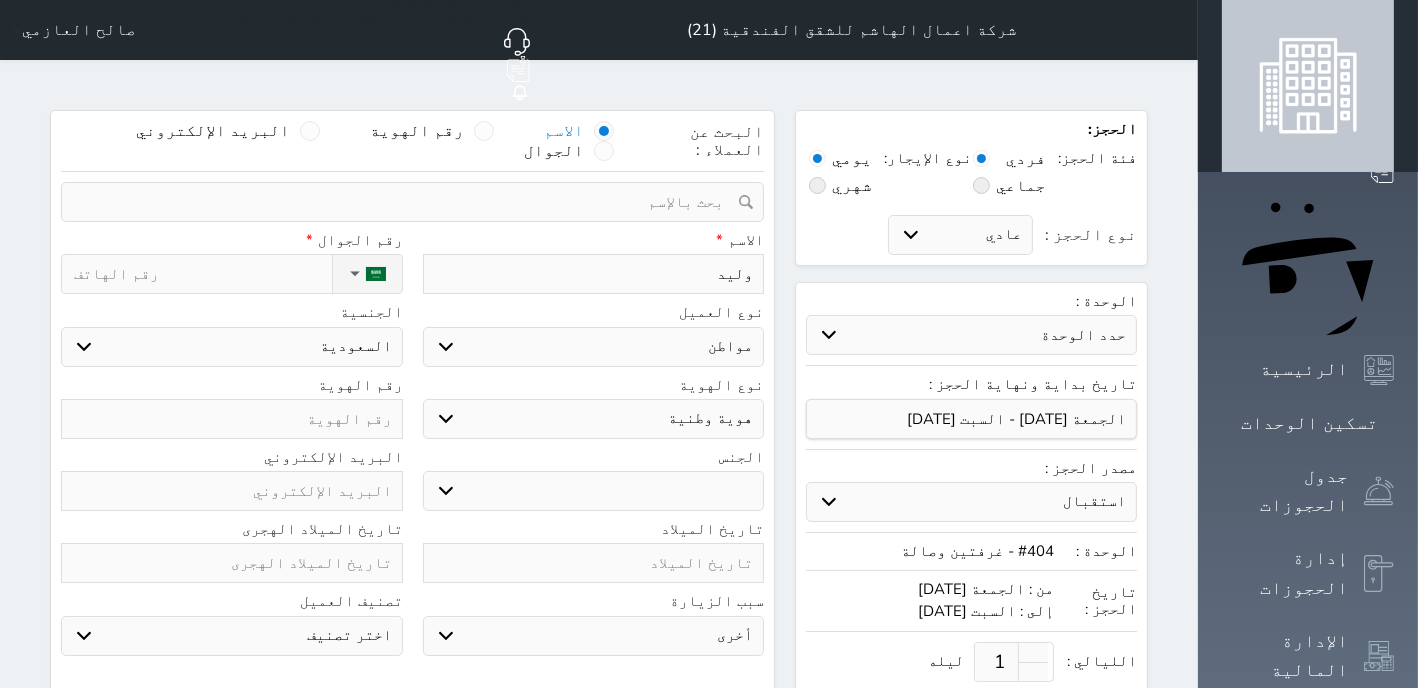 select 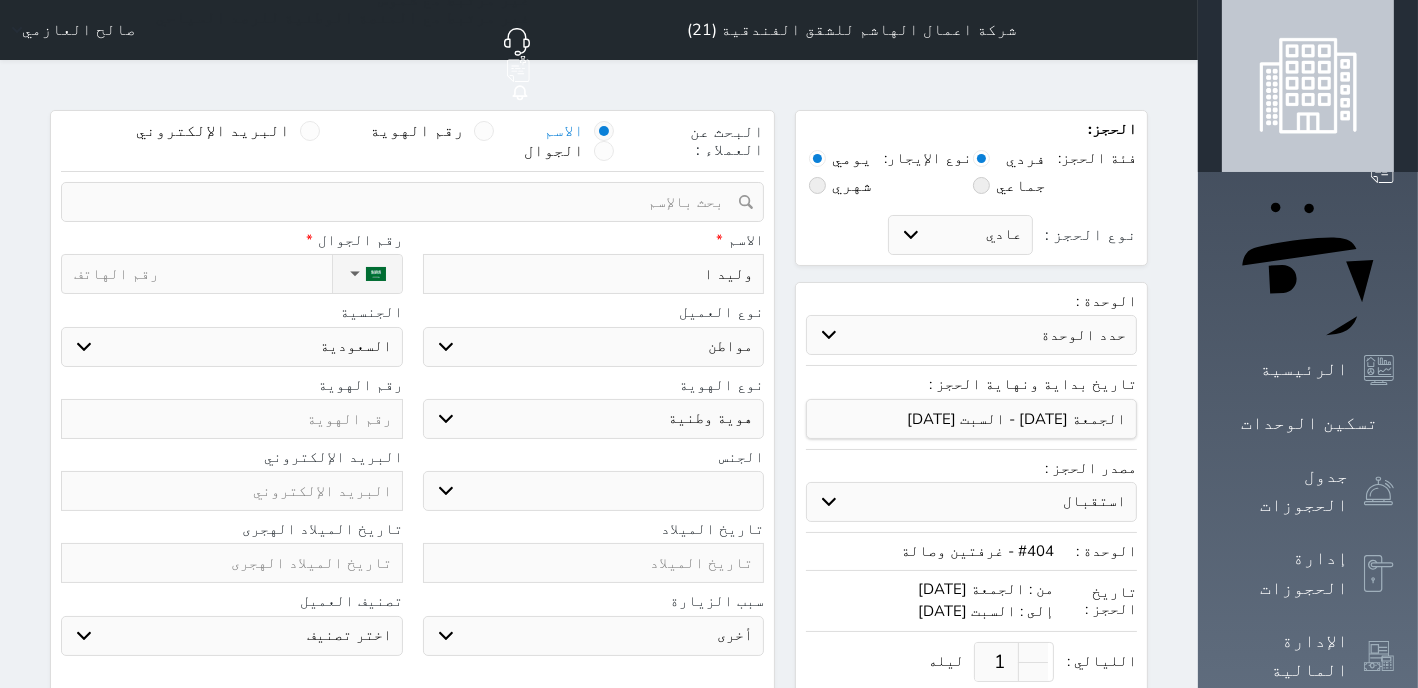 type on "وليد ال" 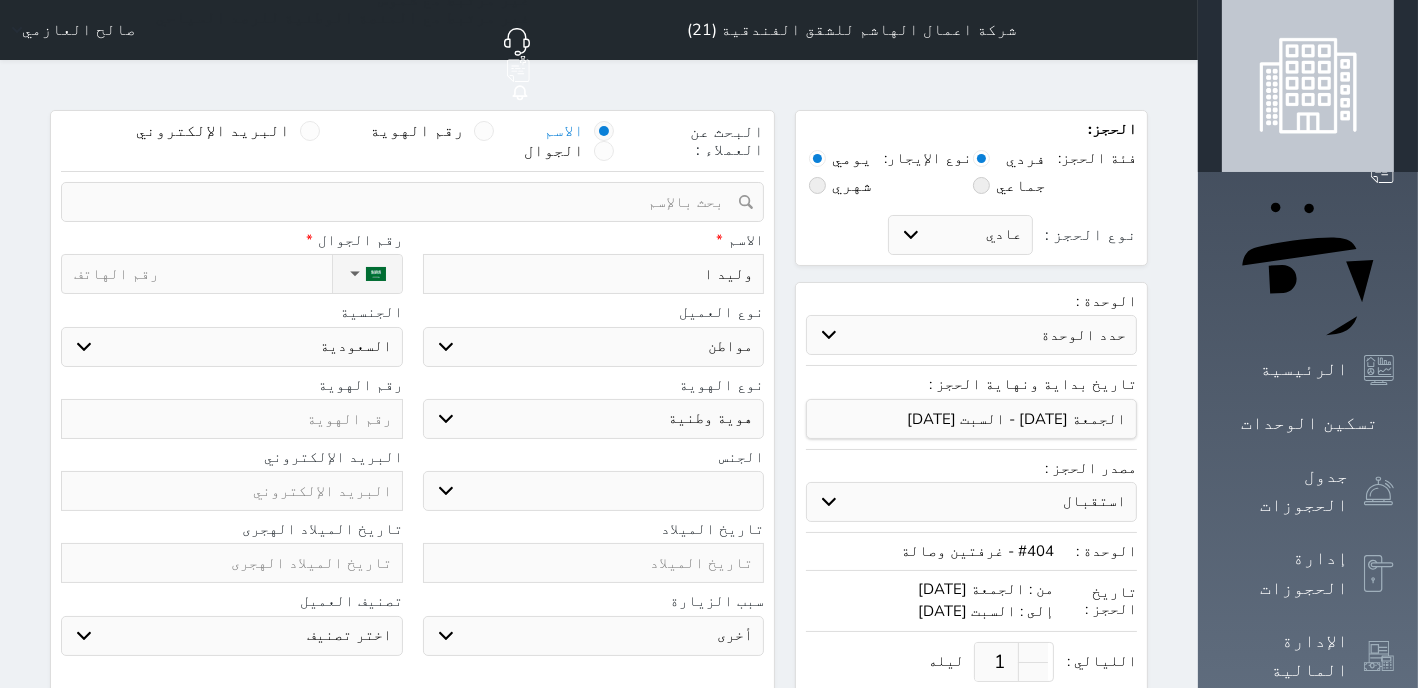 select 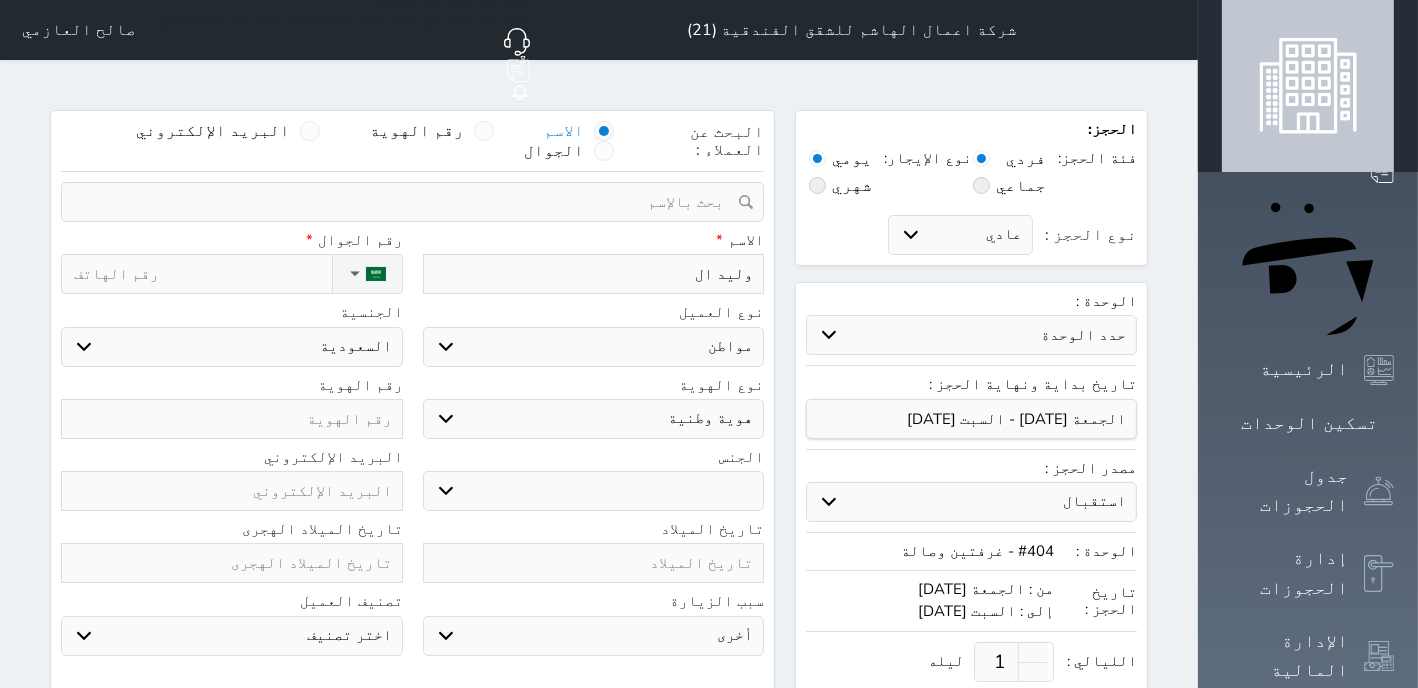 type on "[PERSON_NAME]" 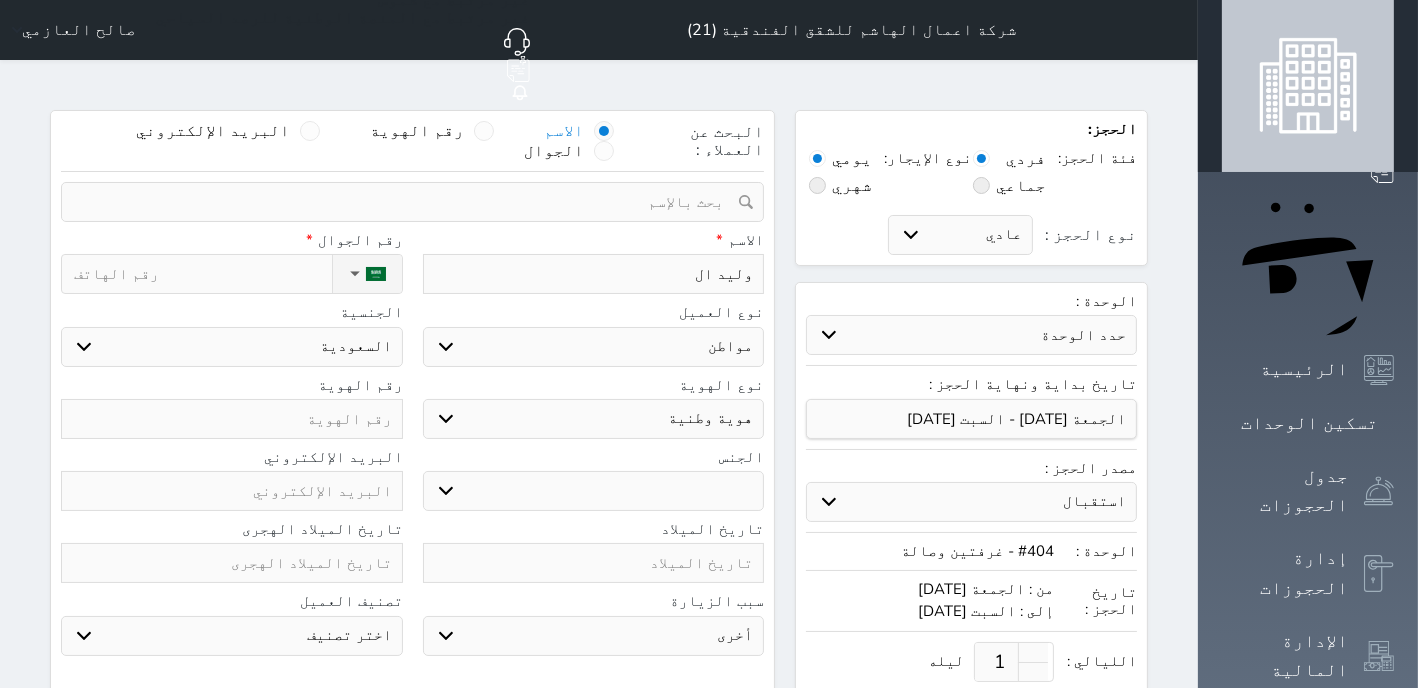 select 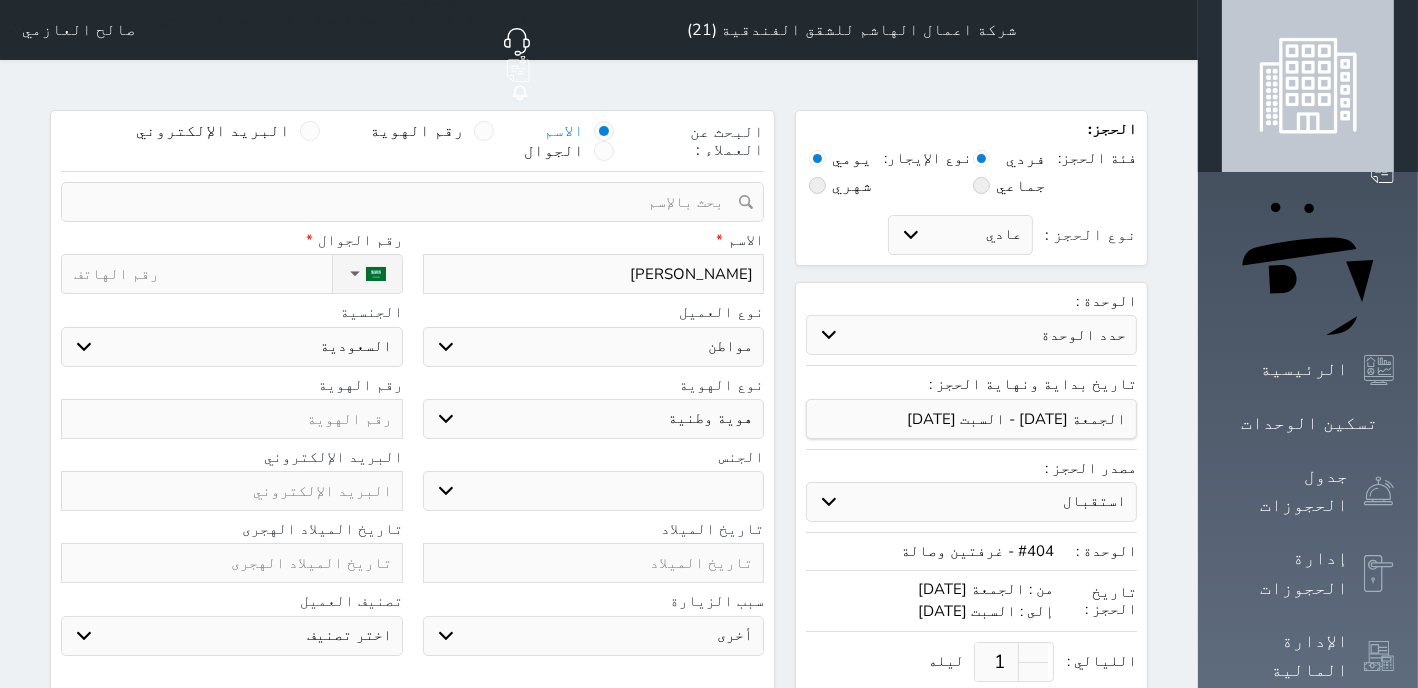 type on "[PERSON_NAME]" 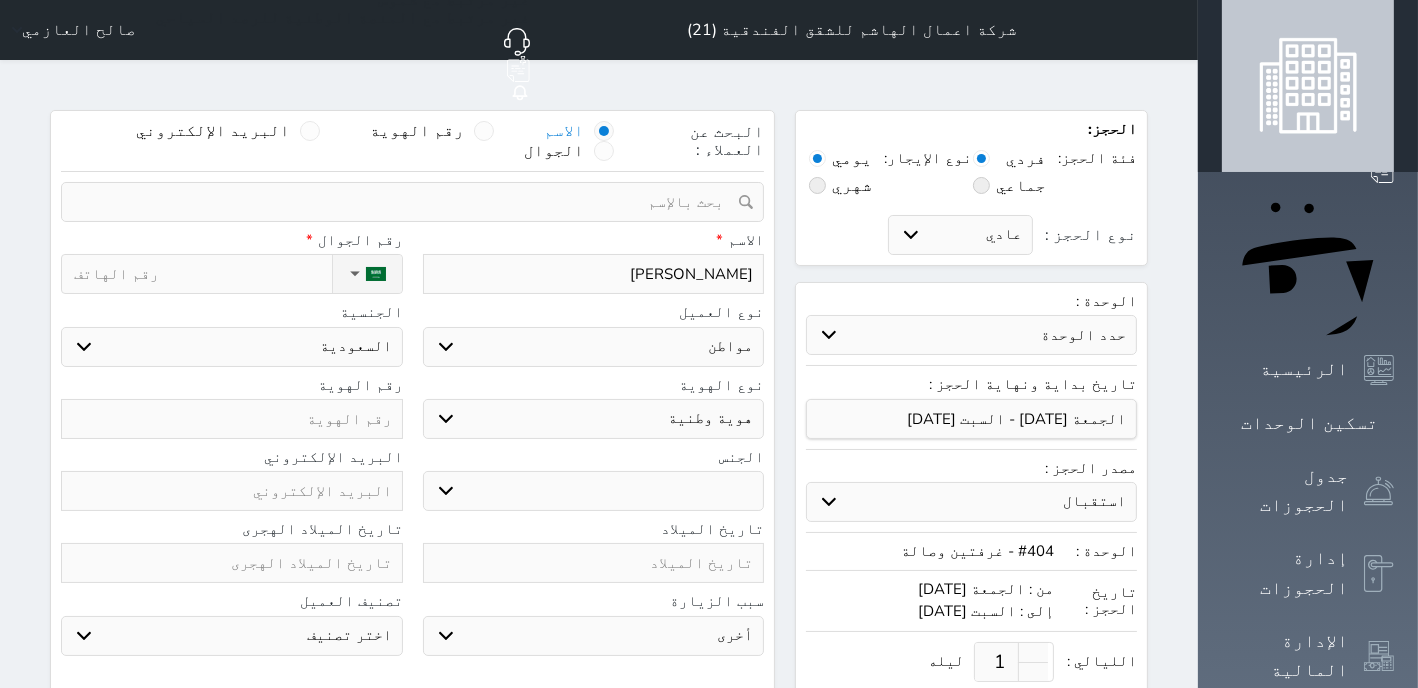 select 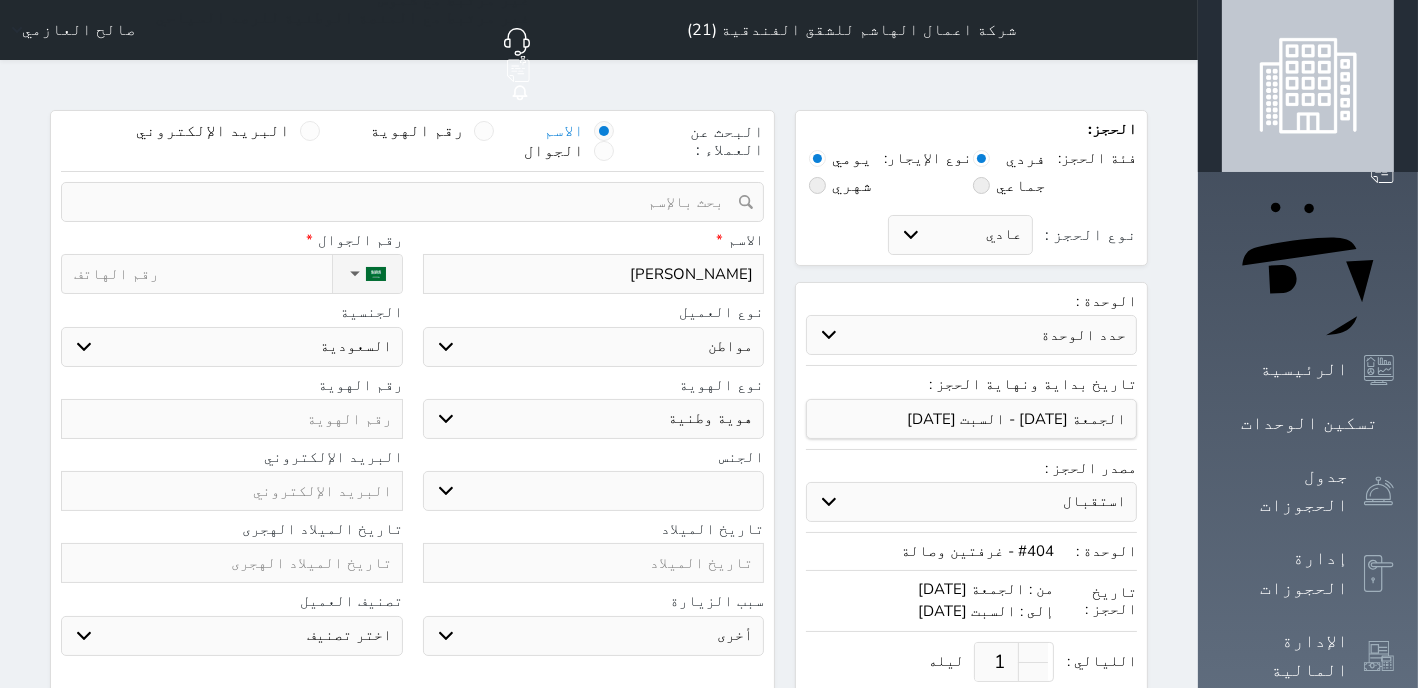 type on "[PERSON_NAME]" 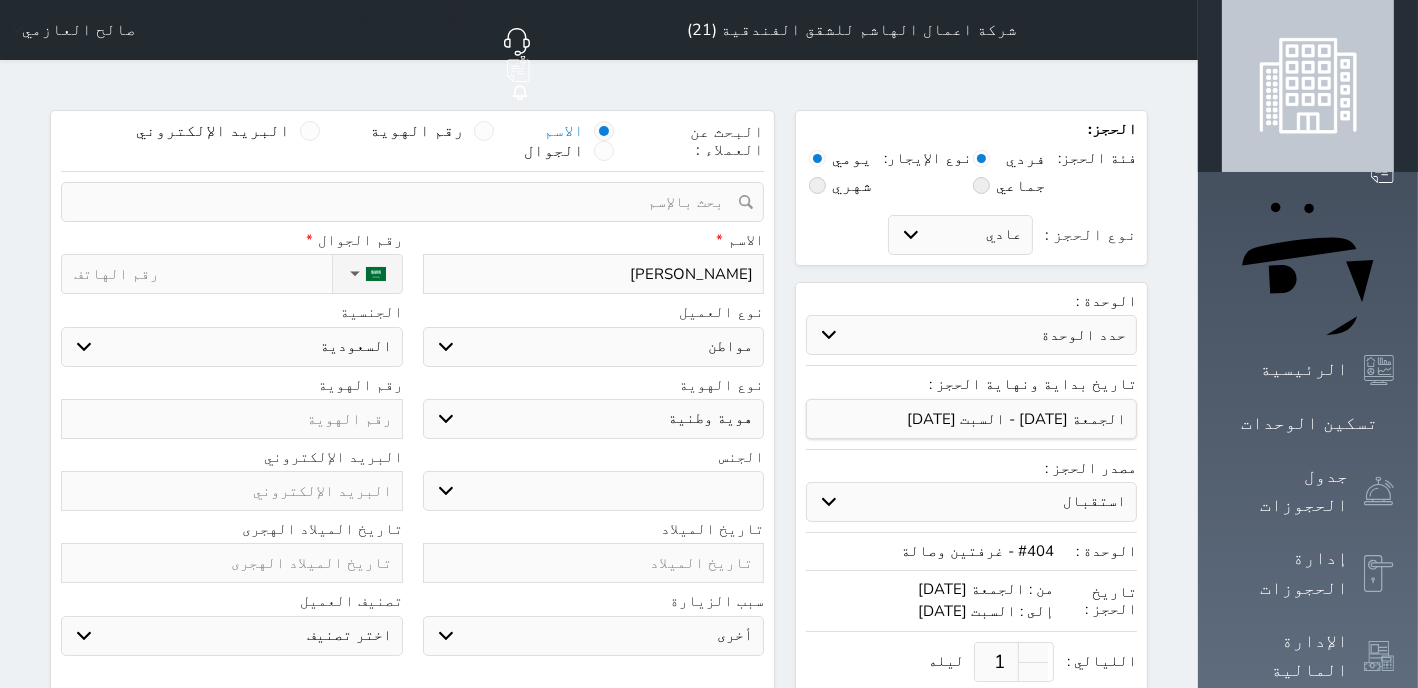 select 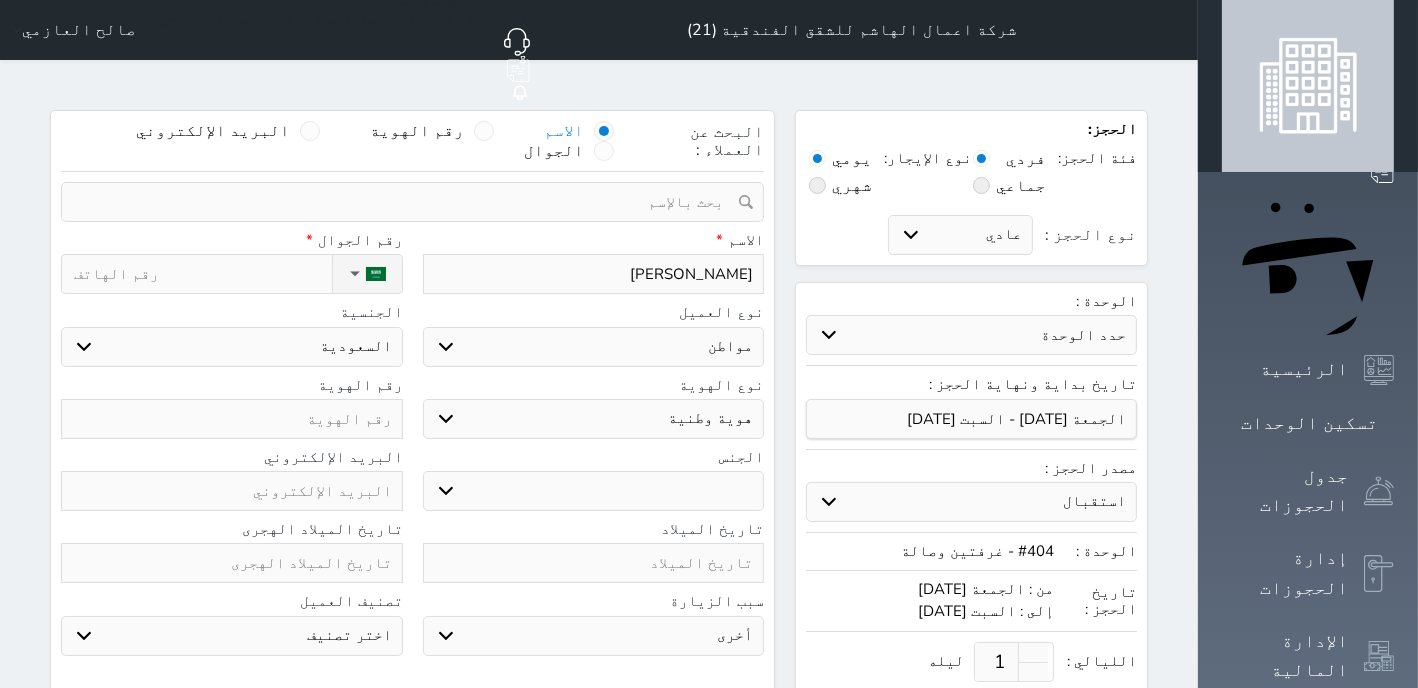 type on "[PERSON_NAME]" 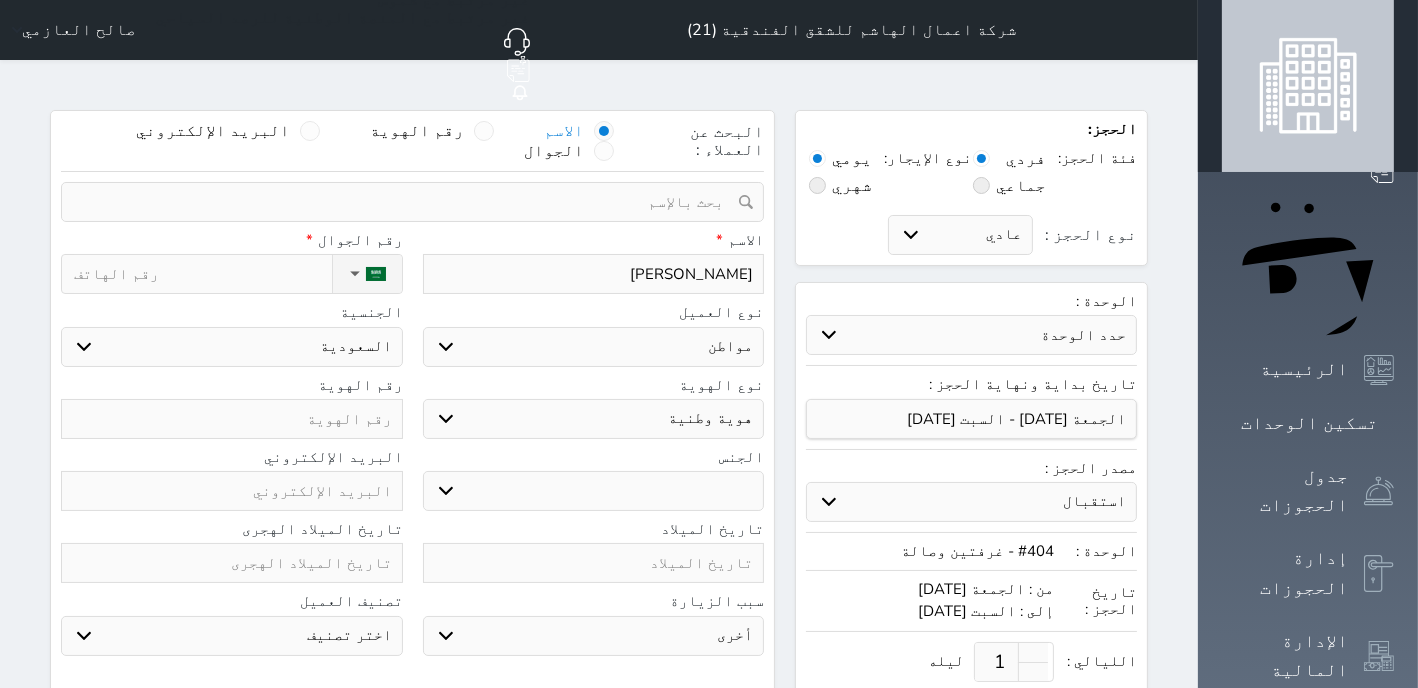 select 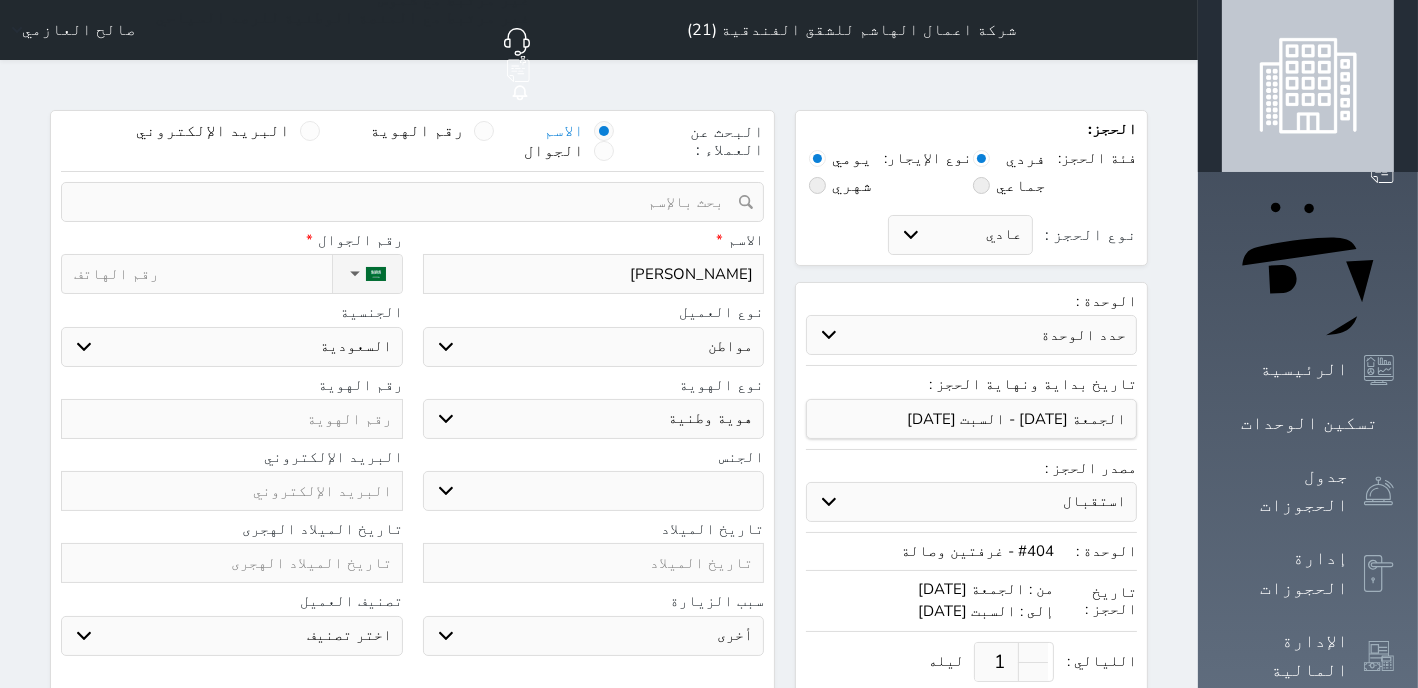type on "[PERSON_NAME]" 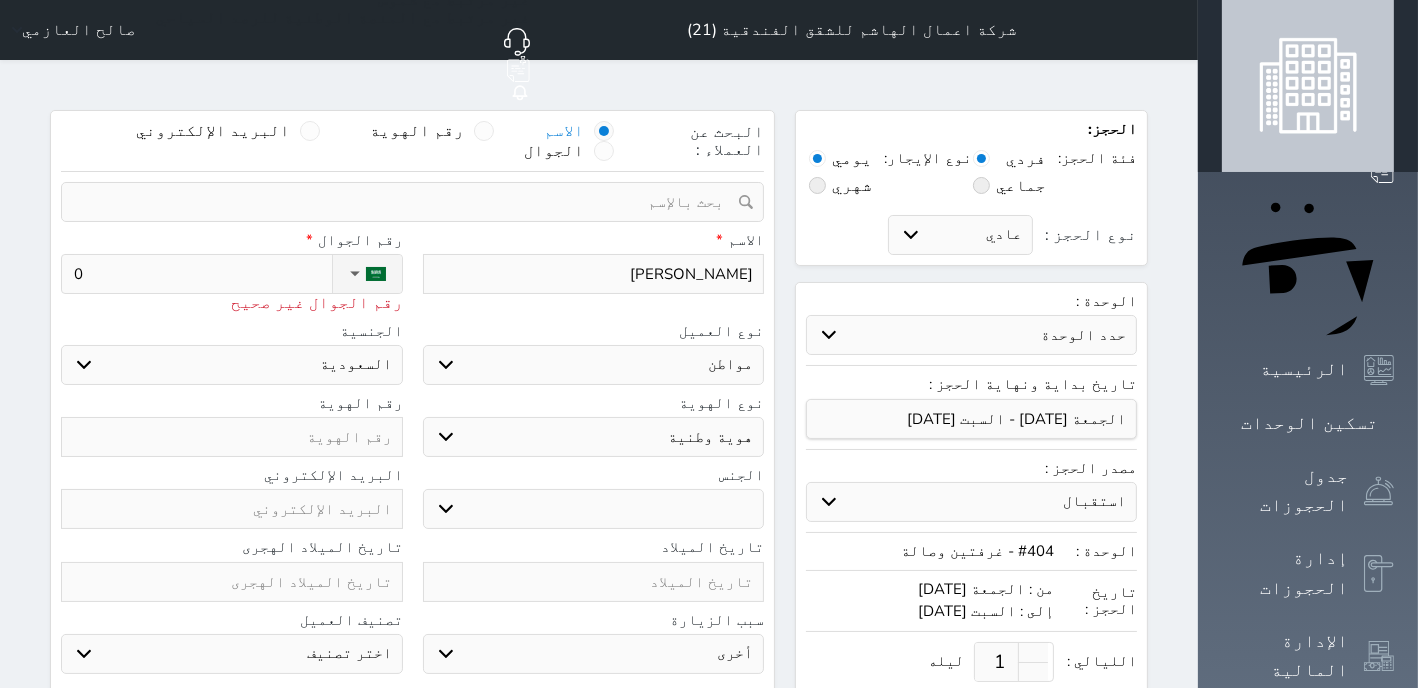 type on "05" 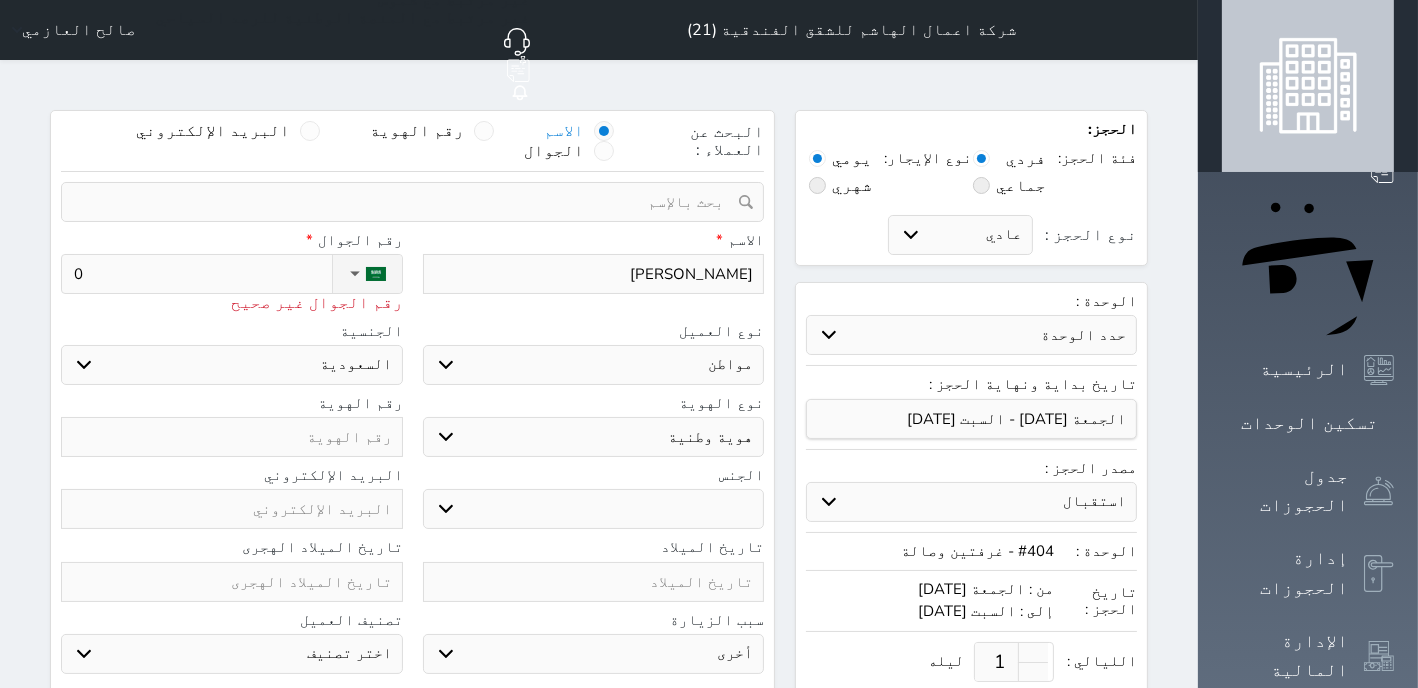 select 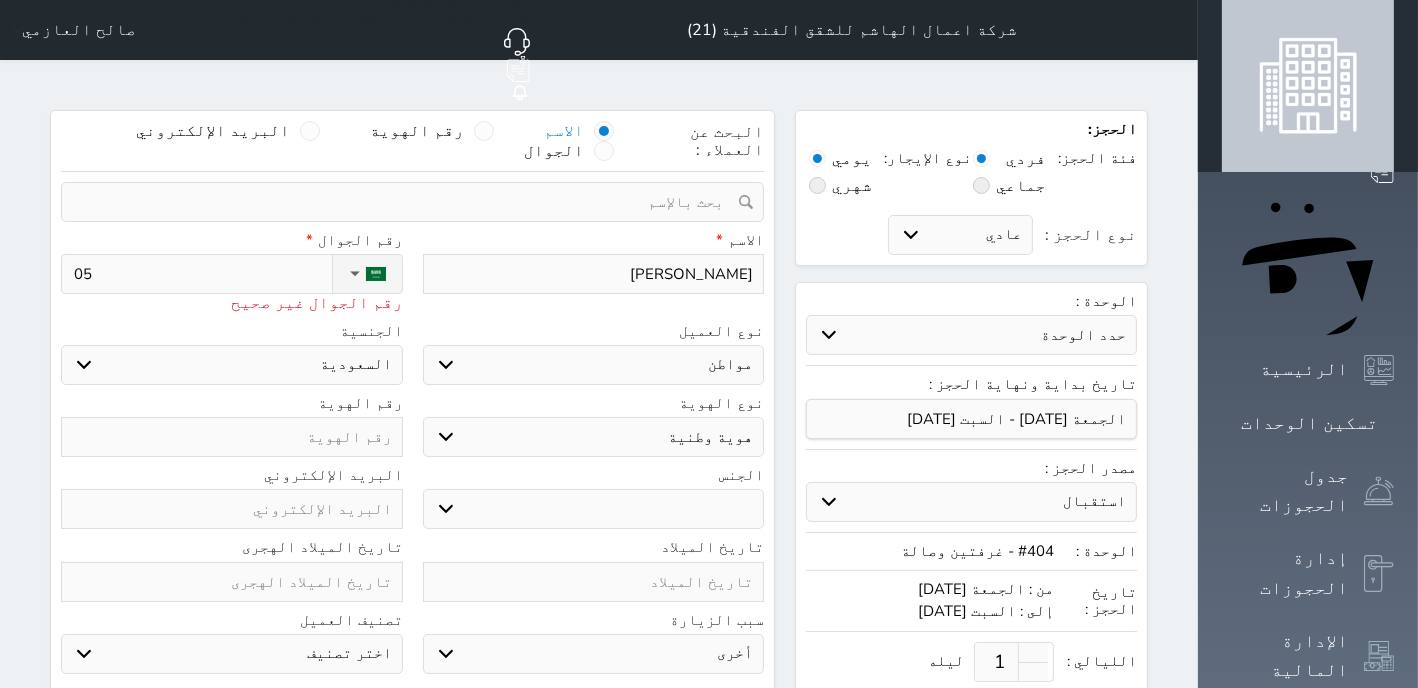 type on "050" 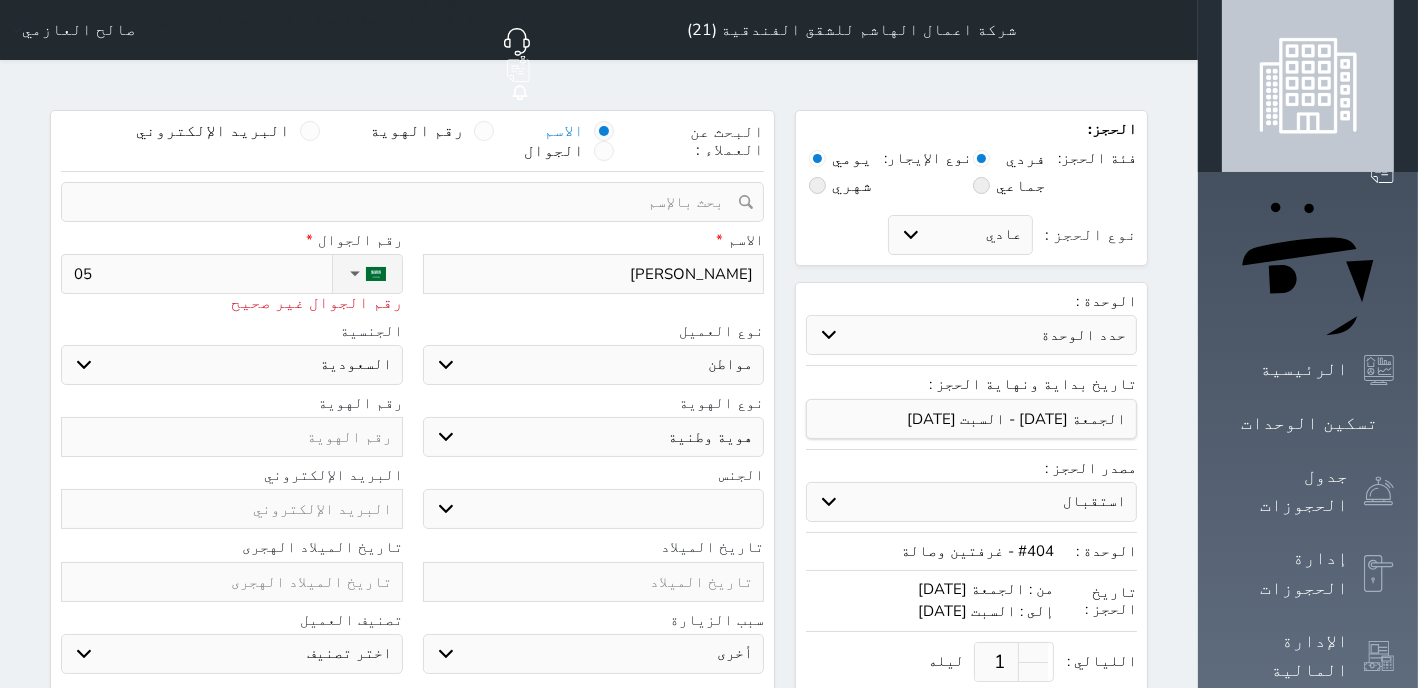 select 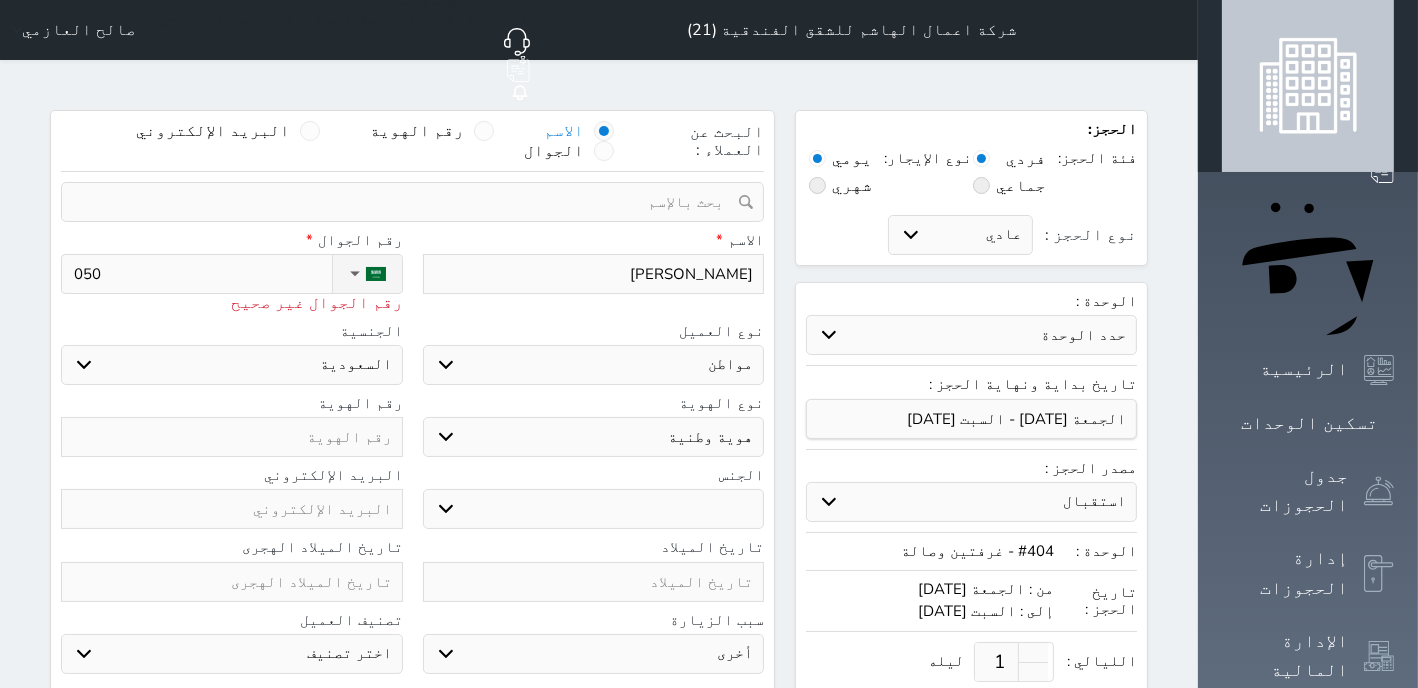 type on "0503" 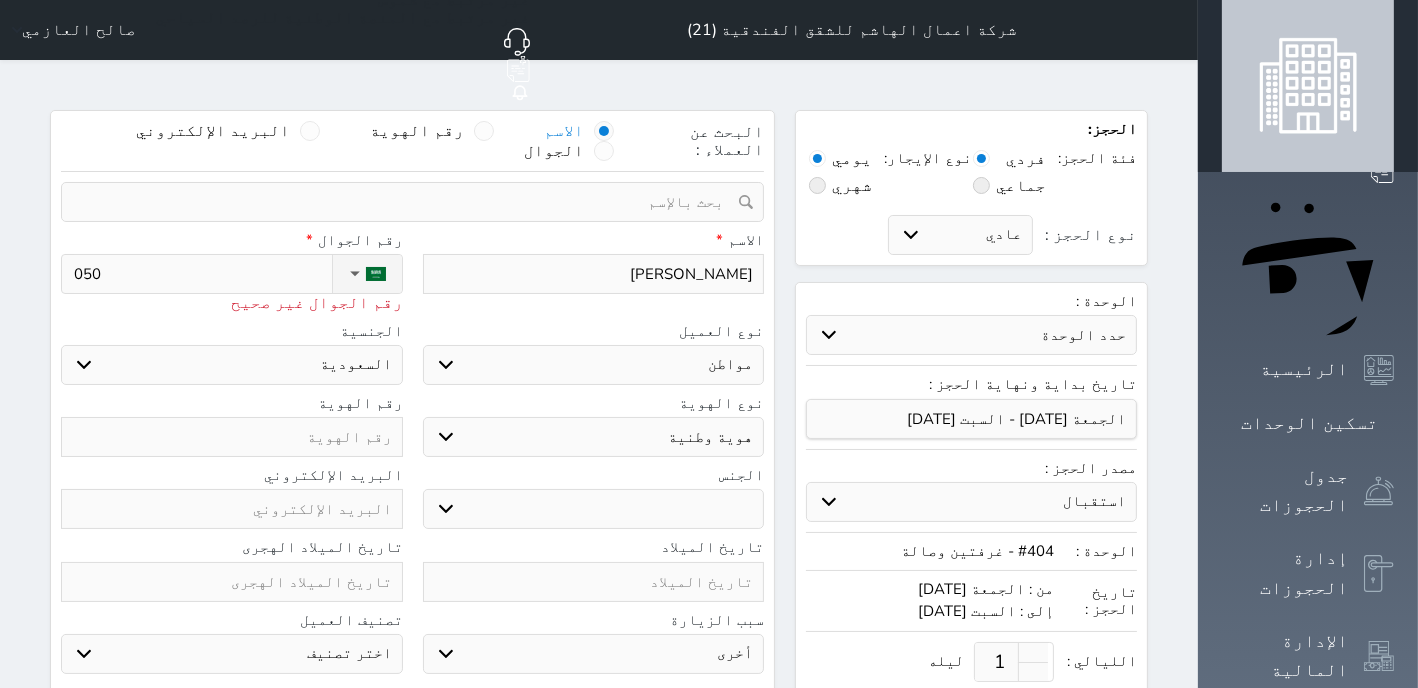 select 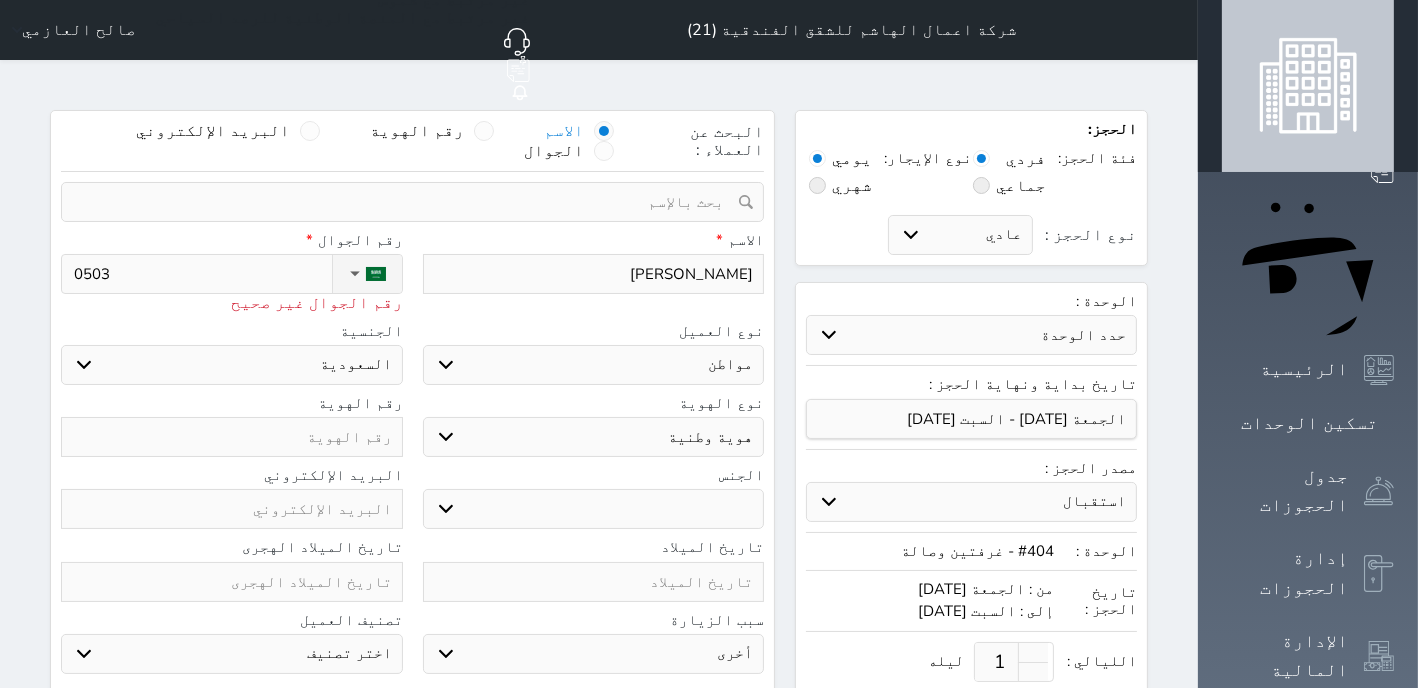 type on "05035" 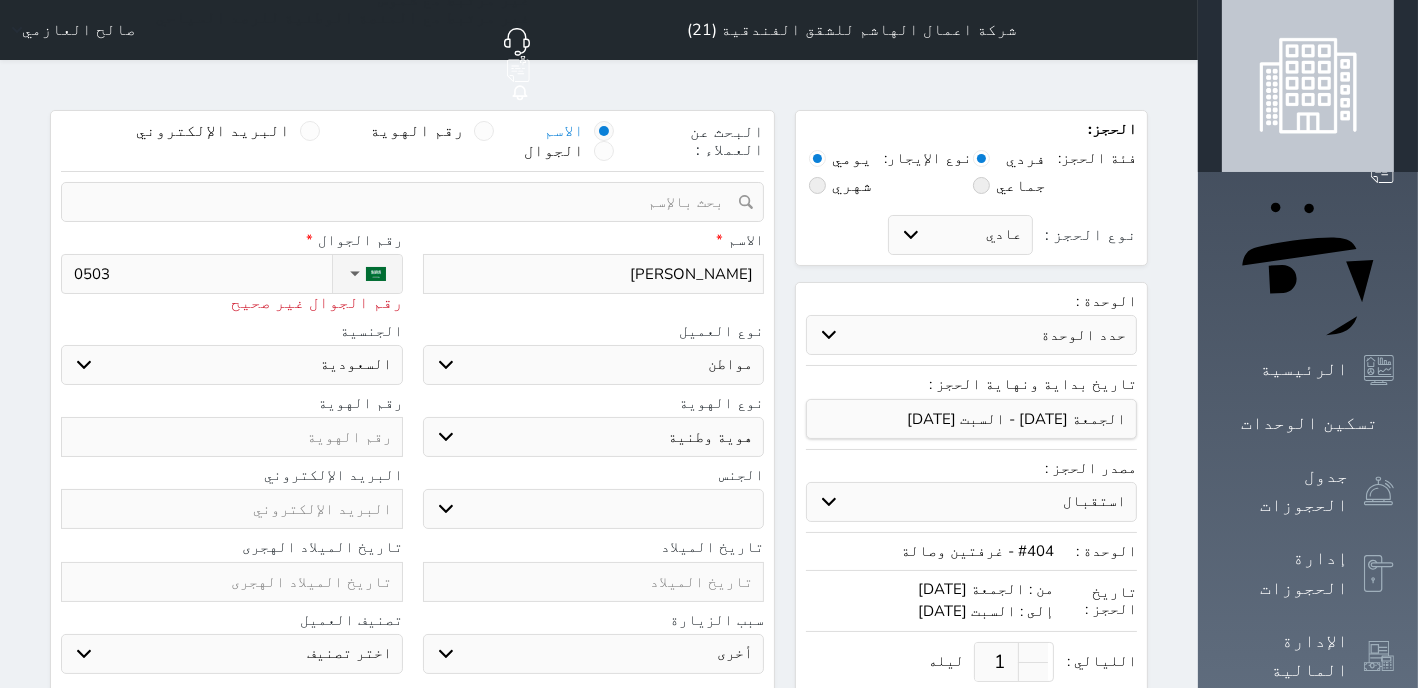 select 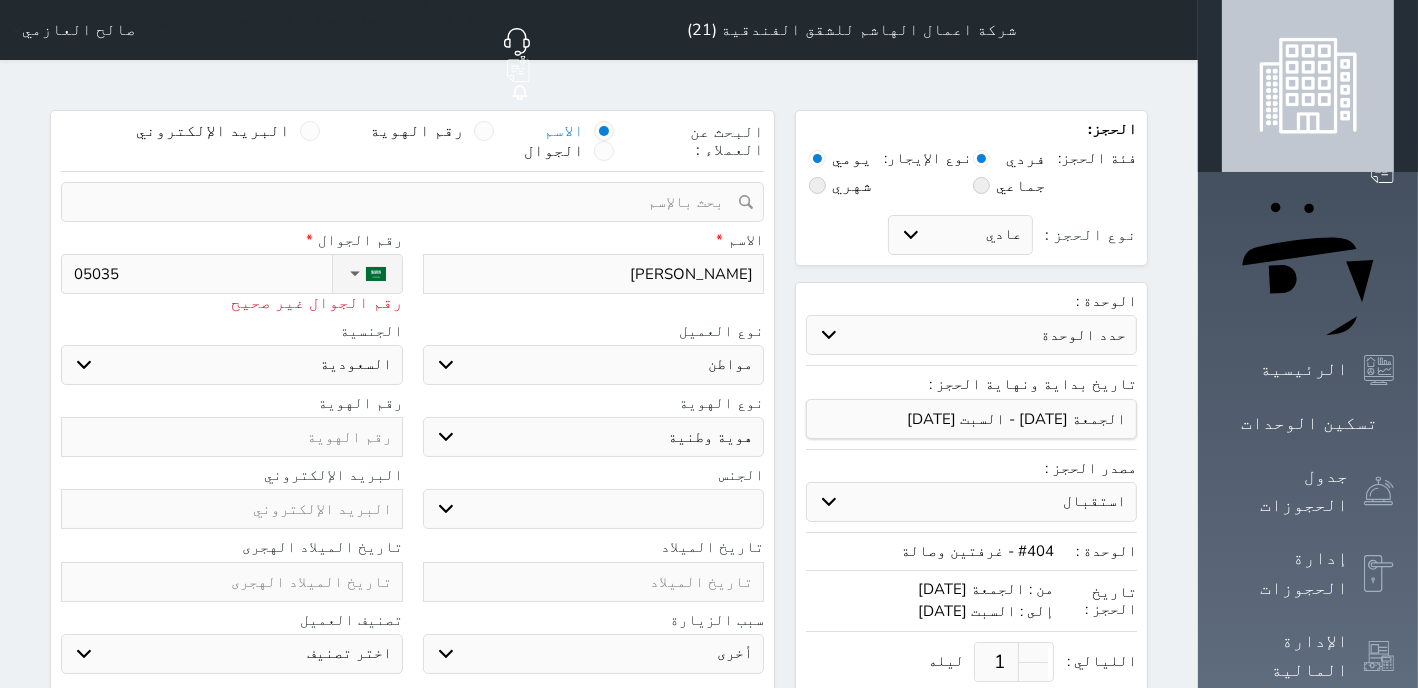 type on "050353" 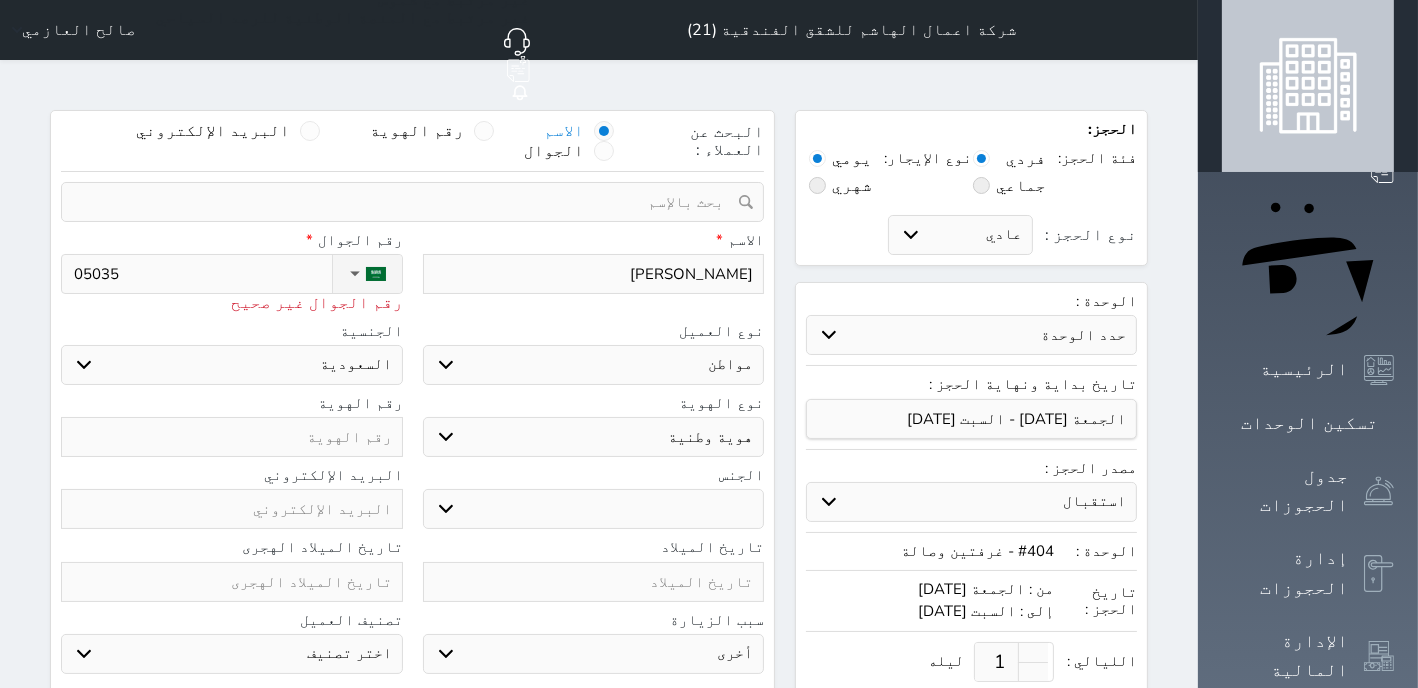 select 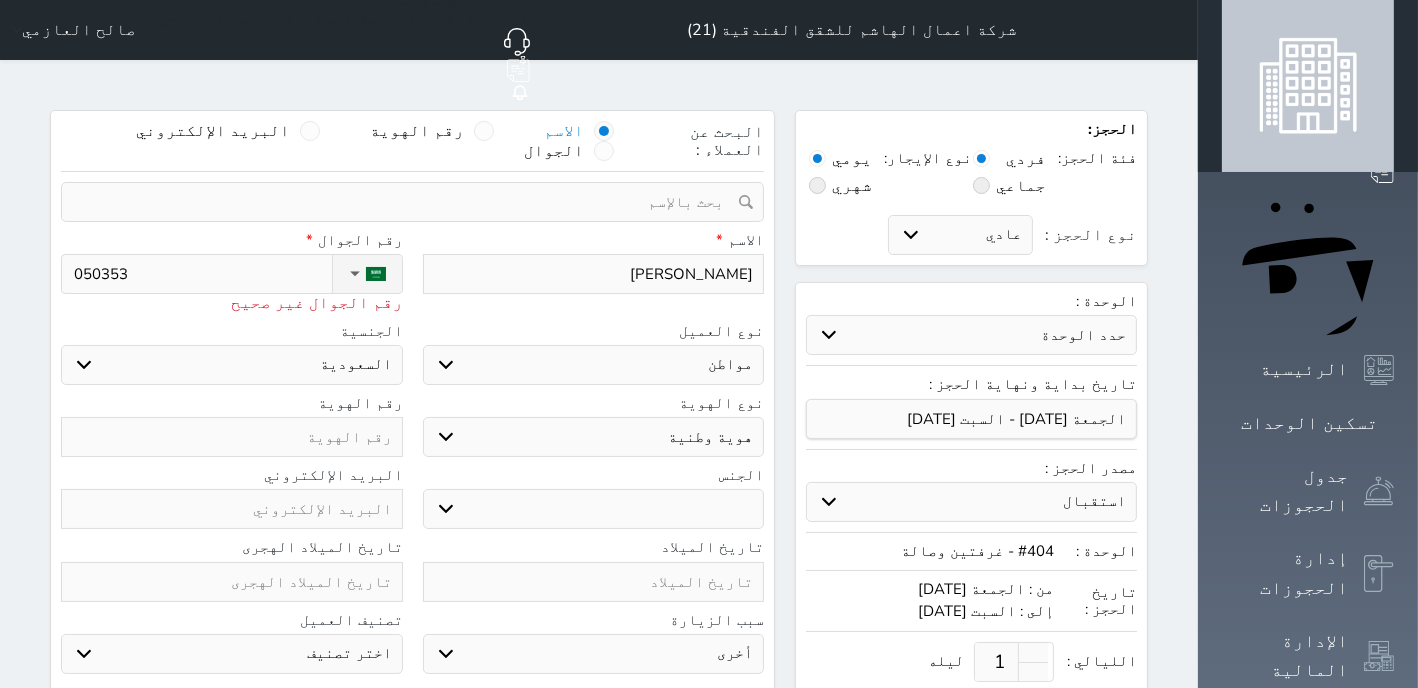 type on "0503538" 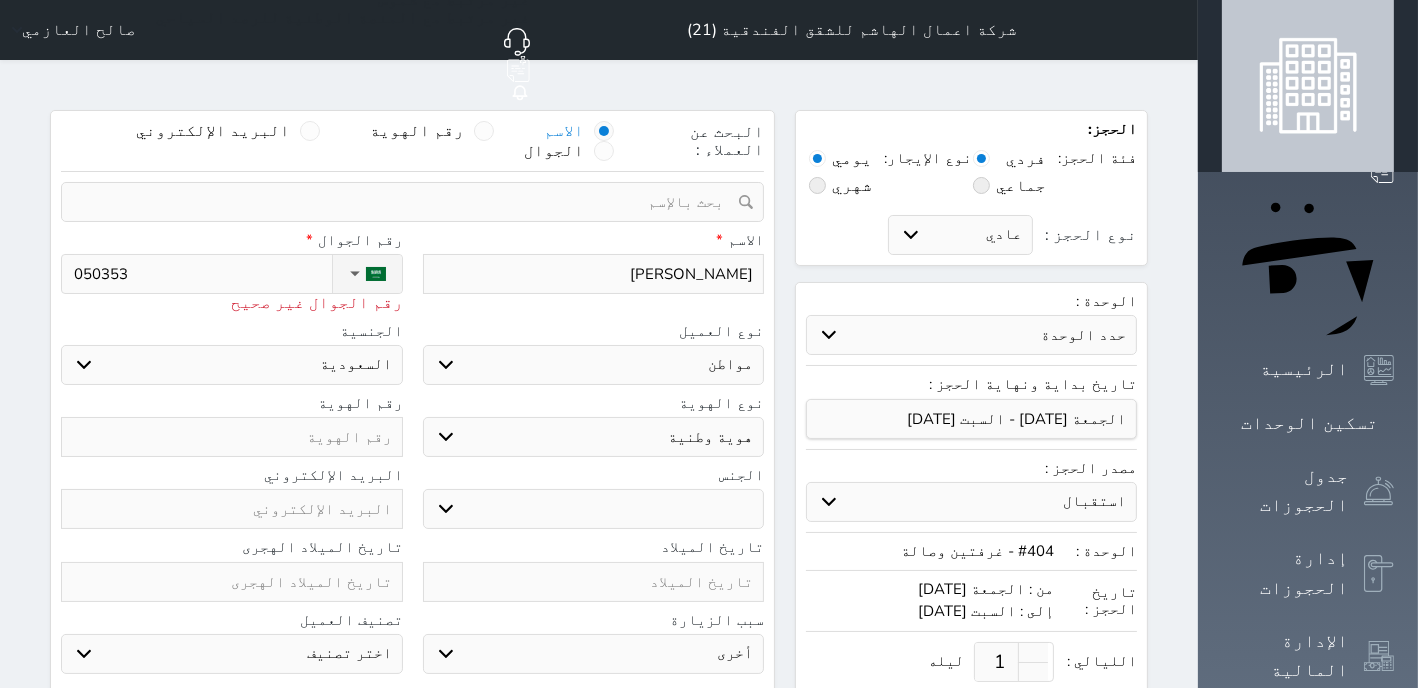 select 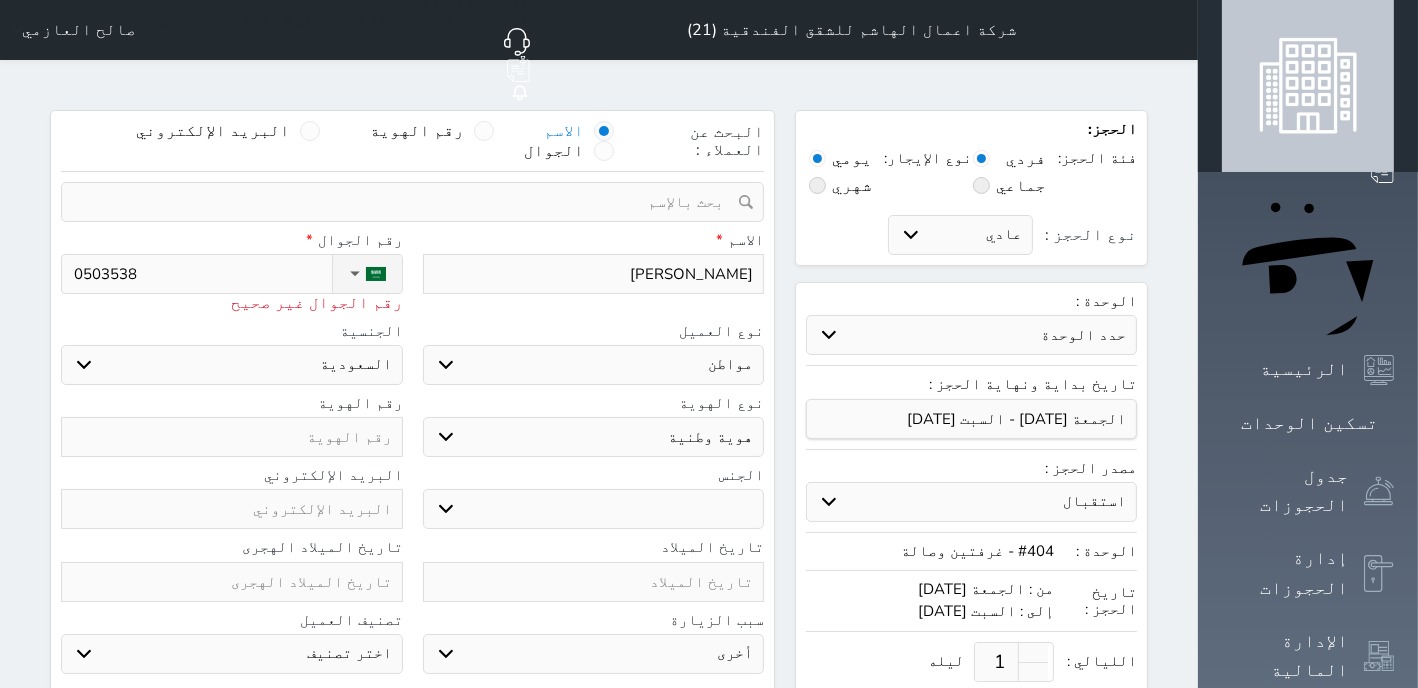 type on "05035386" 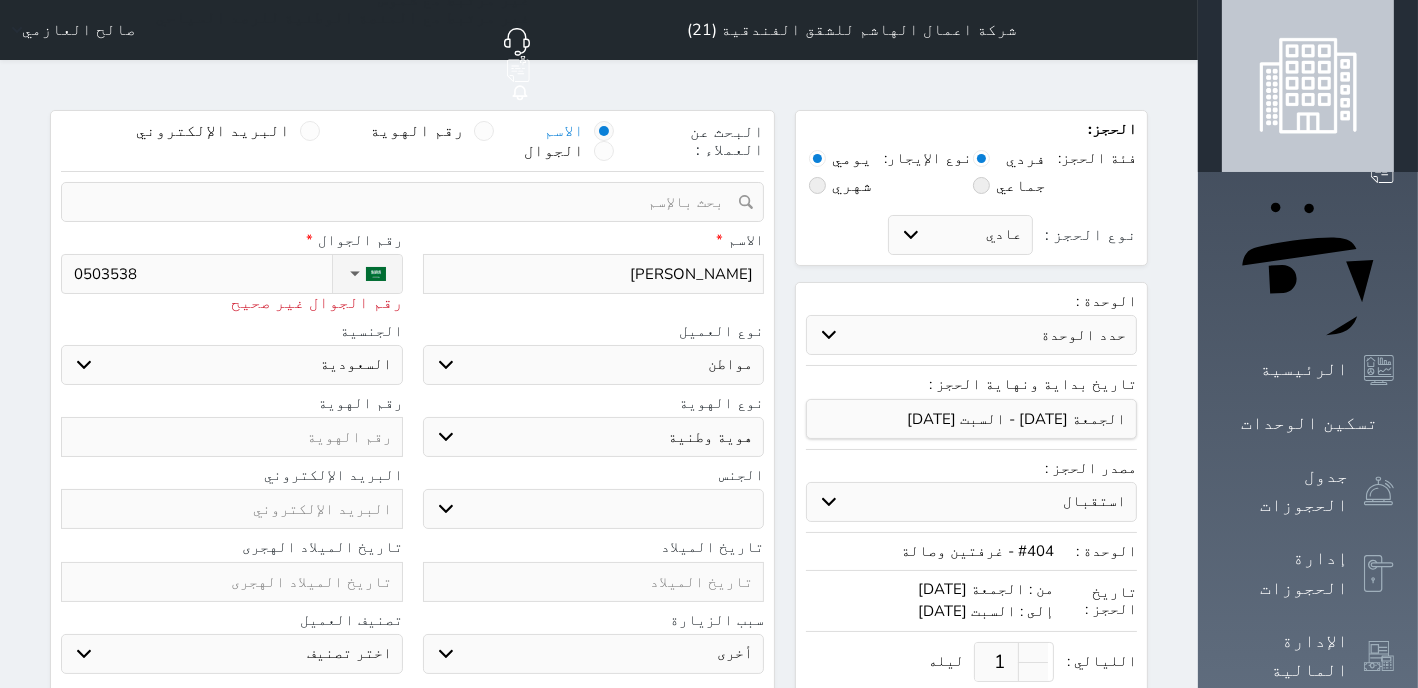 select 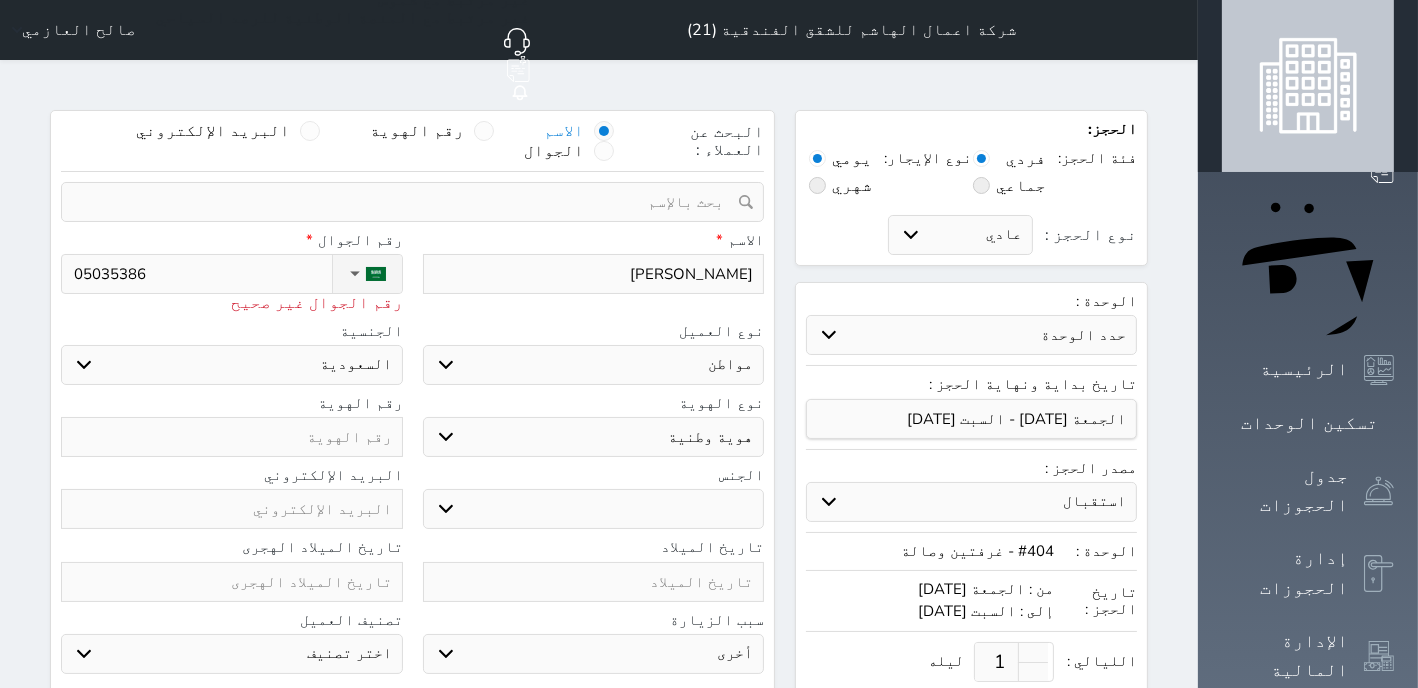 type on "050353869" 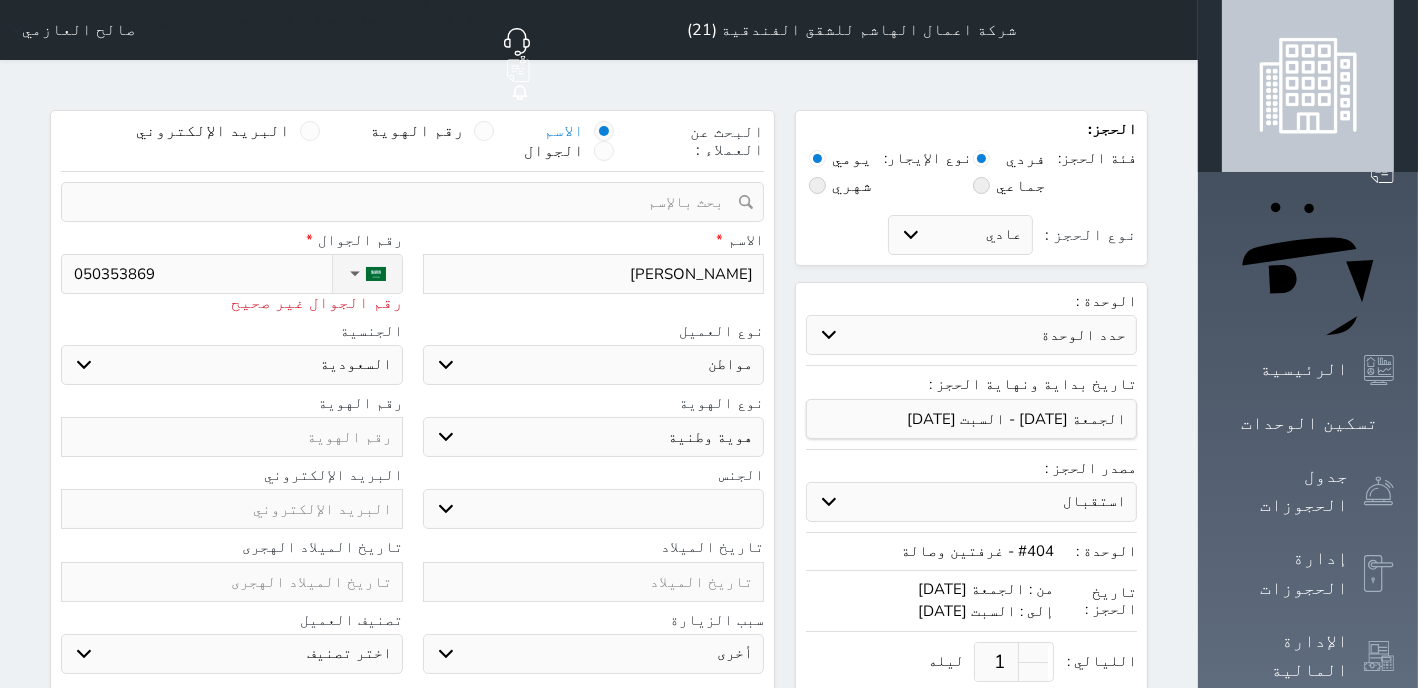 select 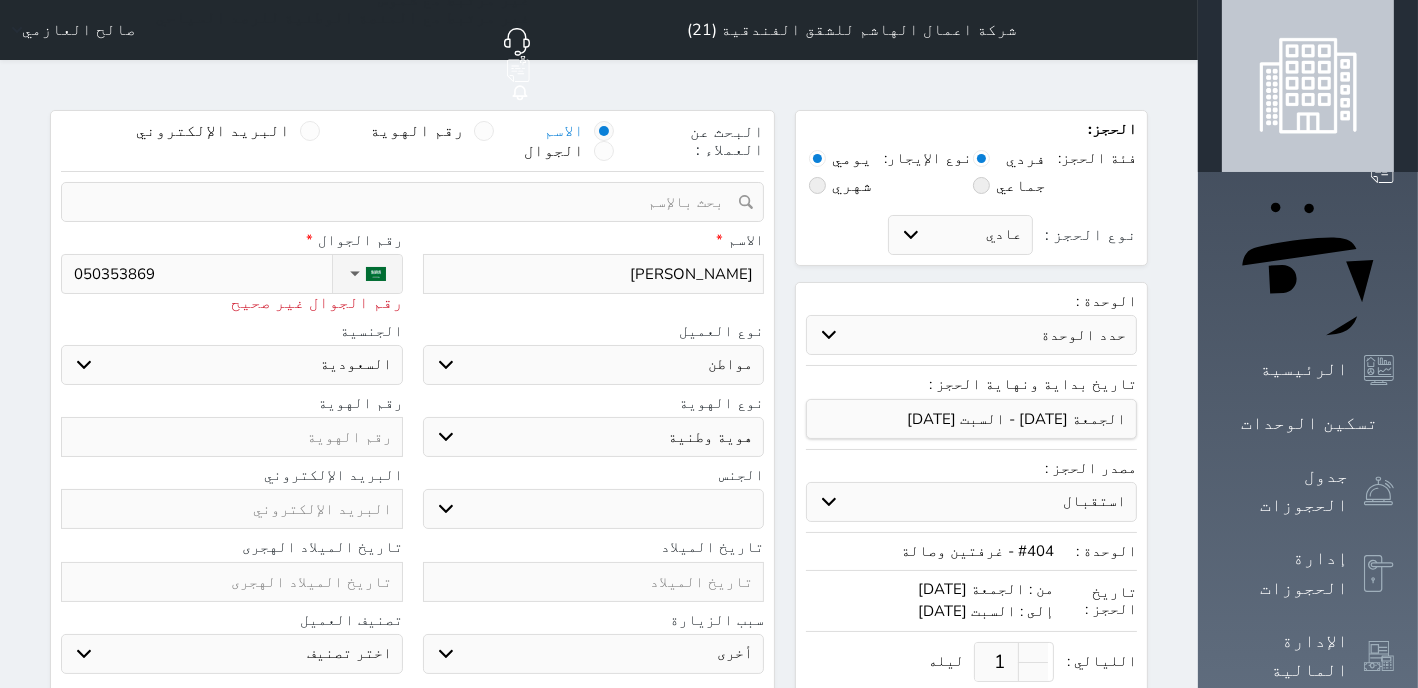 type on "[PHONE_NUMBER]" 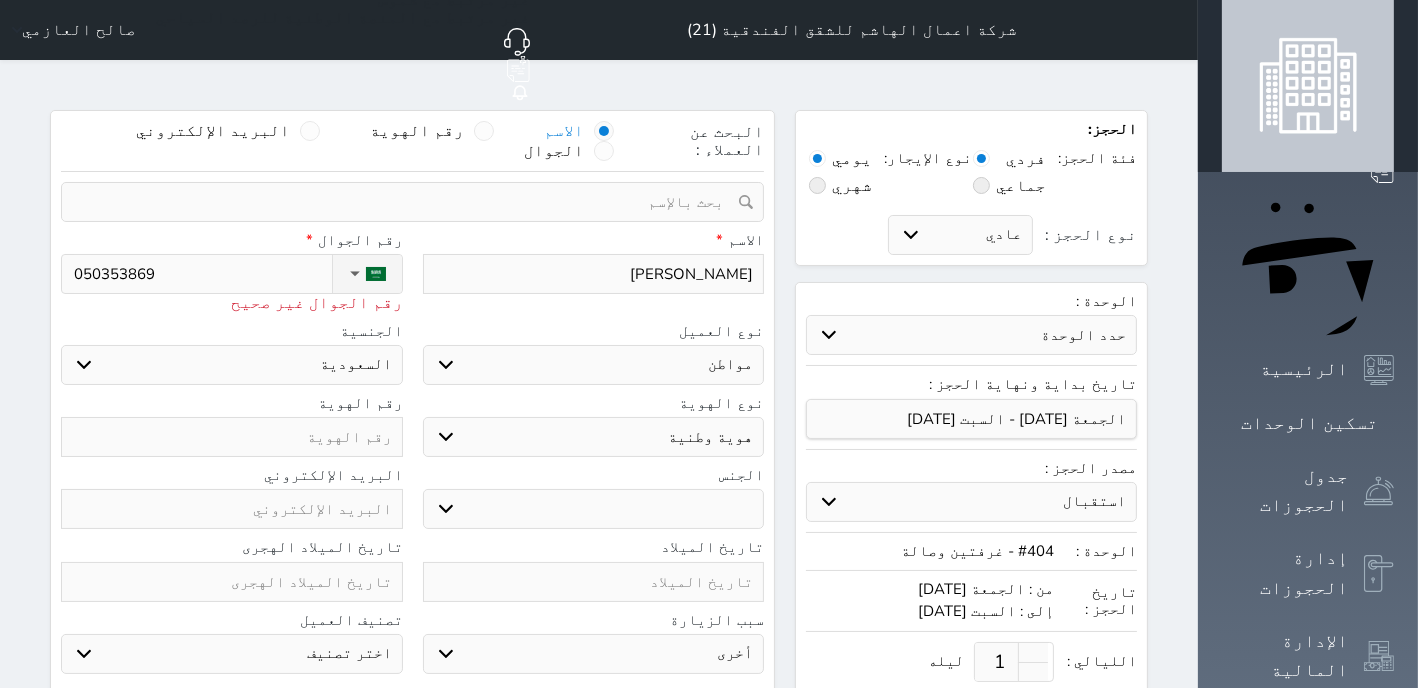select 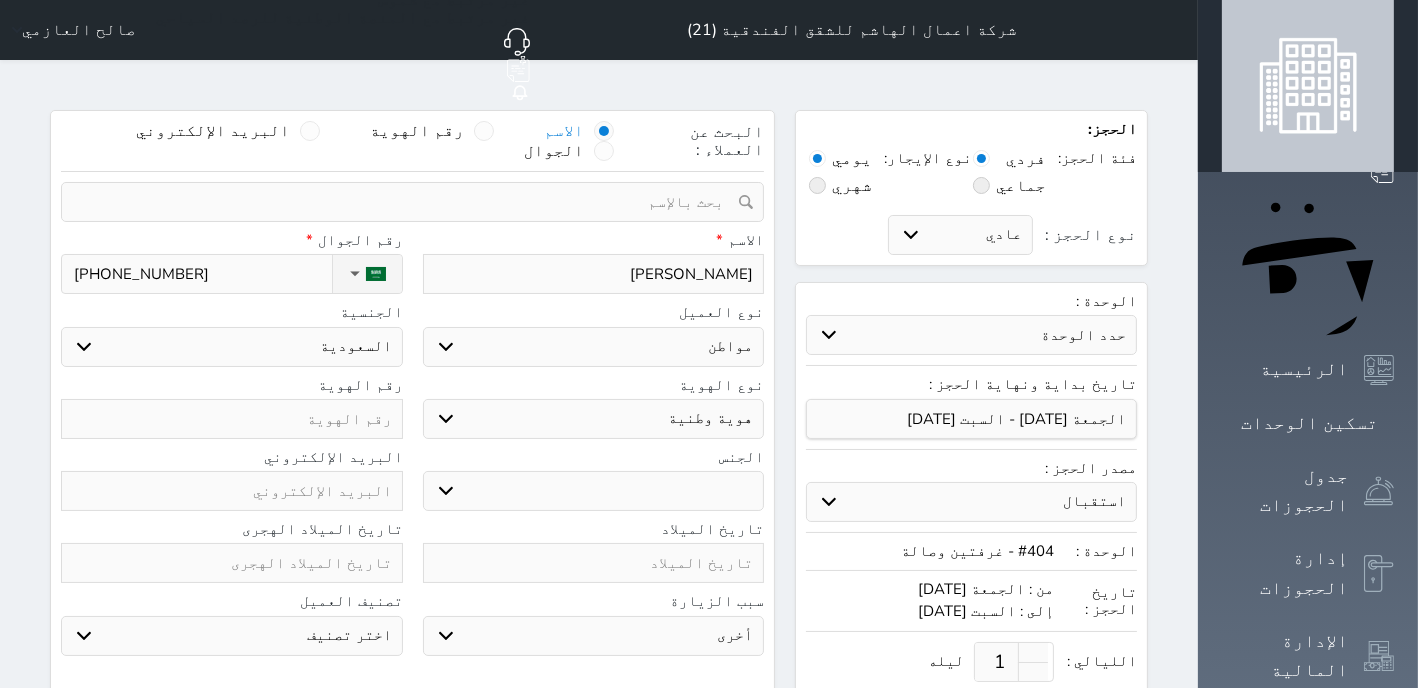 type on "[PHONE_NUMBER]" 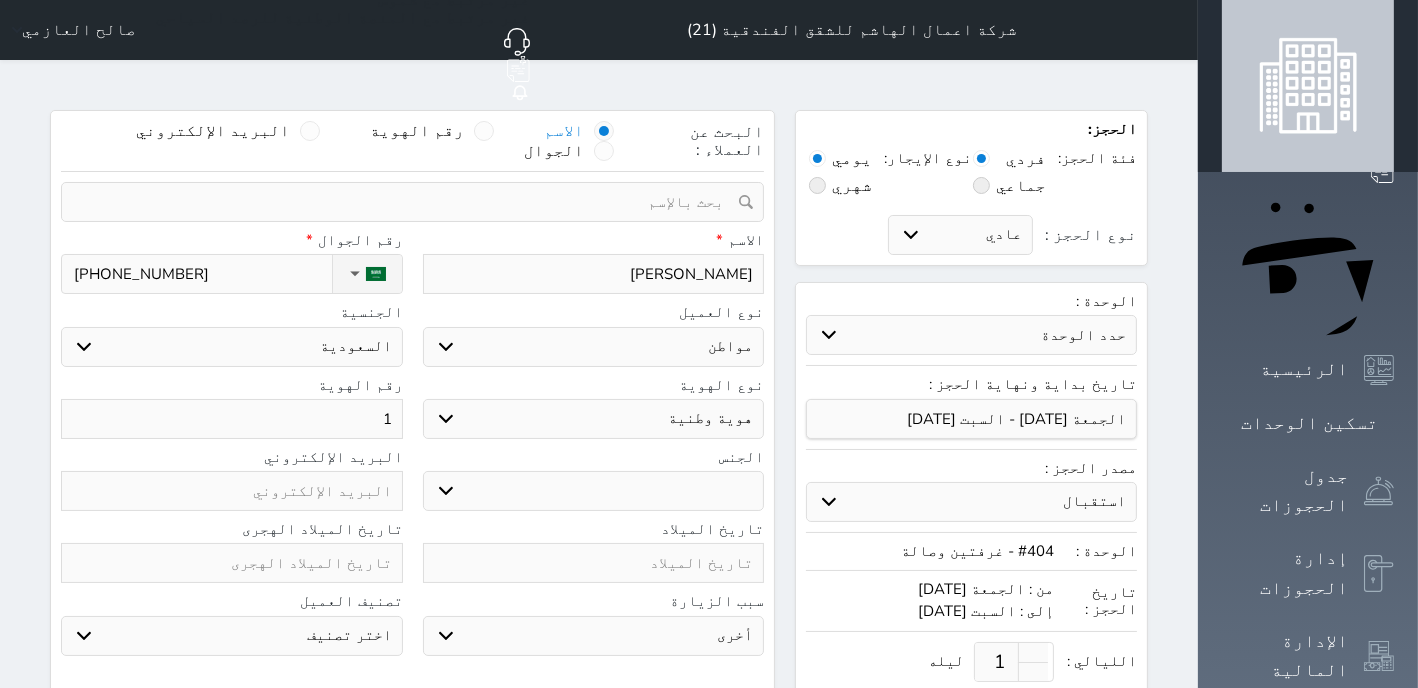 type on "10" 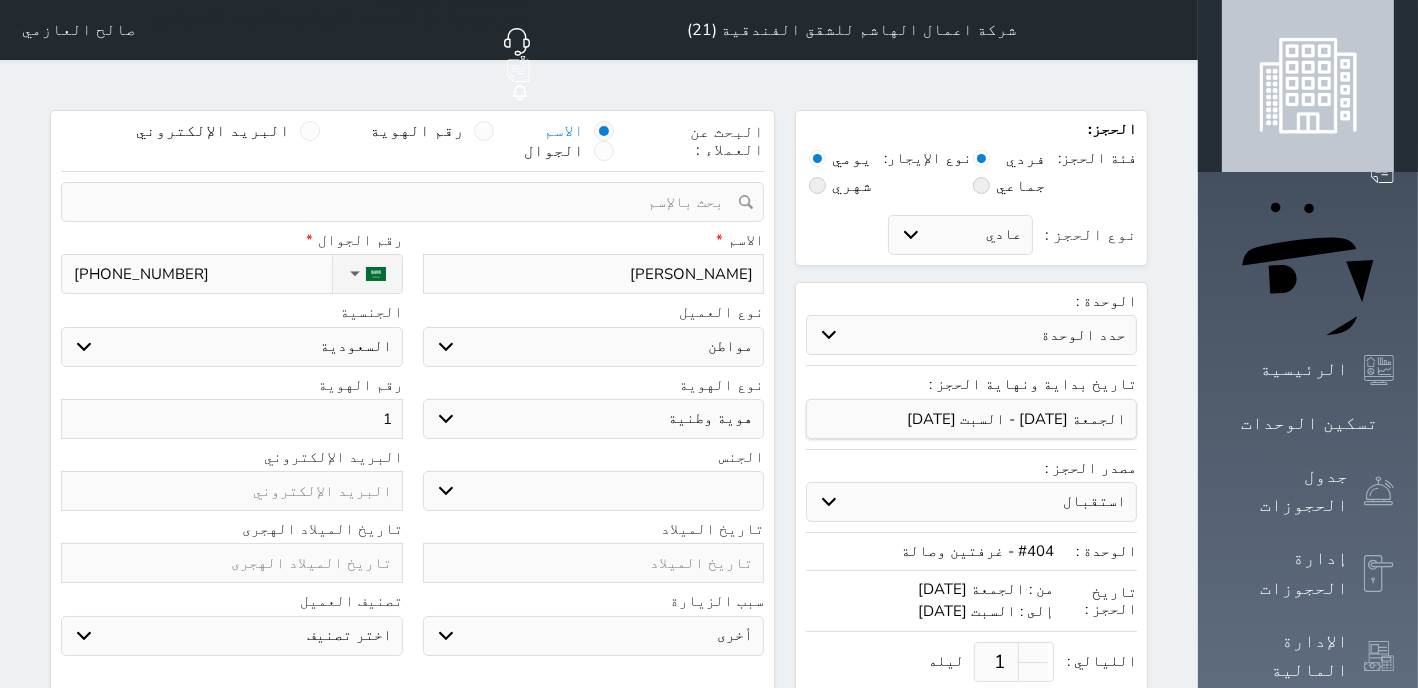 select 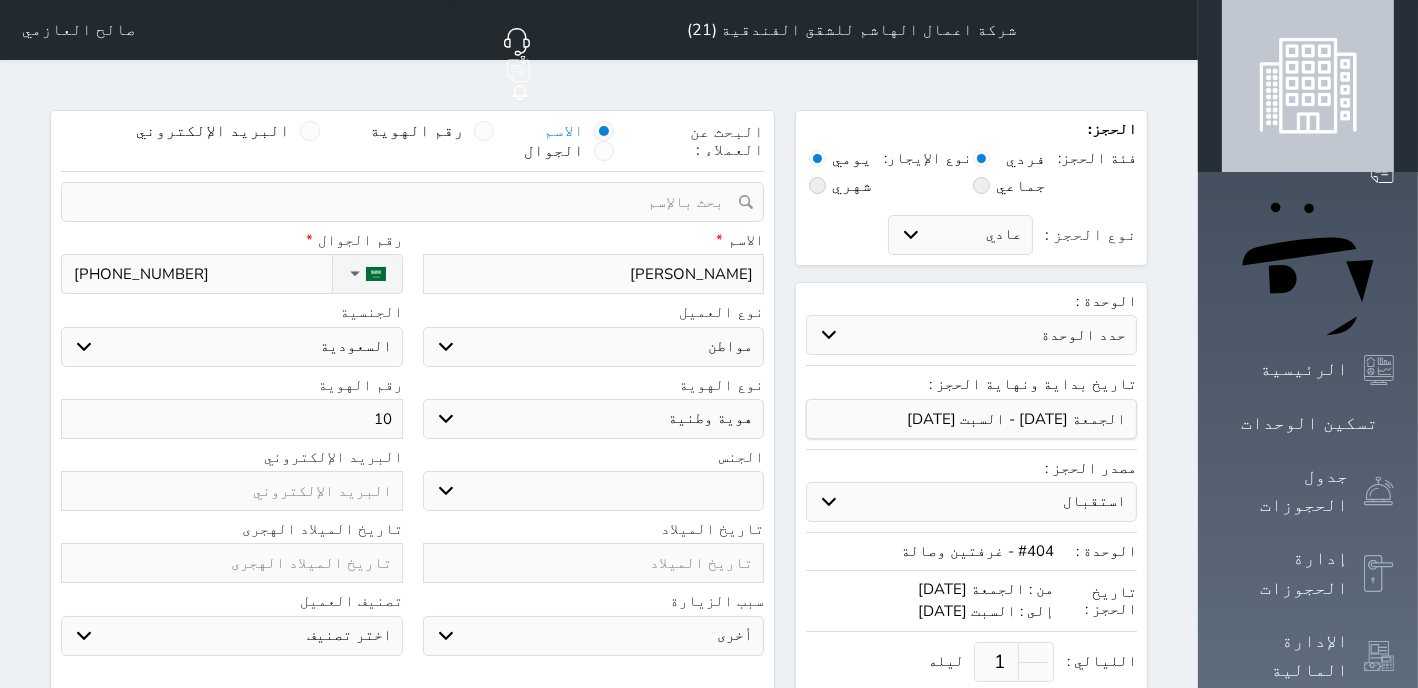 type on "1" 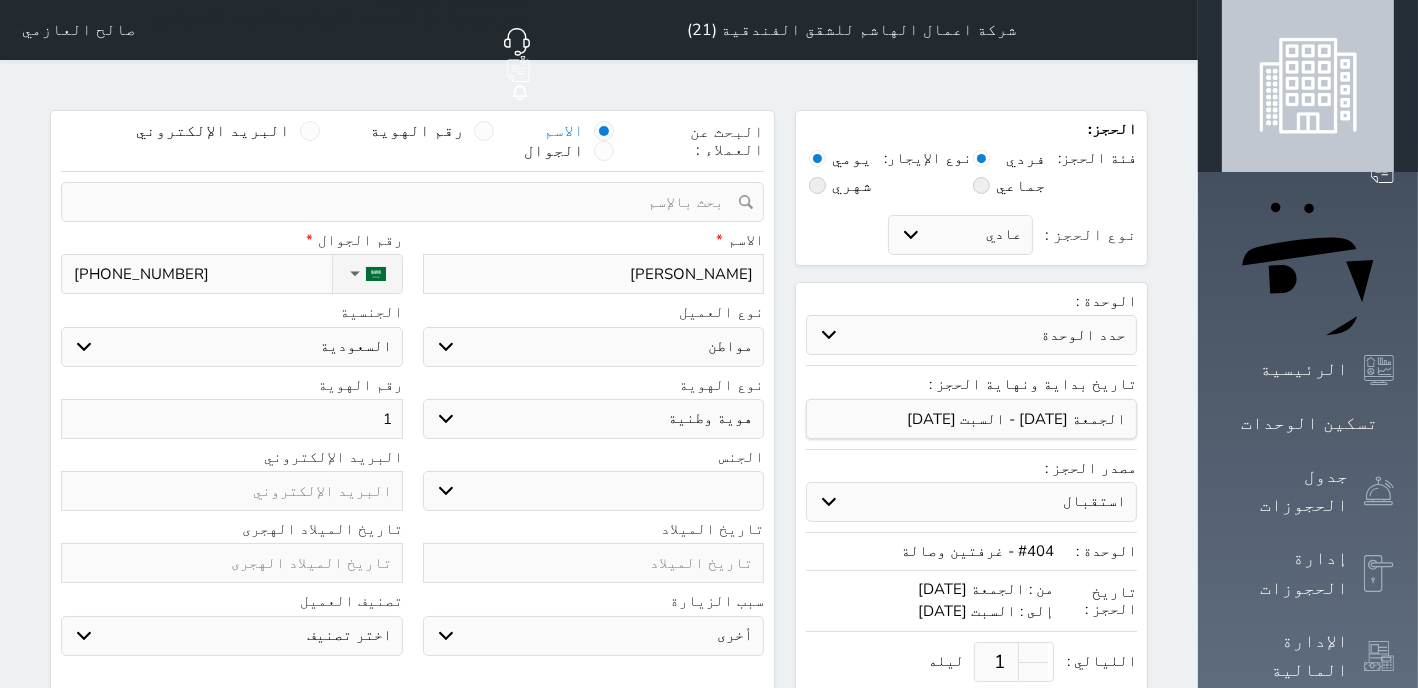 select 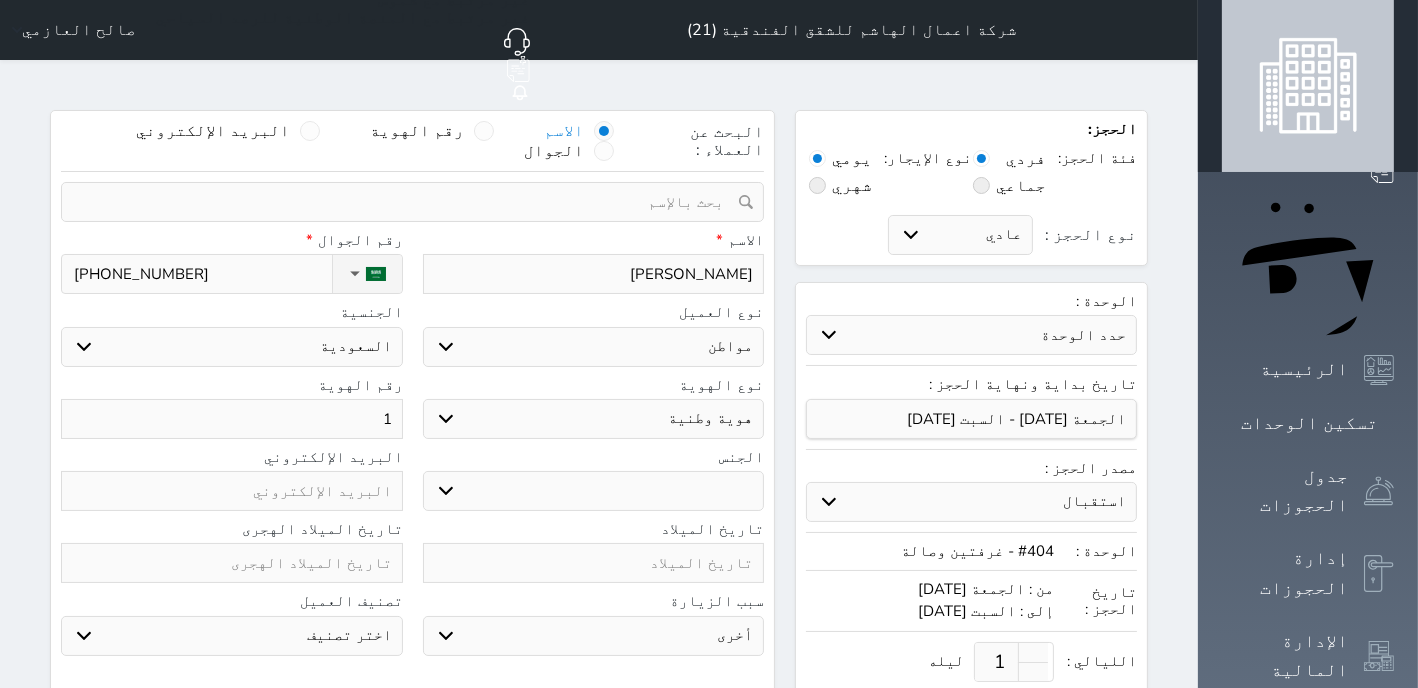 type on "11" 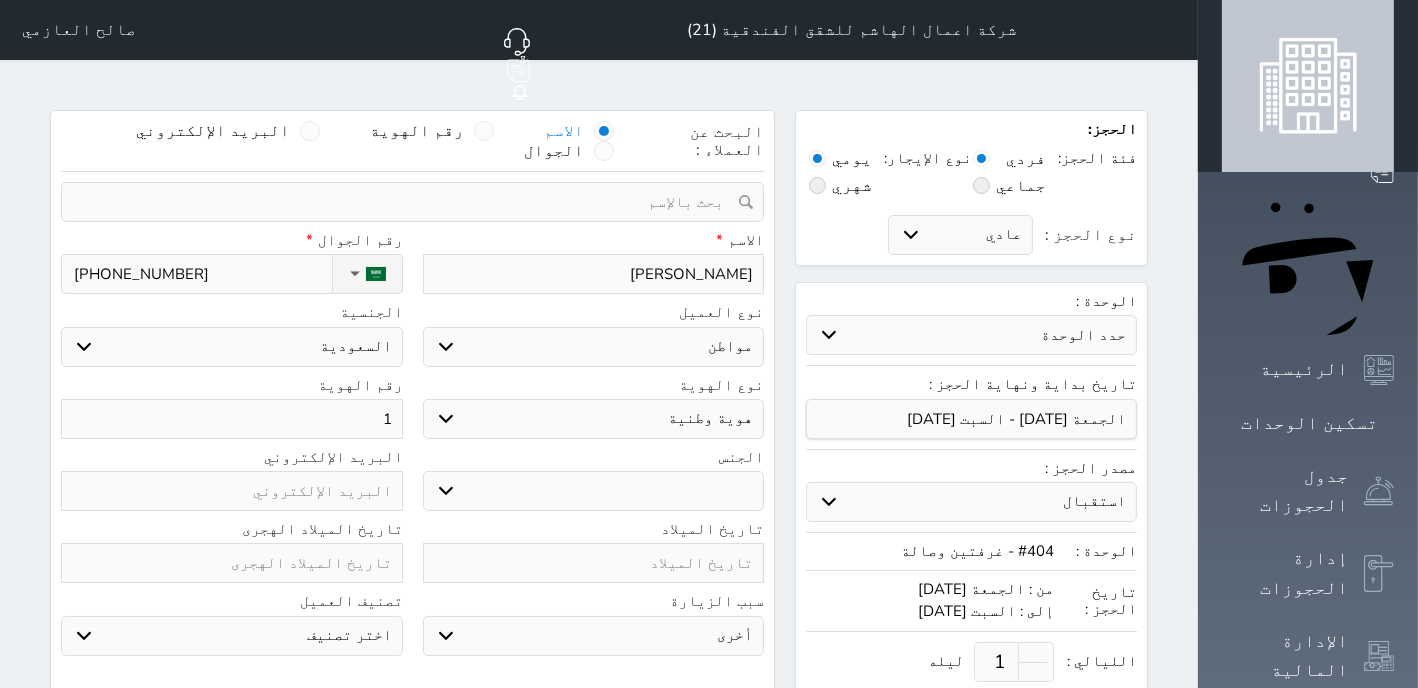 select 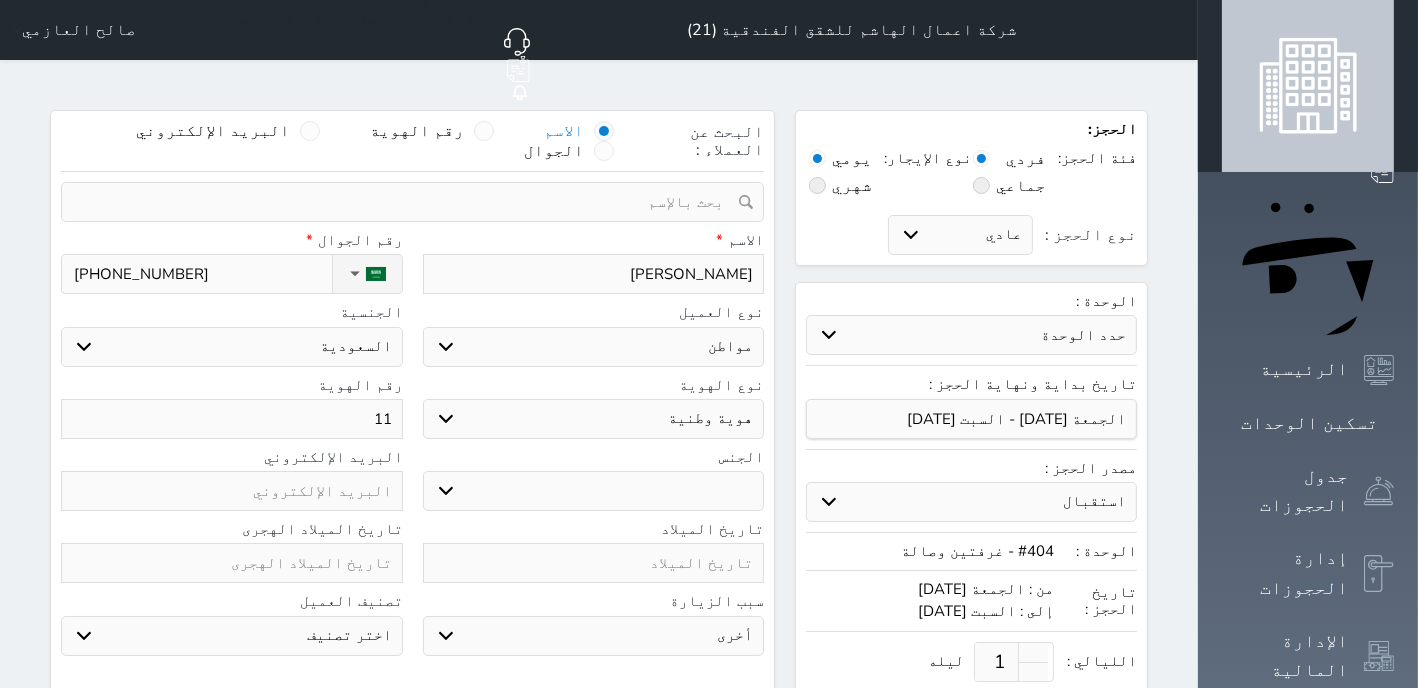 type on "110" 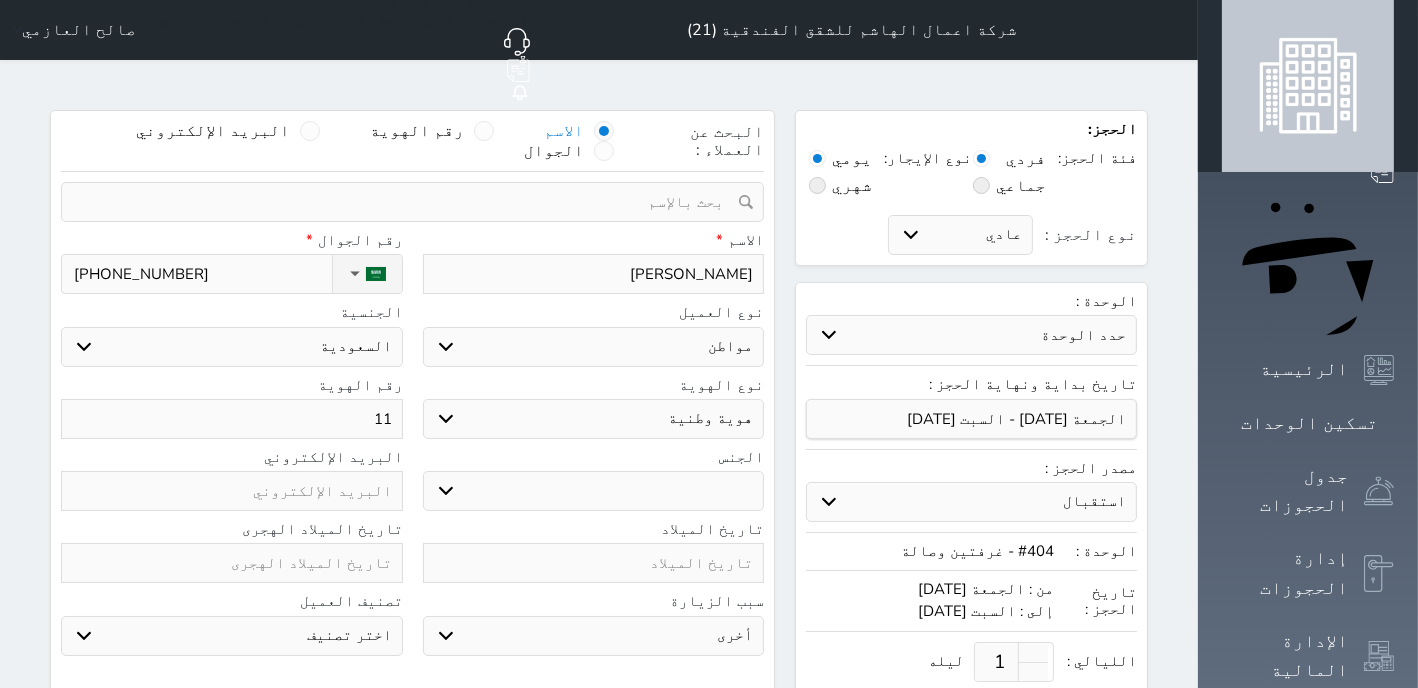 select 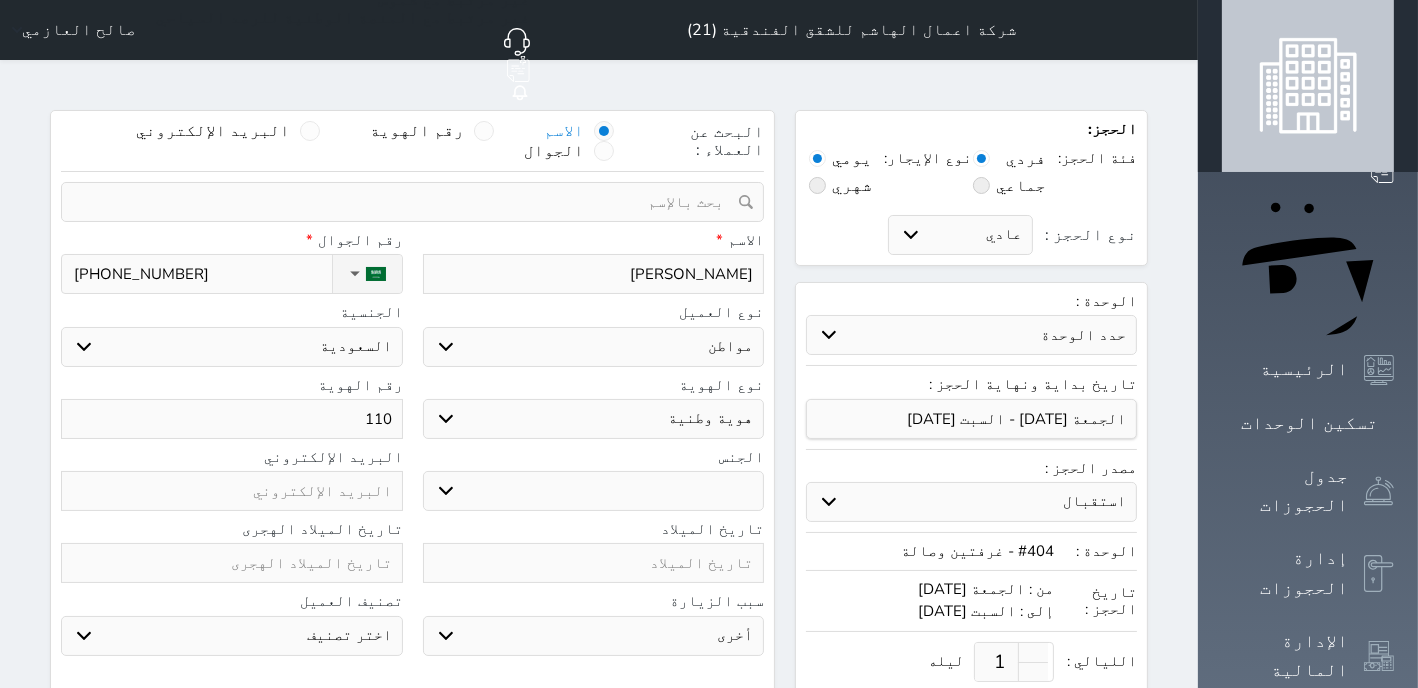 type on "1102" 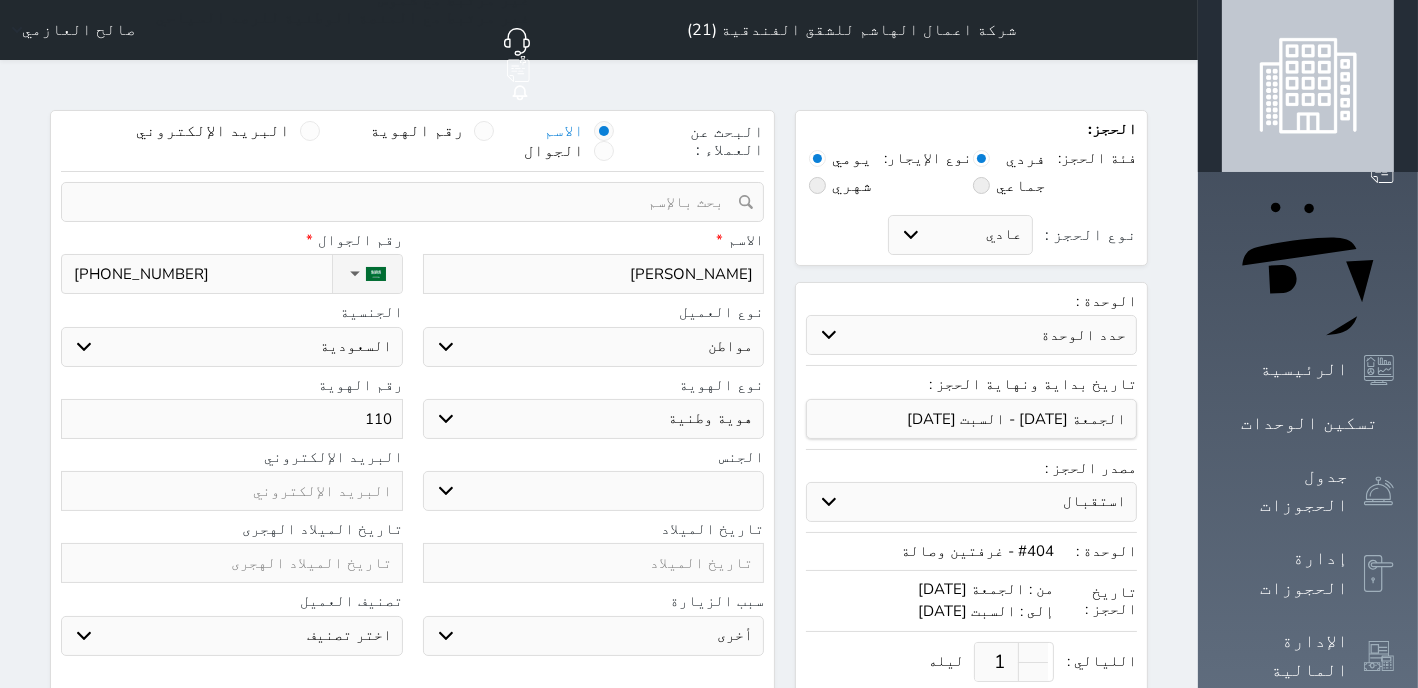 select 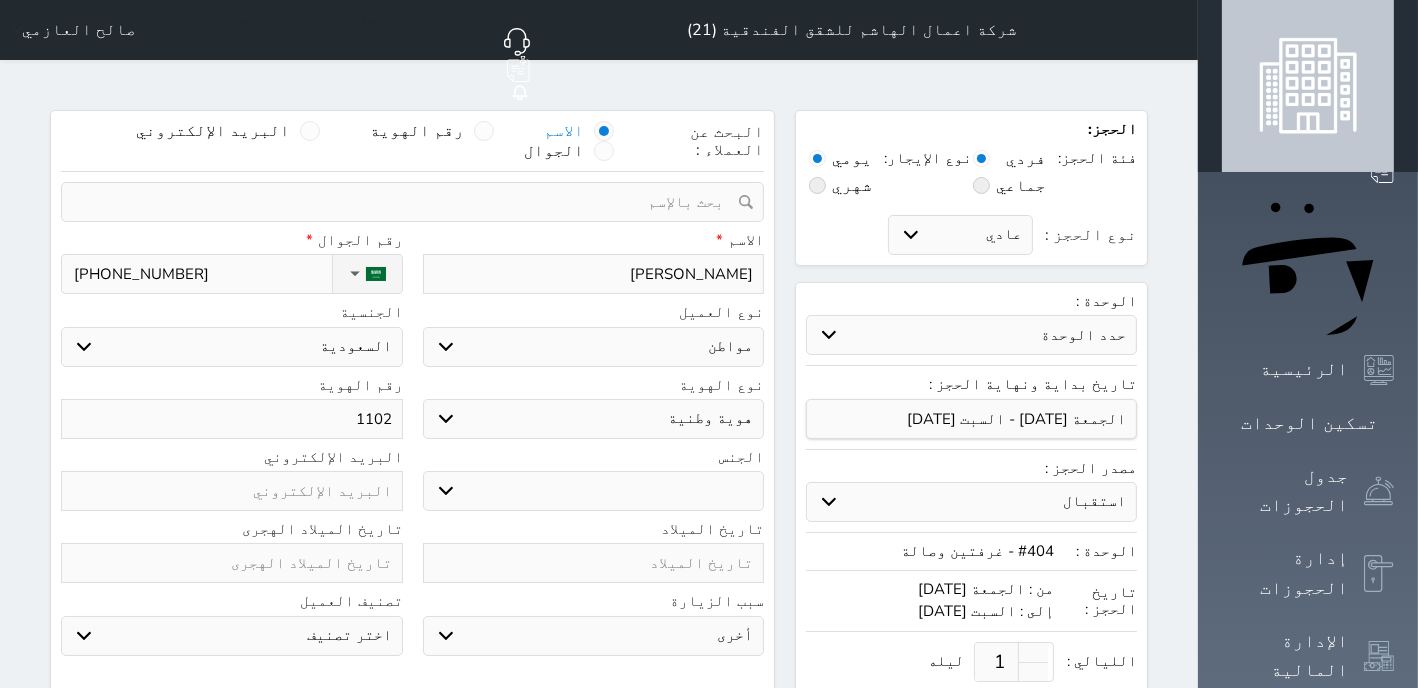 type on "11029" 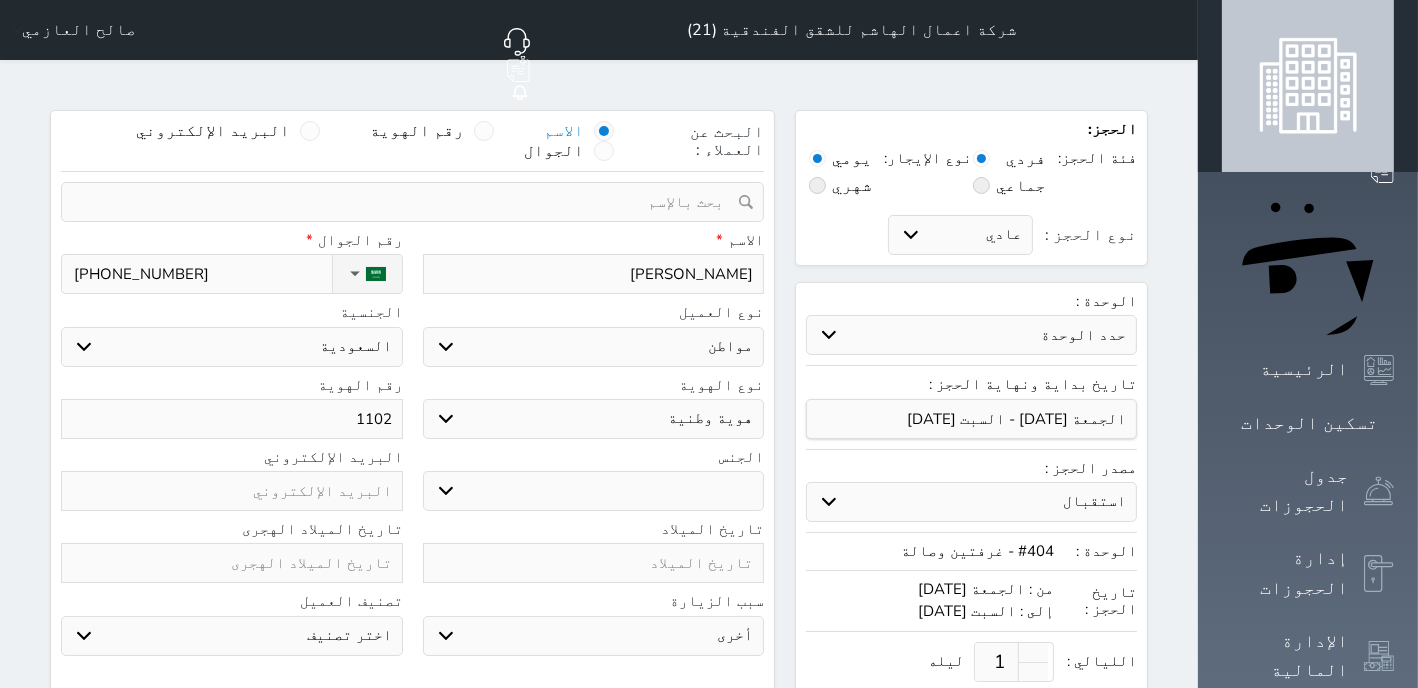 select 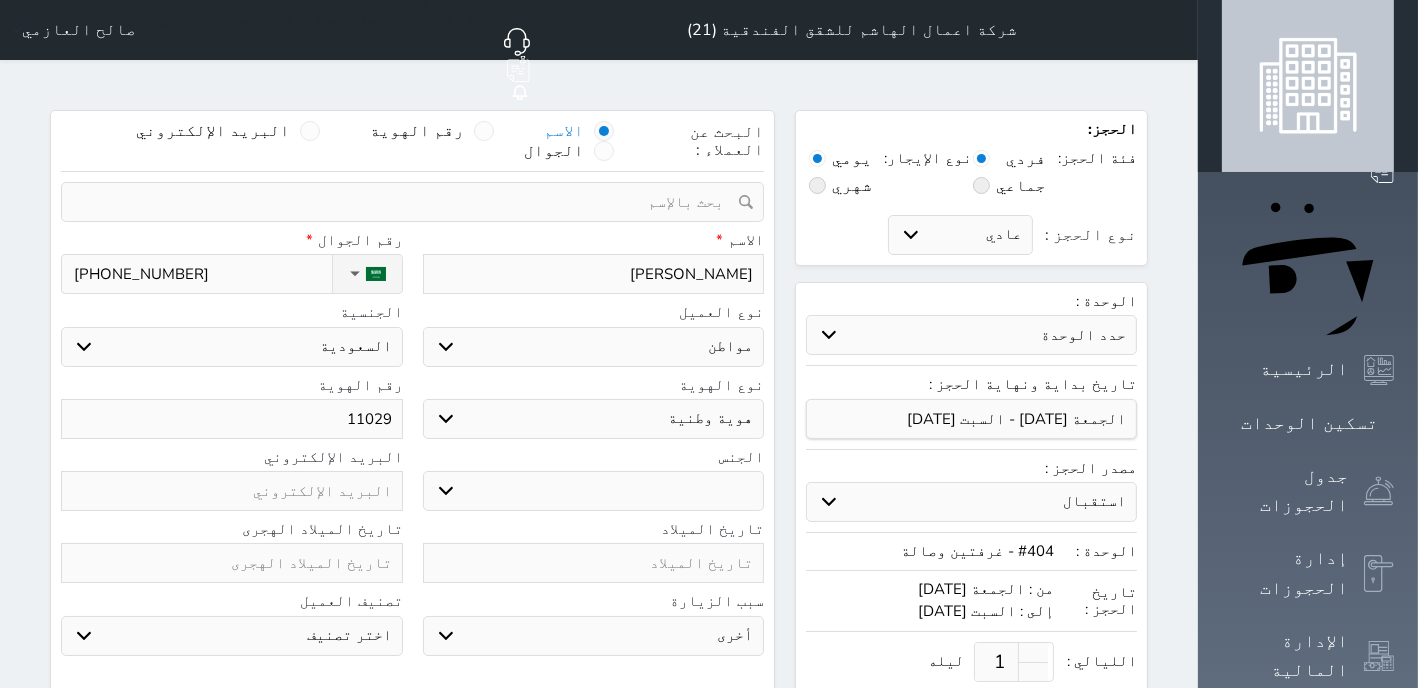 type on "110291" 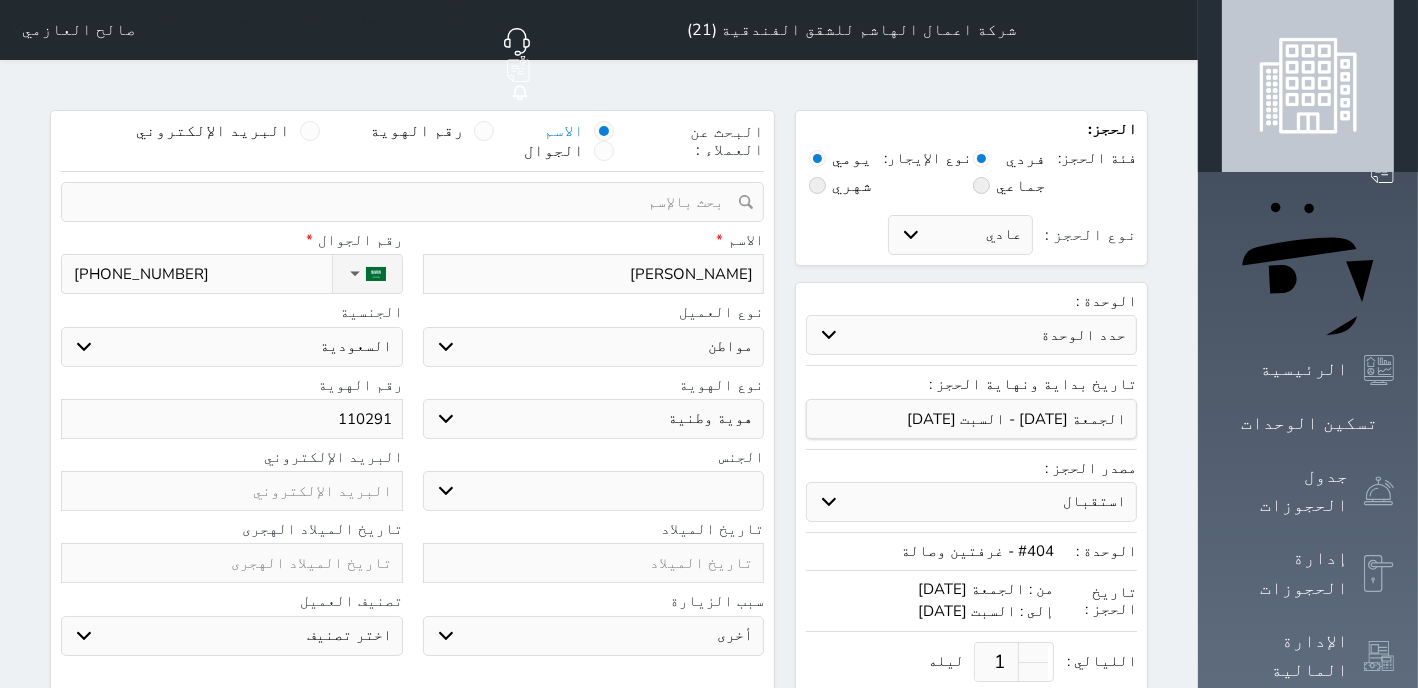 select 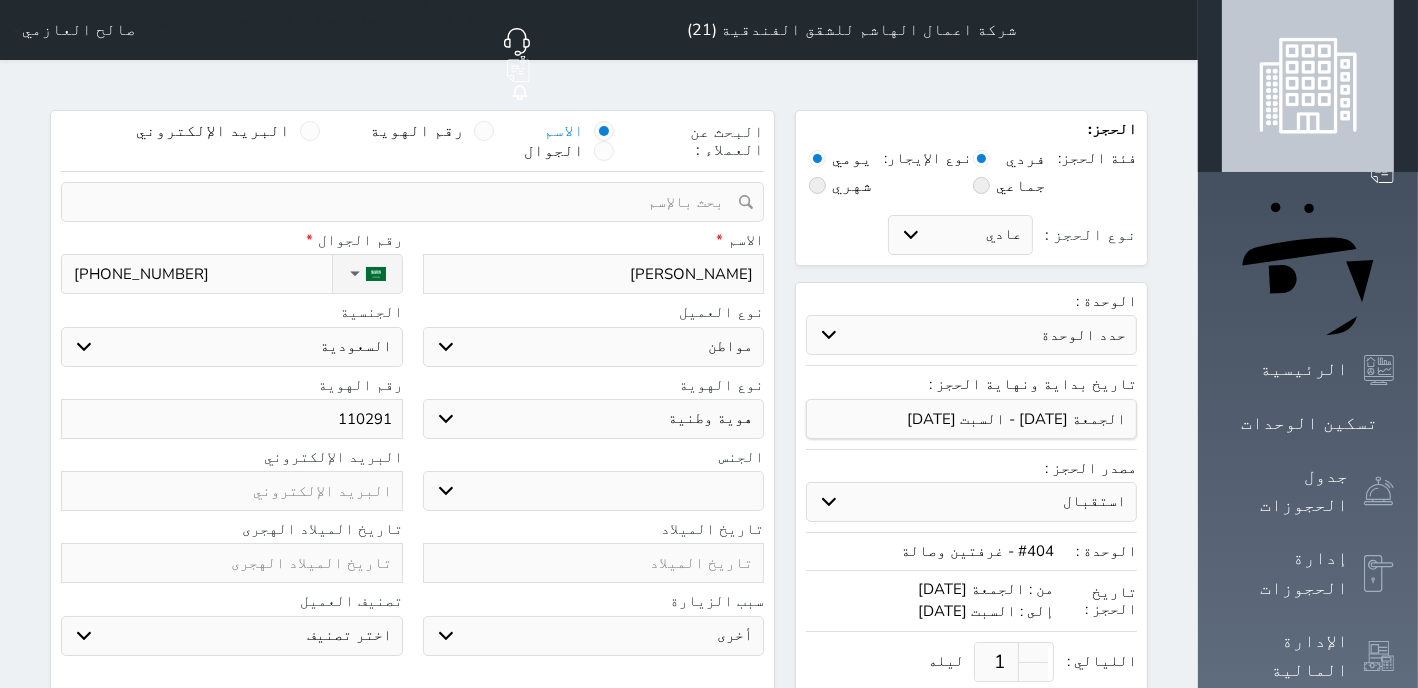 type on "1102912" 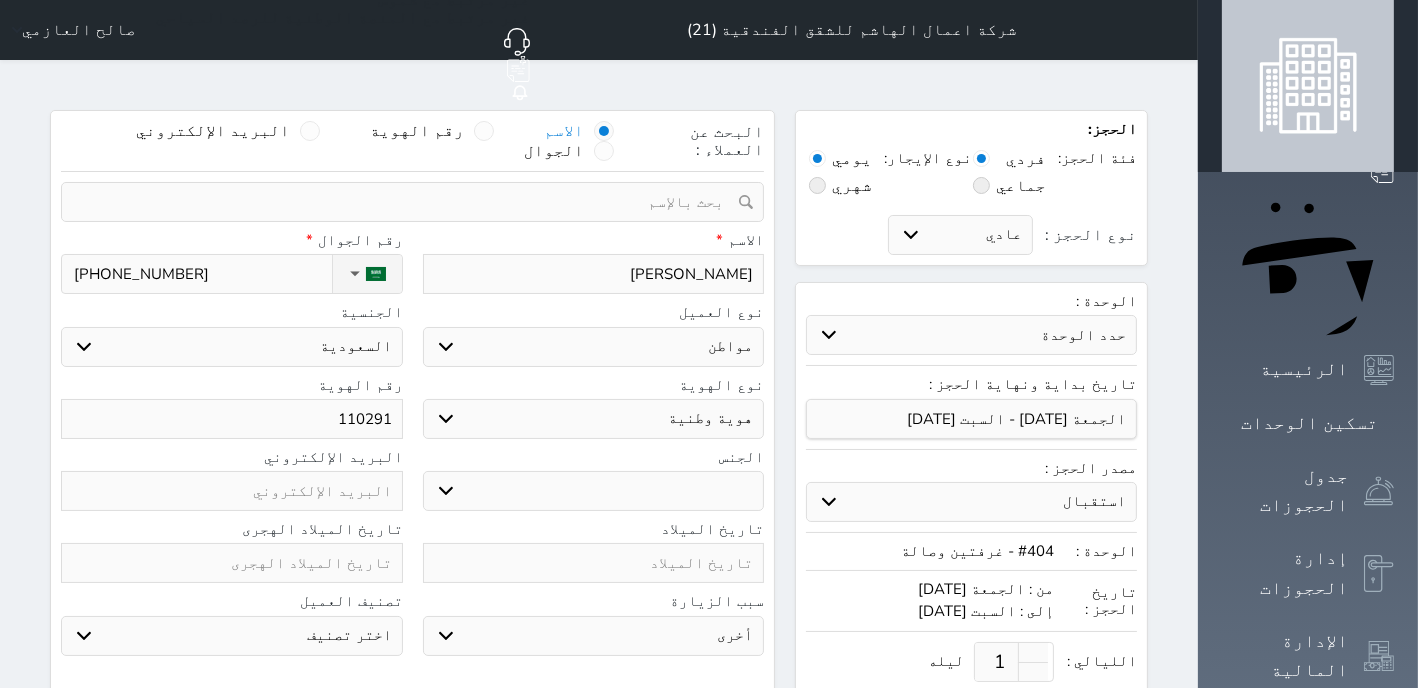 select 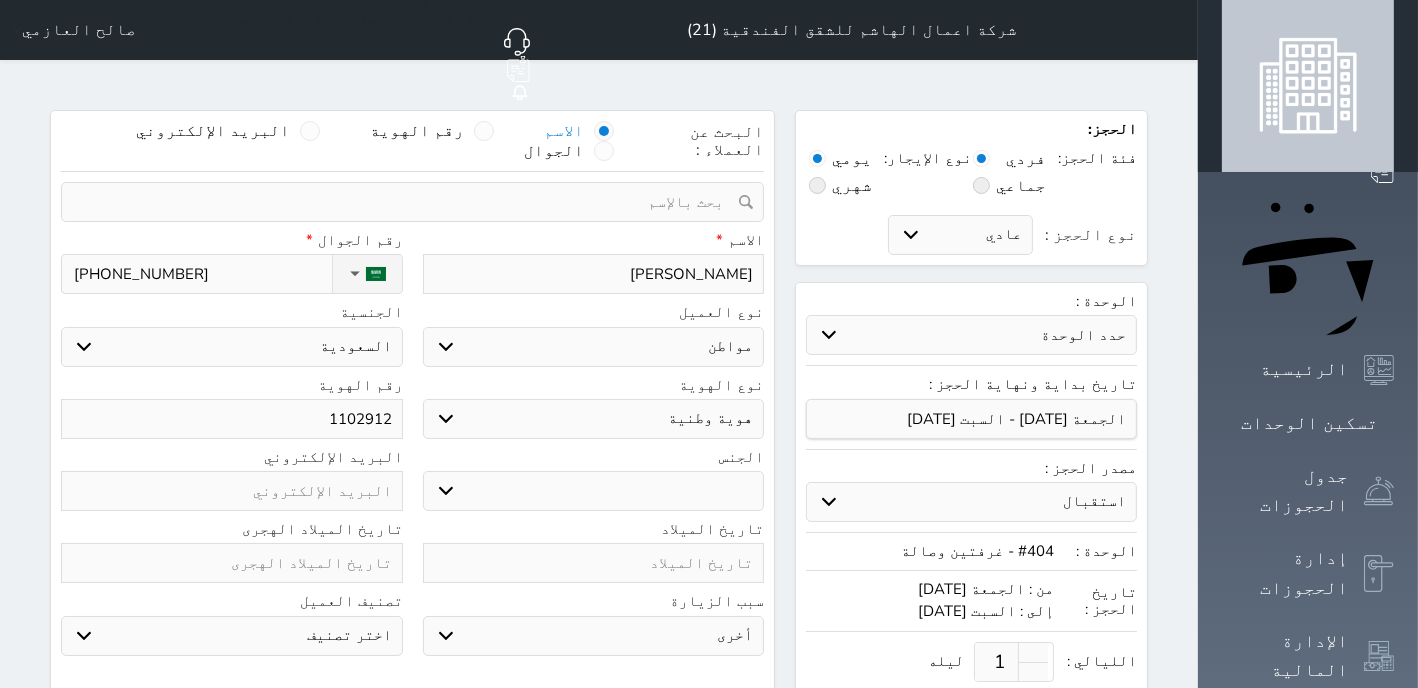 type on "11029124" 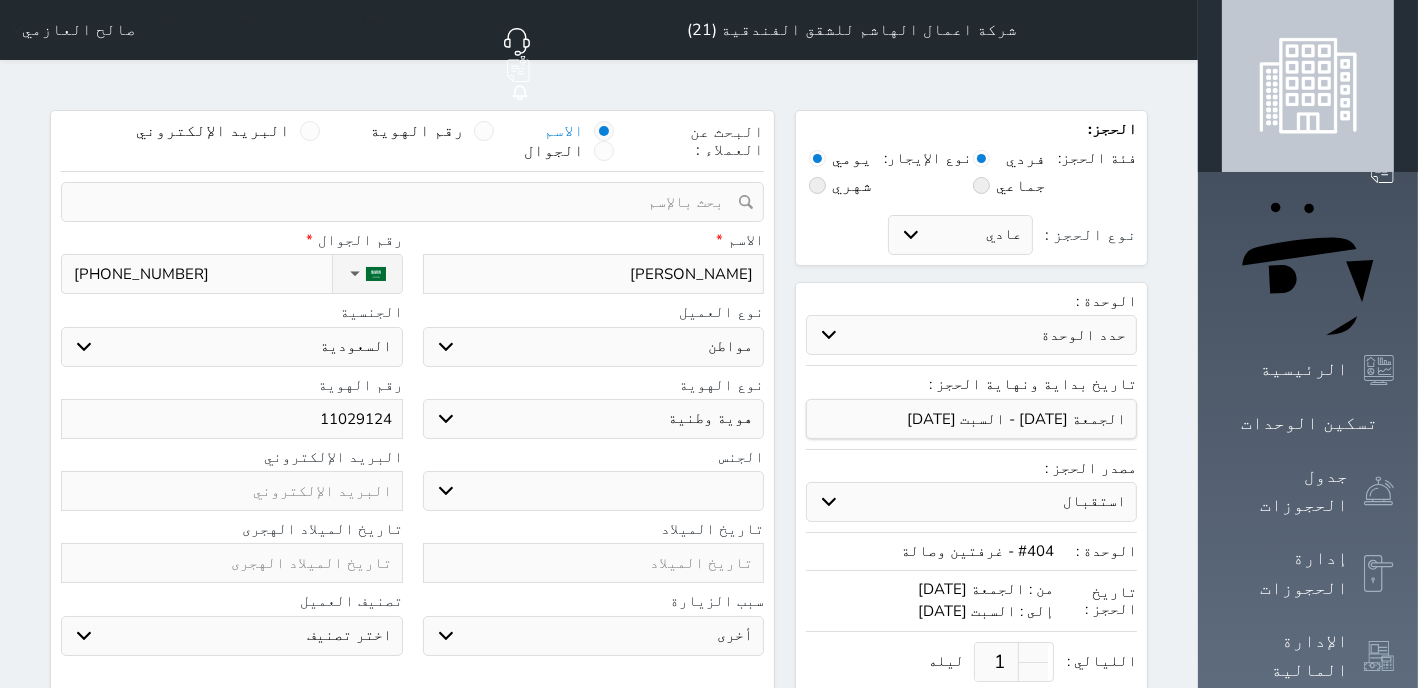 select 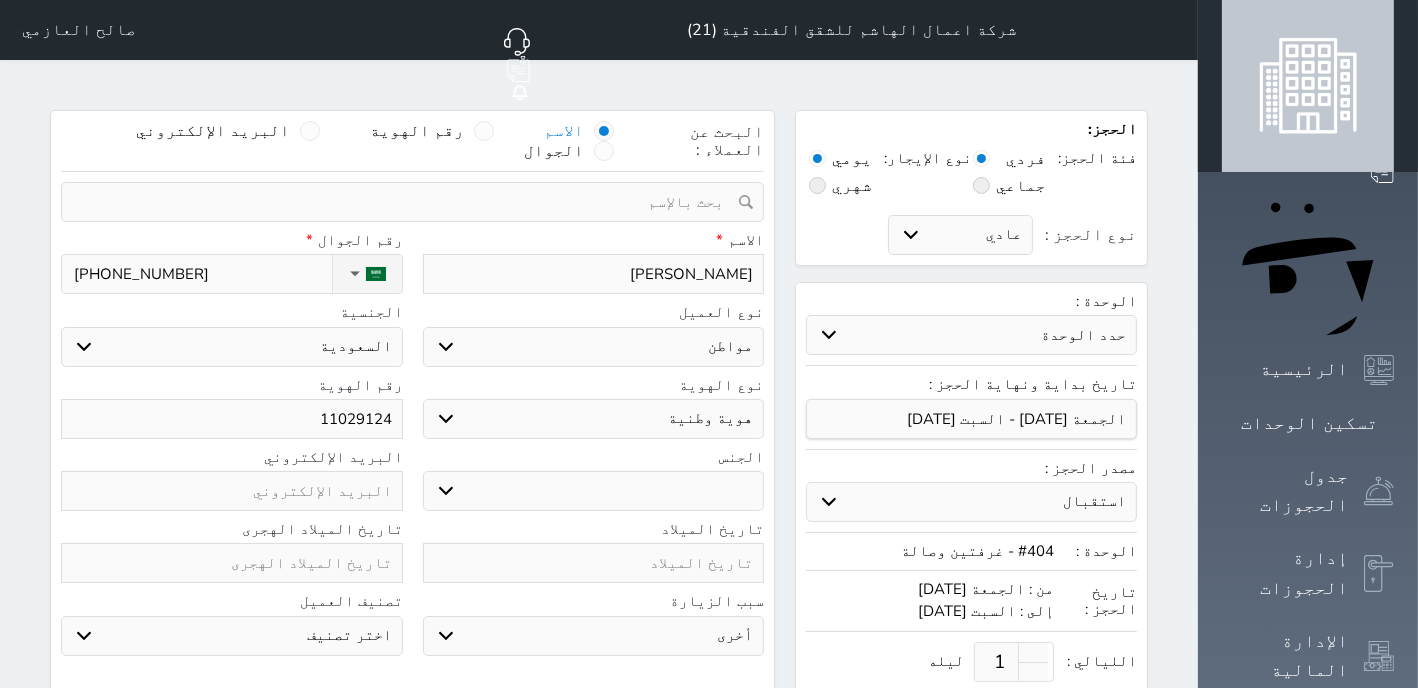 type on "110291243" 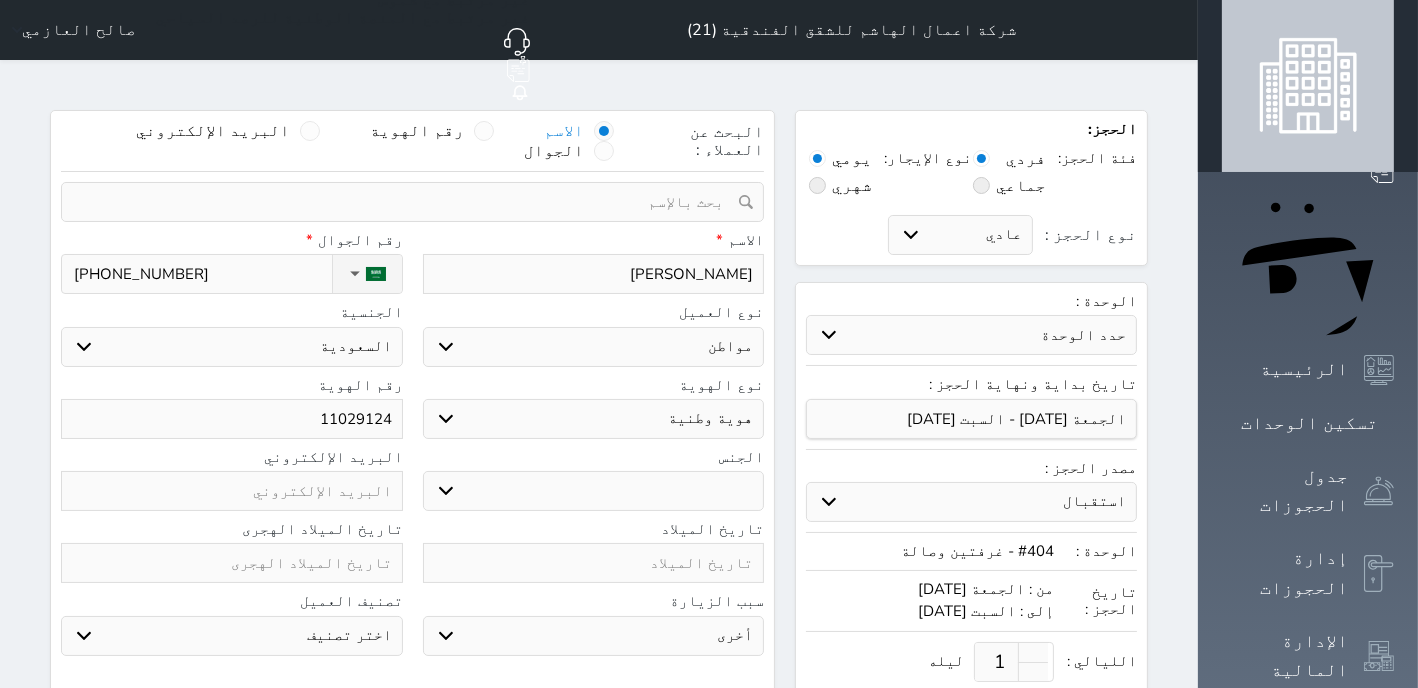 select 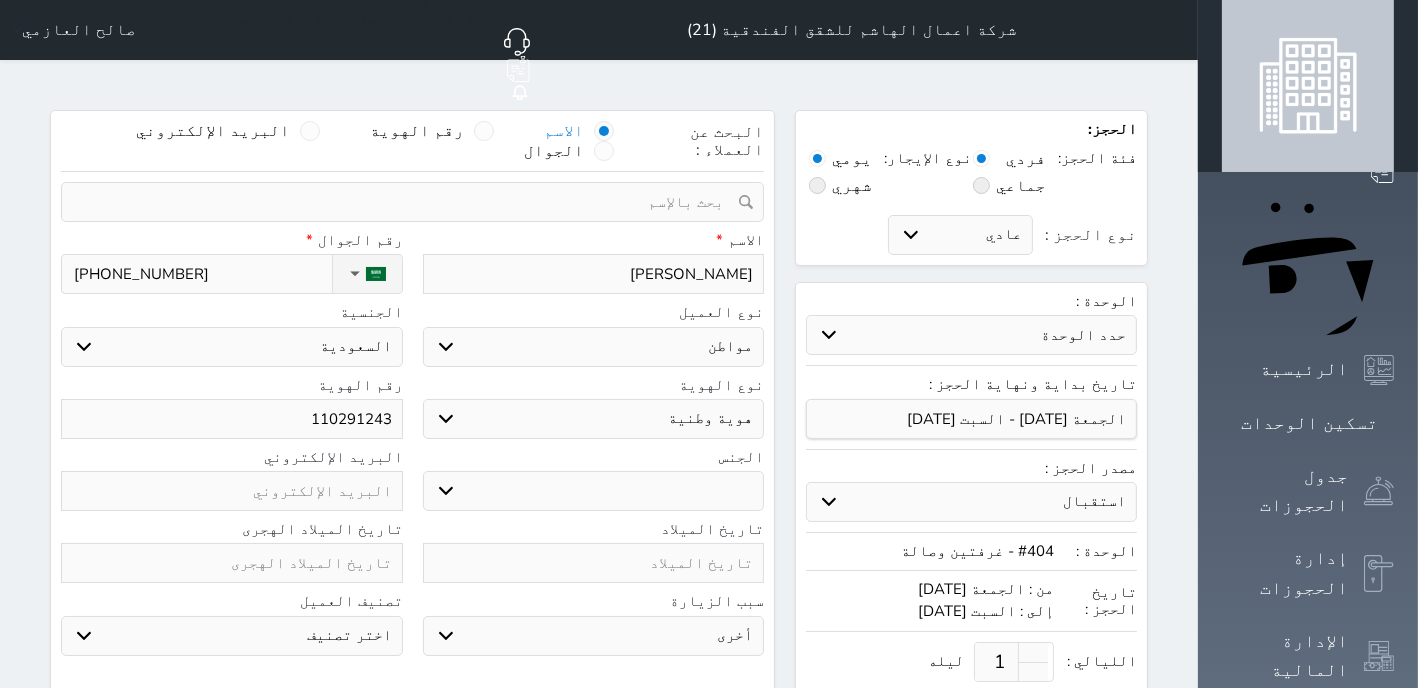 type on "1102912431" 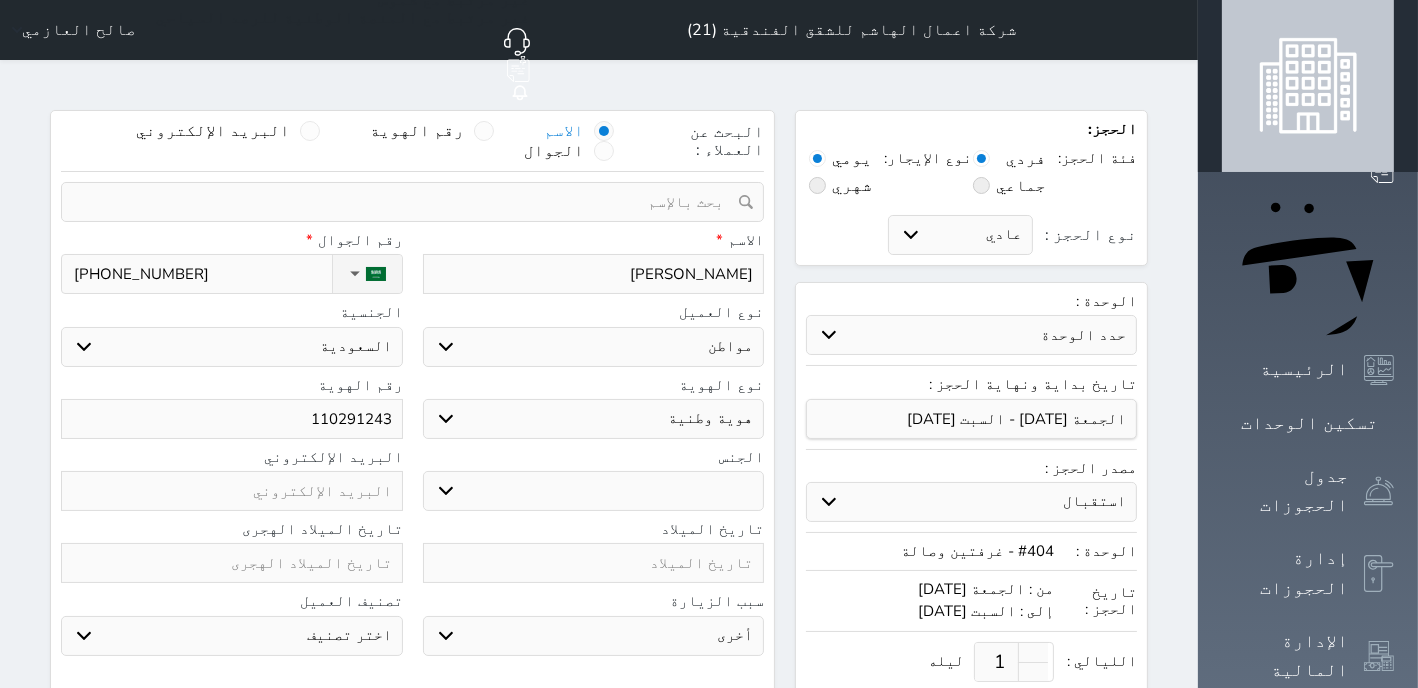 select 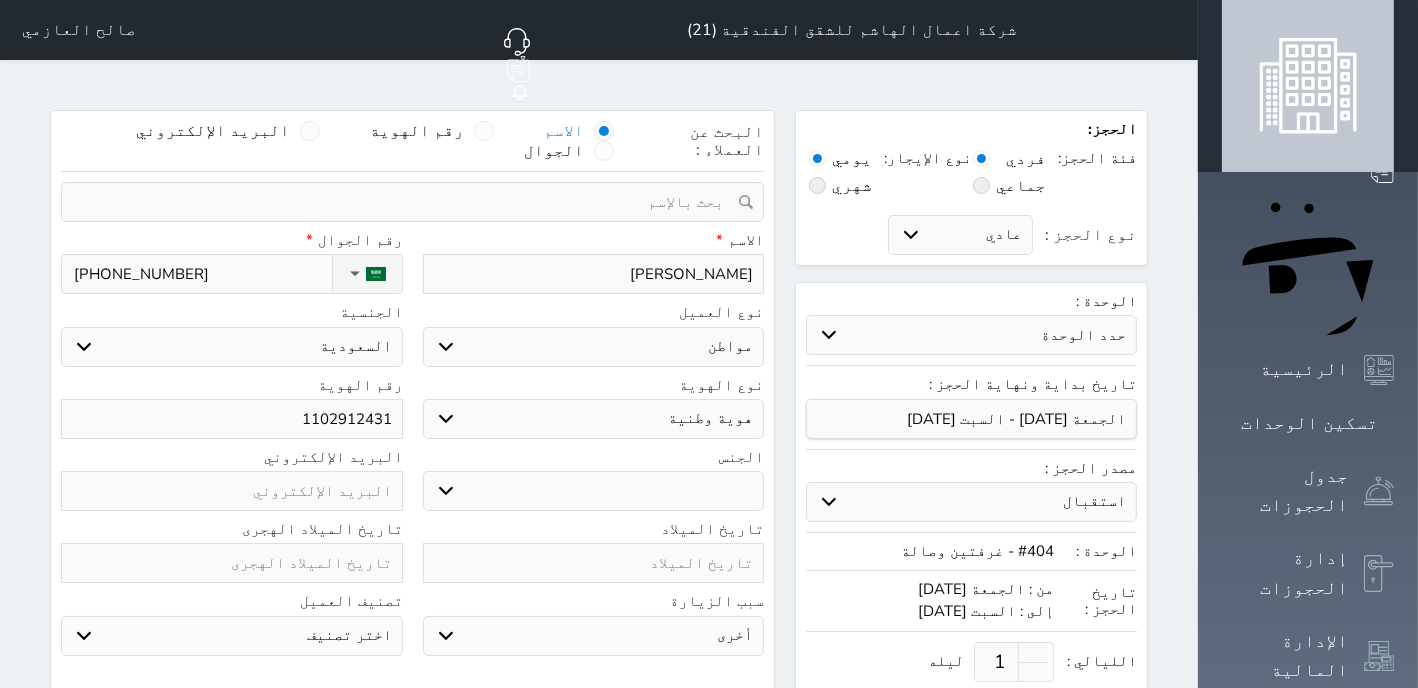 type on "1102912431" 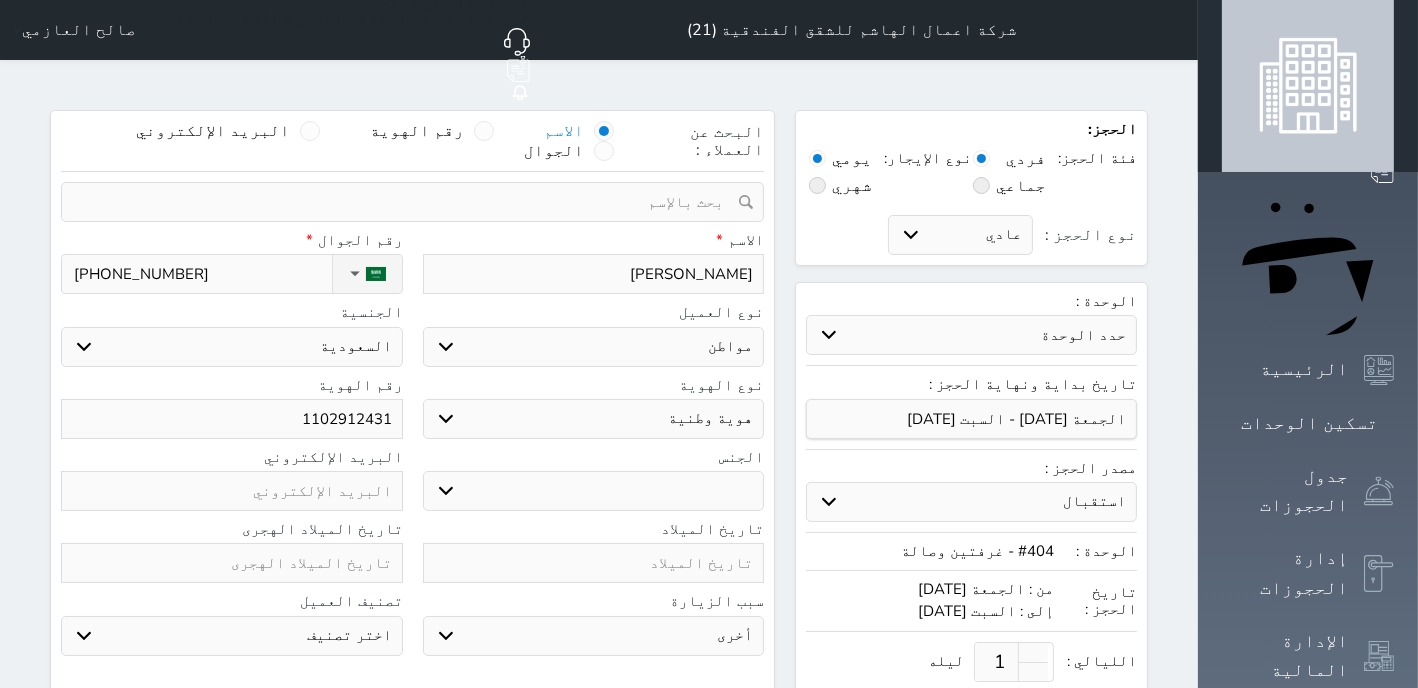 click on "ذكر   انثى" at bounding box center [594, 491] 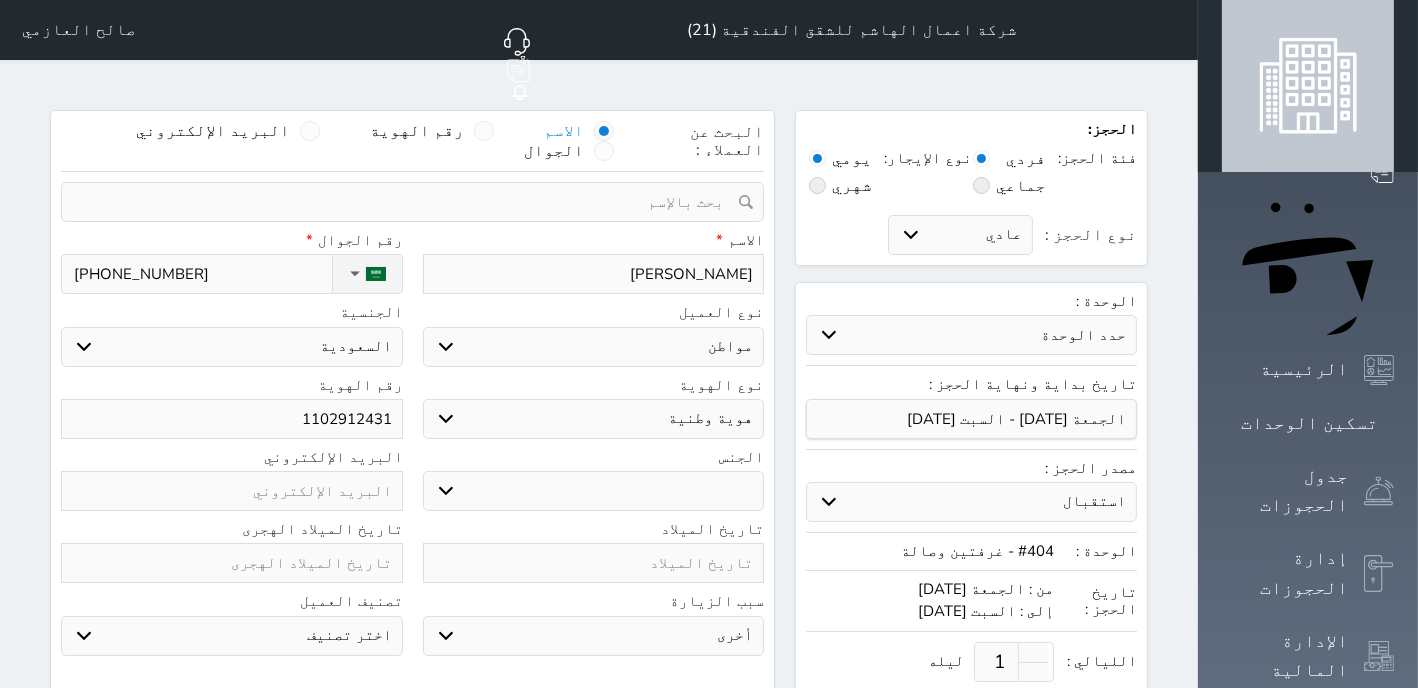 select on "[DEMOGRAPHIC_DATA]" 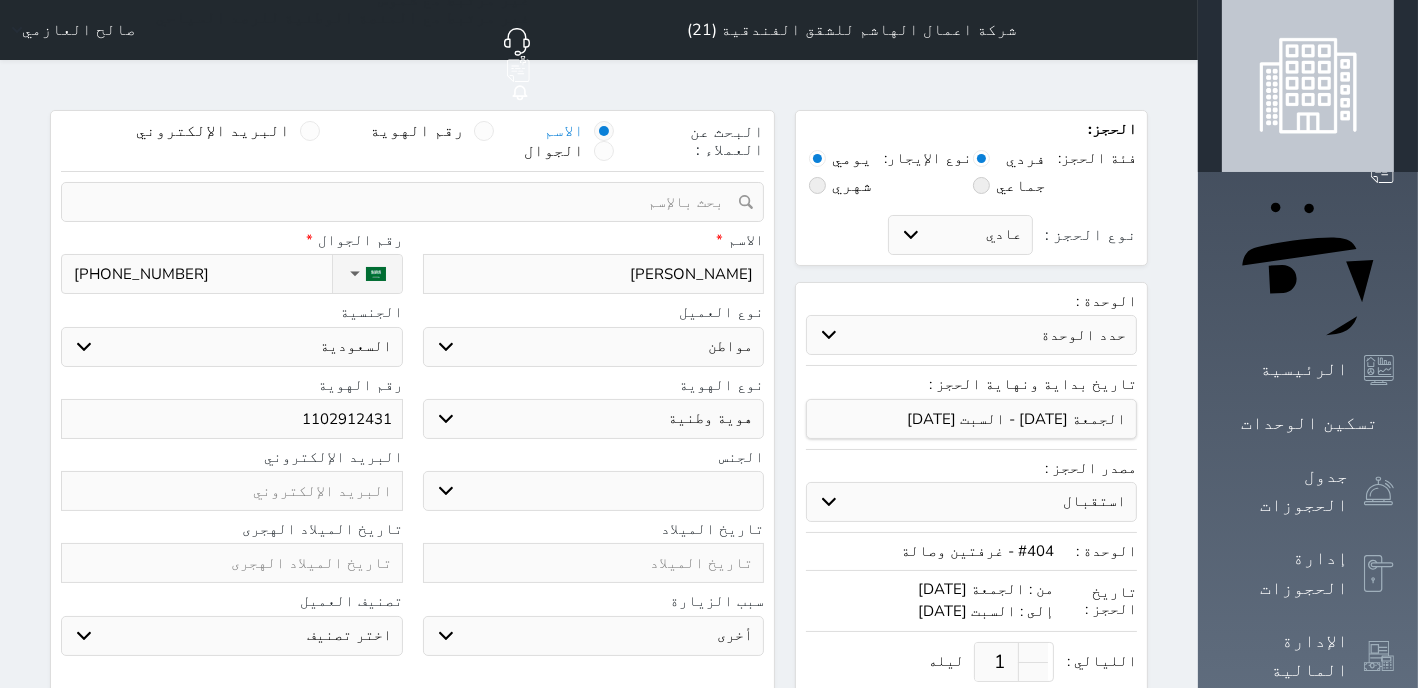 click on "ذكر" at bounding box center [0, 0] 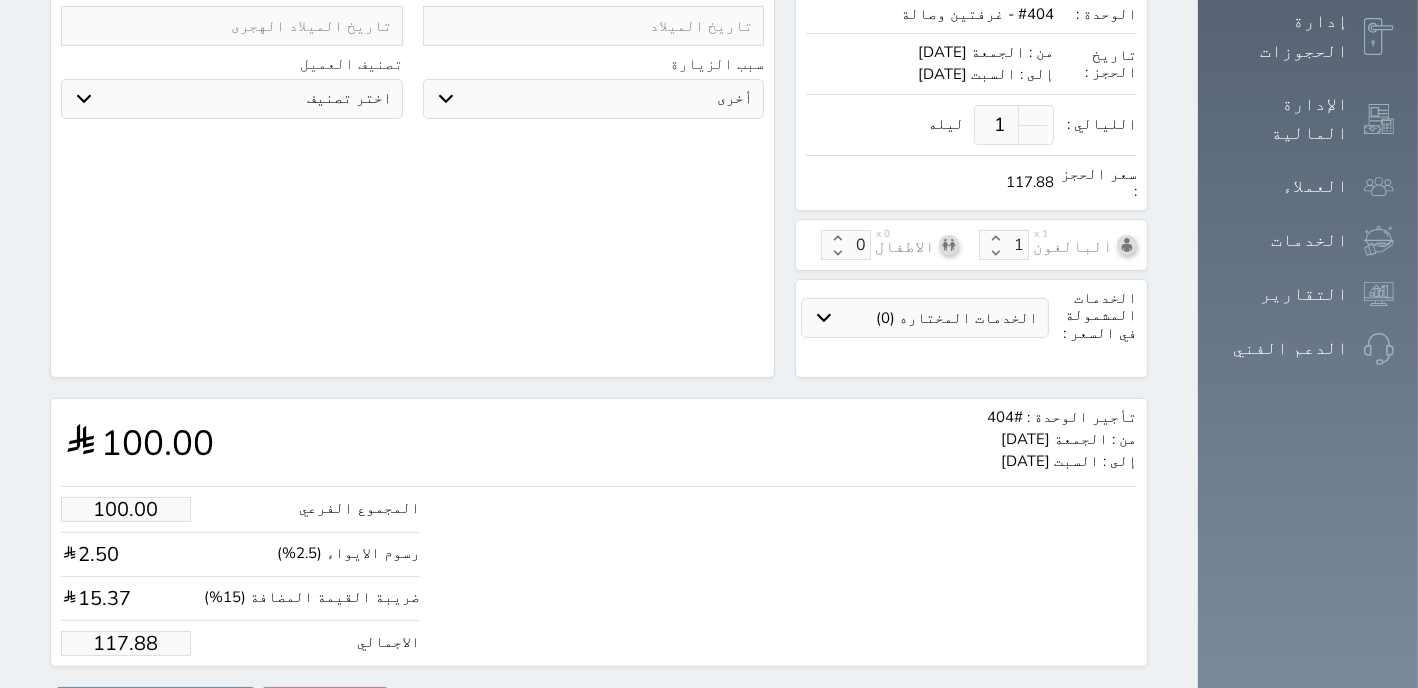 scroll, scrollTop: 562, scrollLeft: 0, axis: vertical 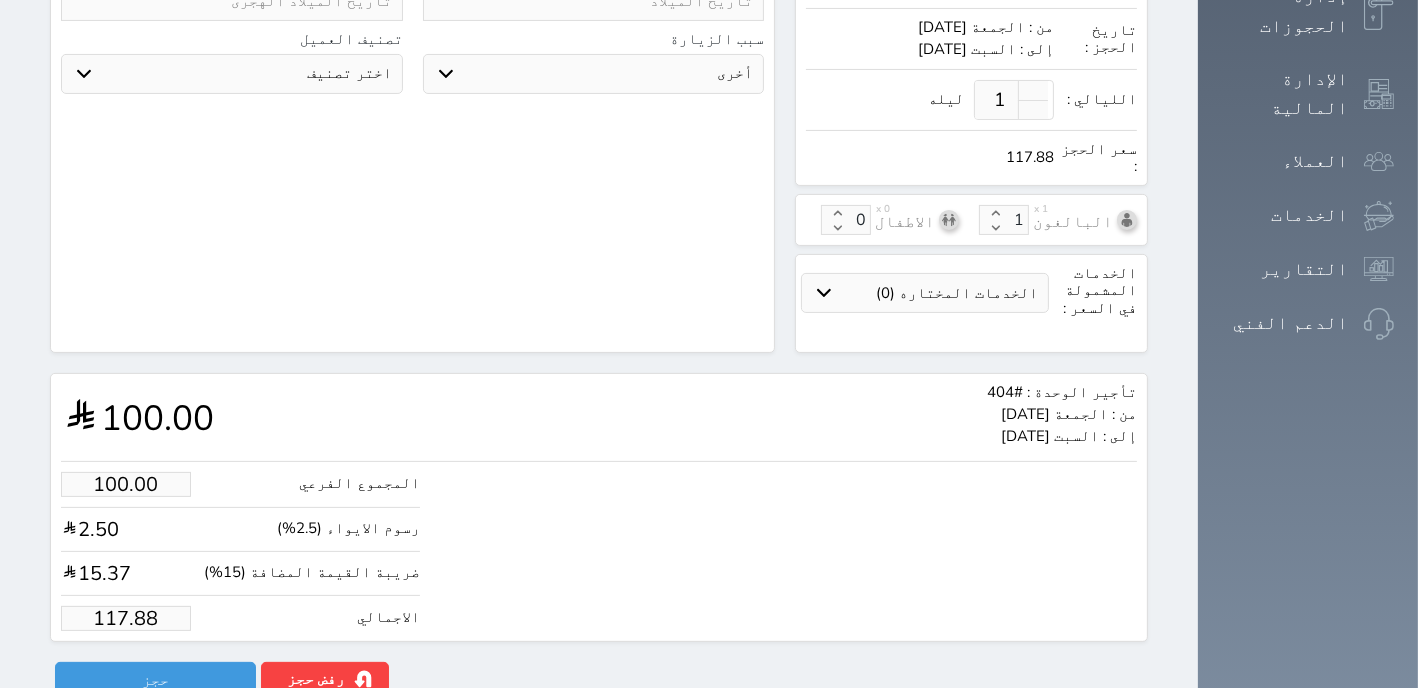 click on "117.88" at bounding box center (126, 618) 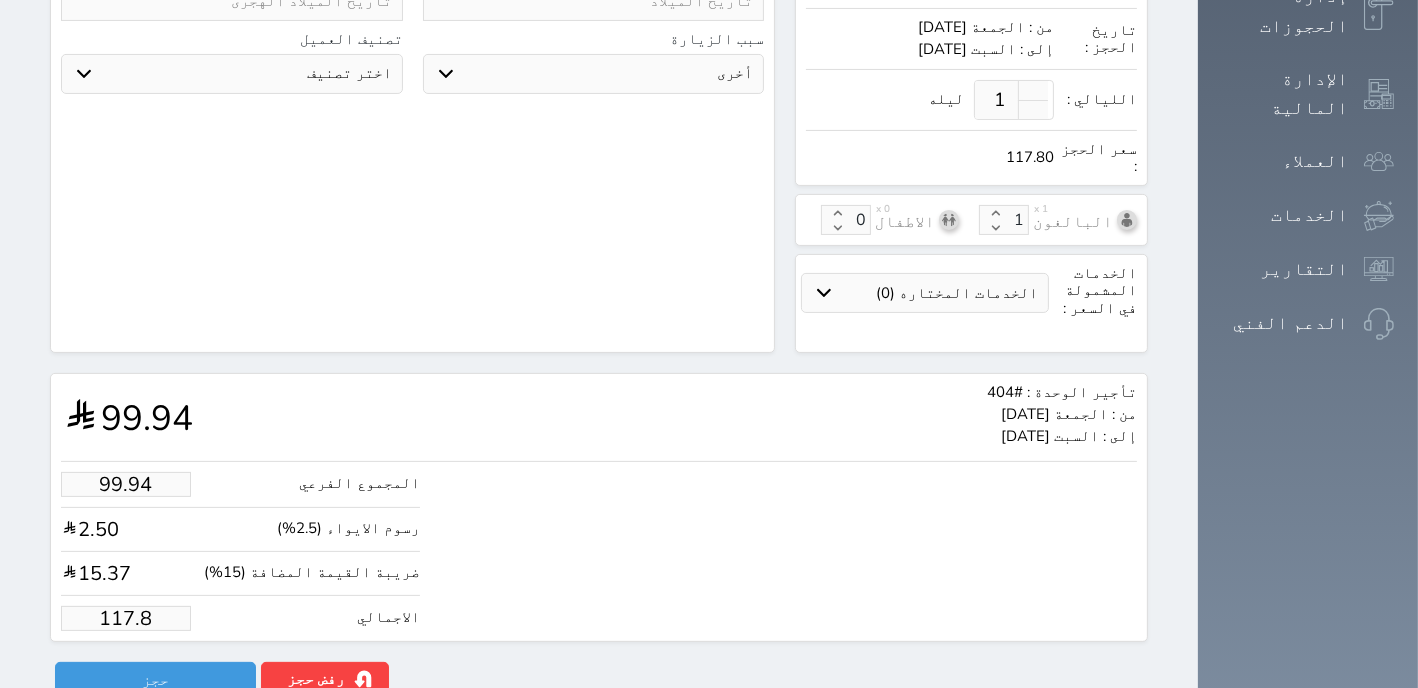 type on "99.26" 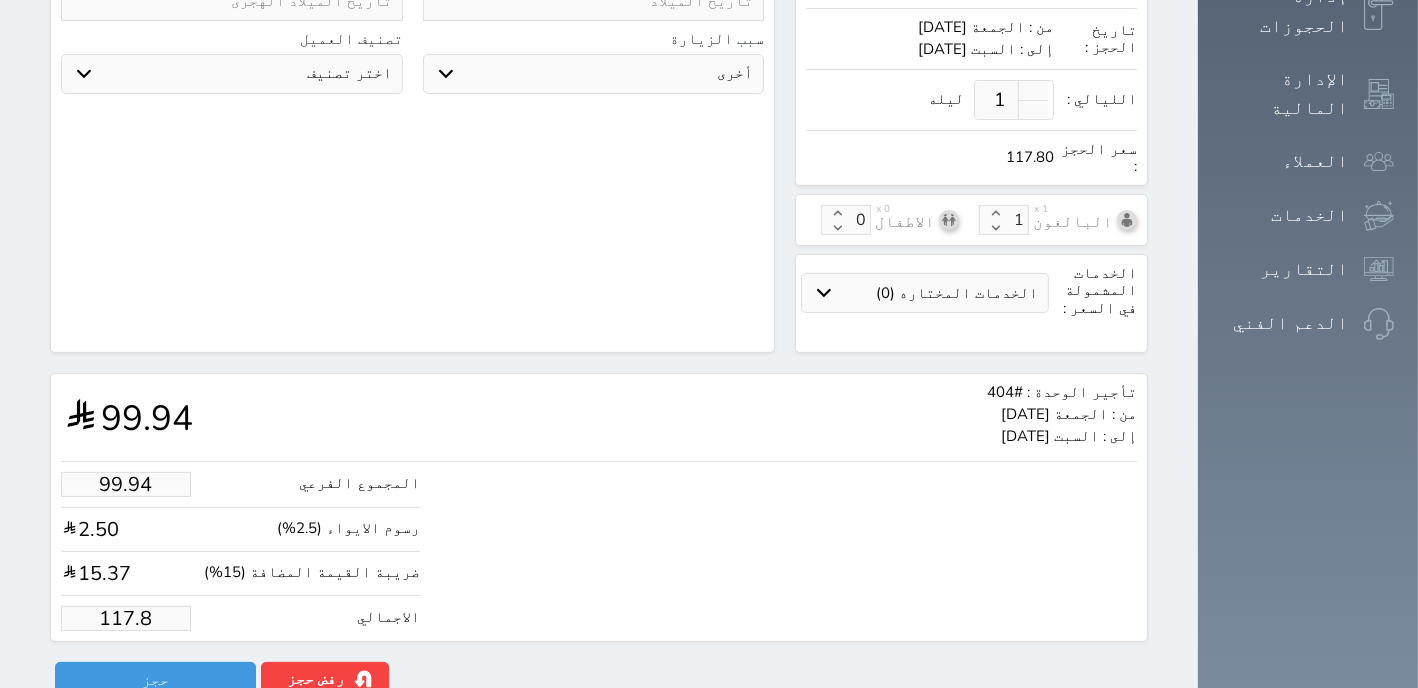 type on "117" 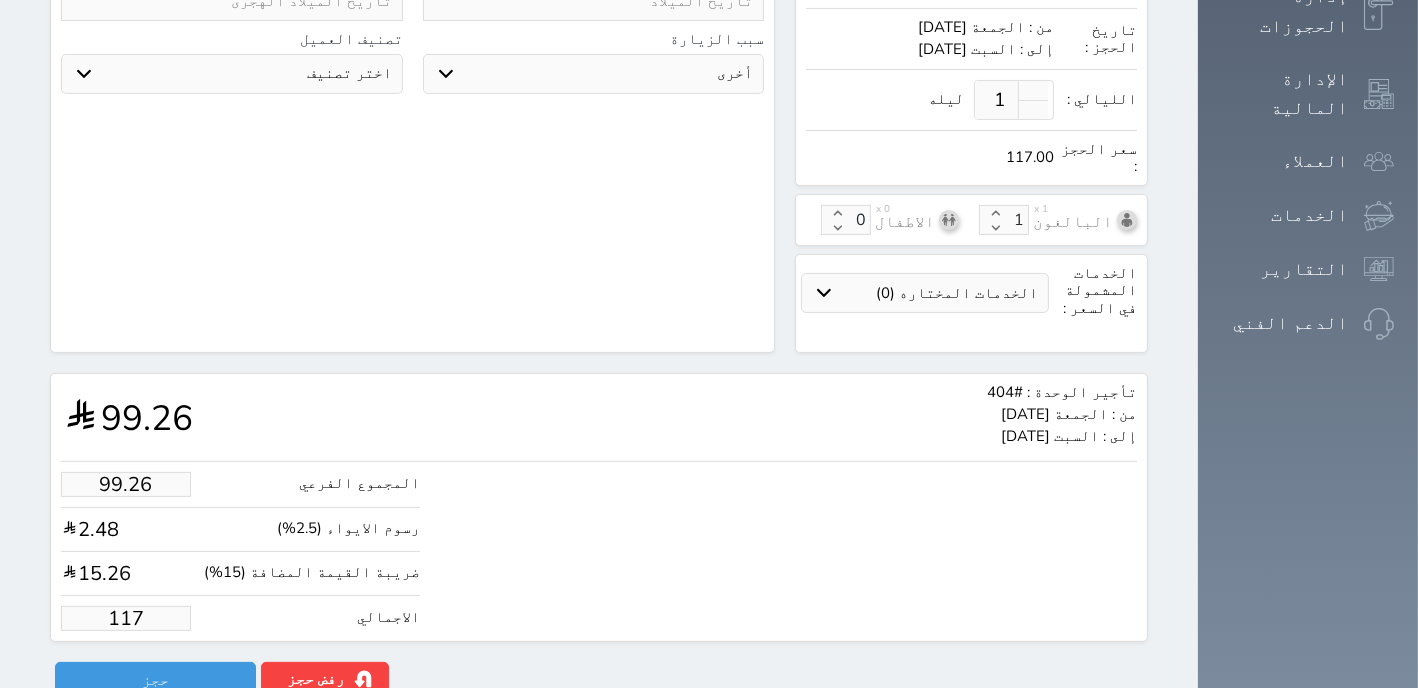 type on "9.33" 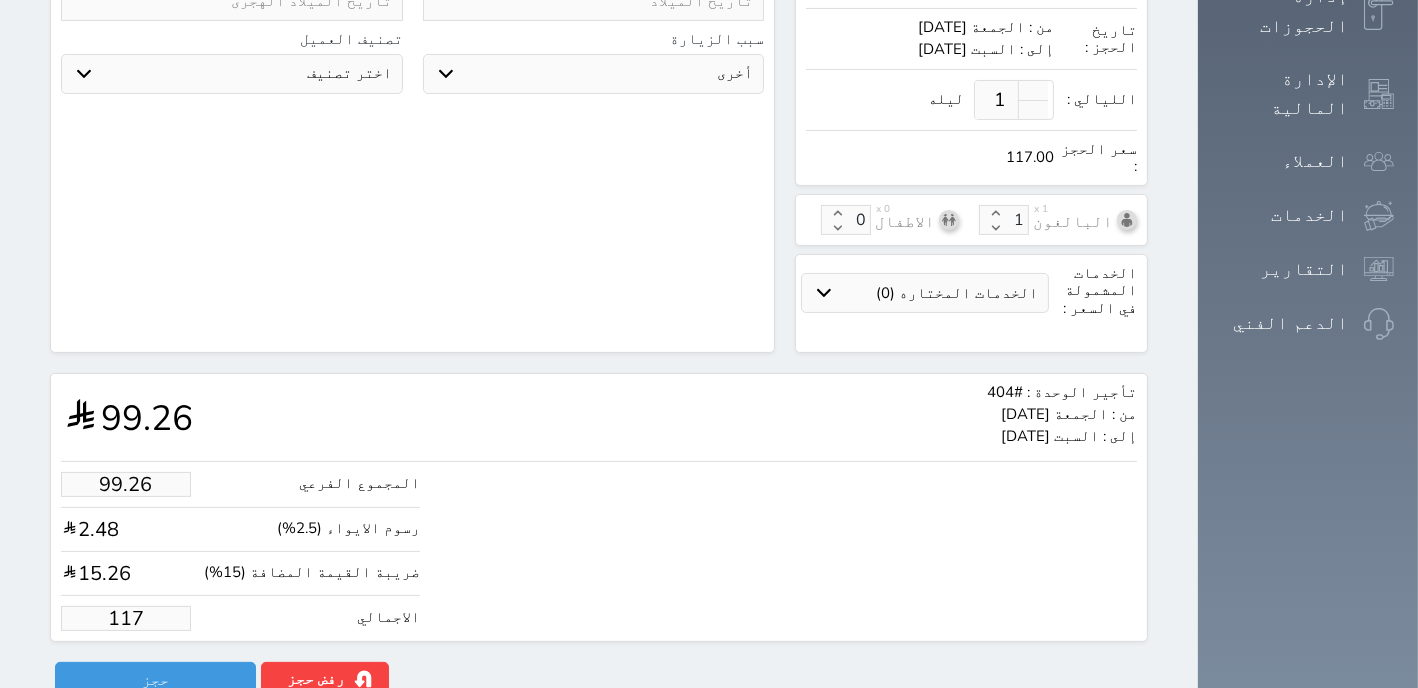 type on "11" 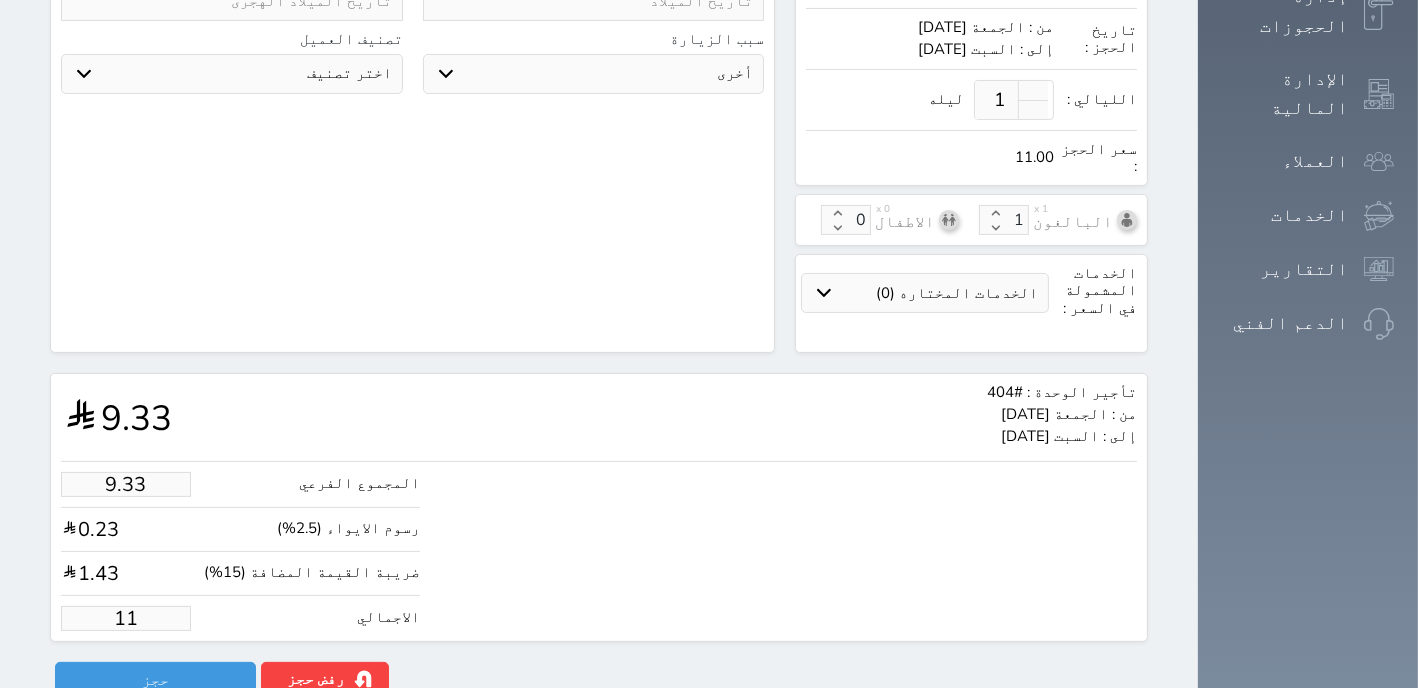 type on "1.00" 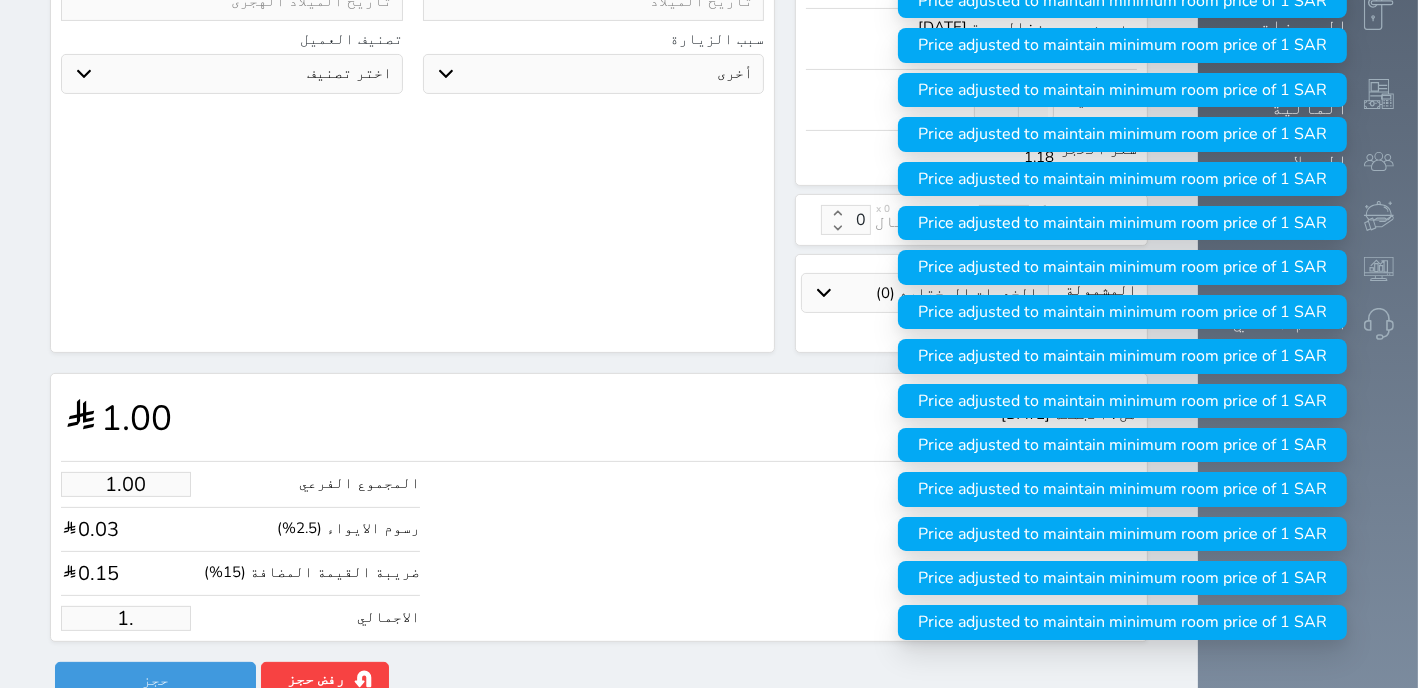type on "1" 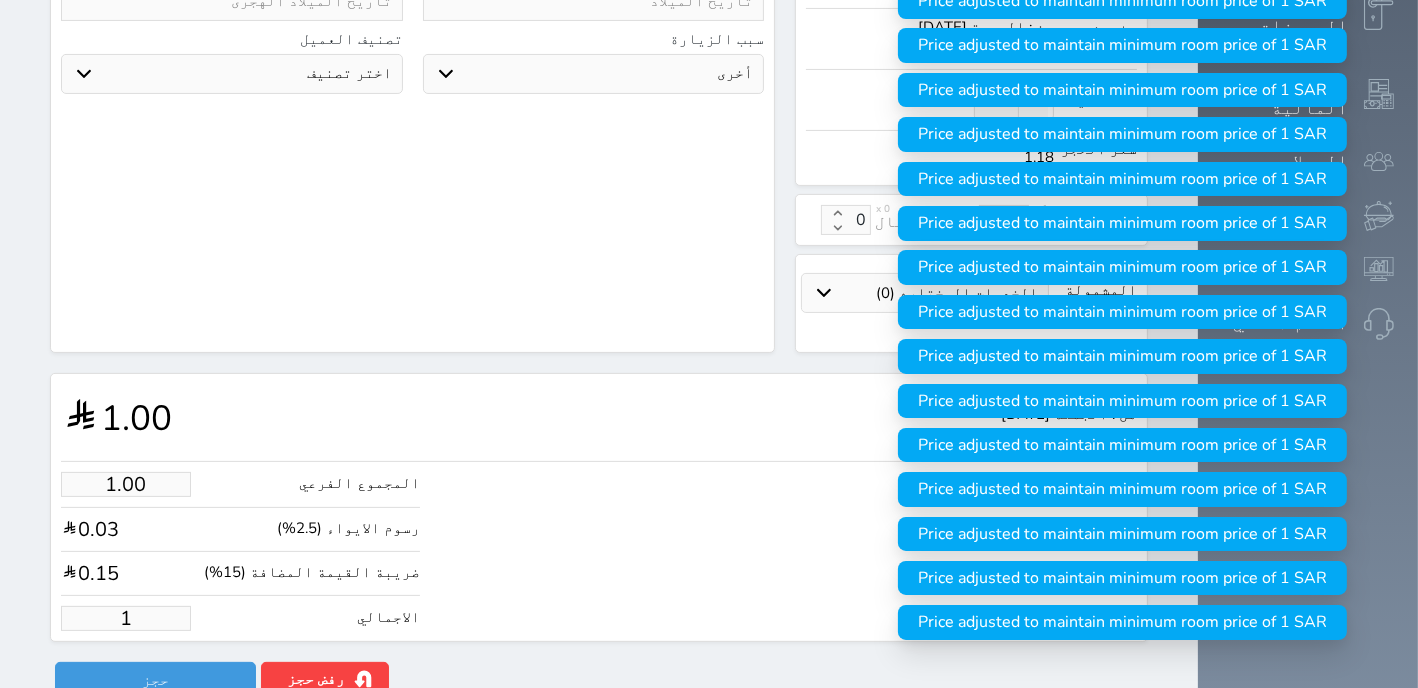 type 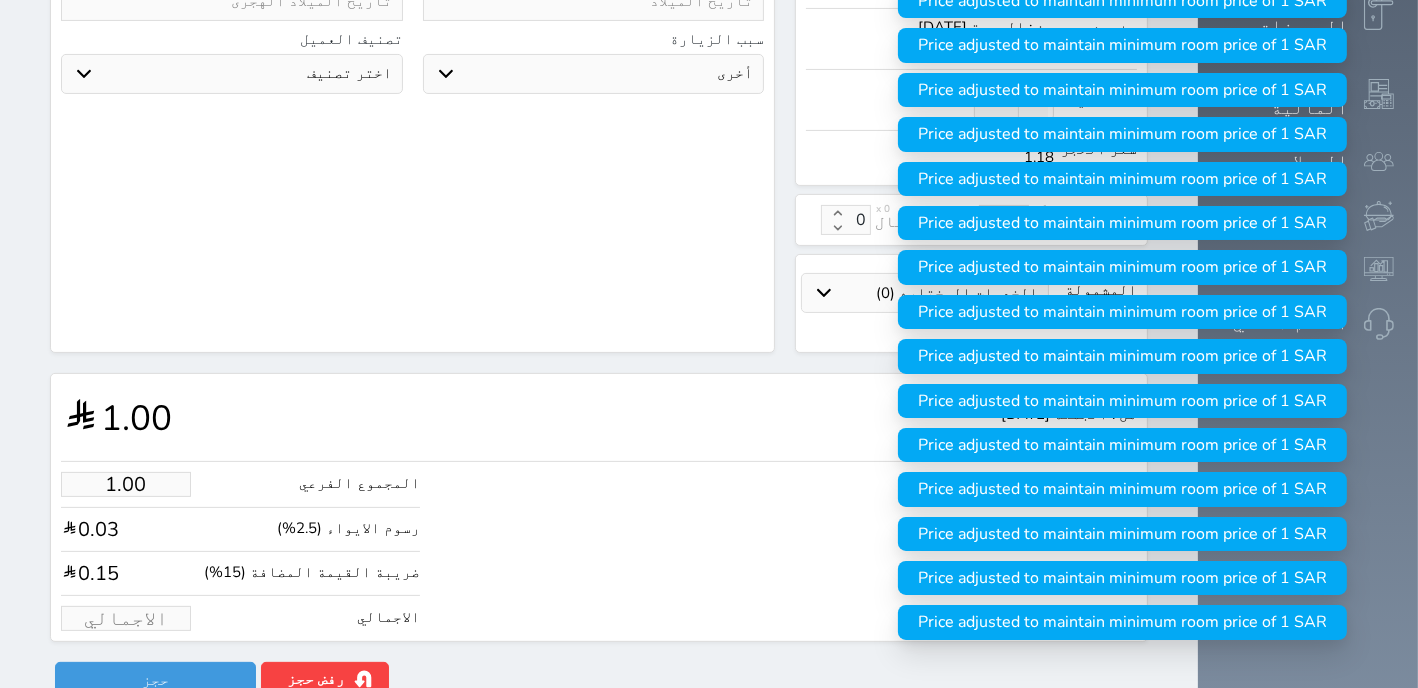 type on "2.55" 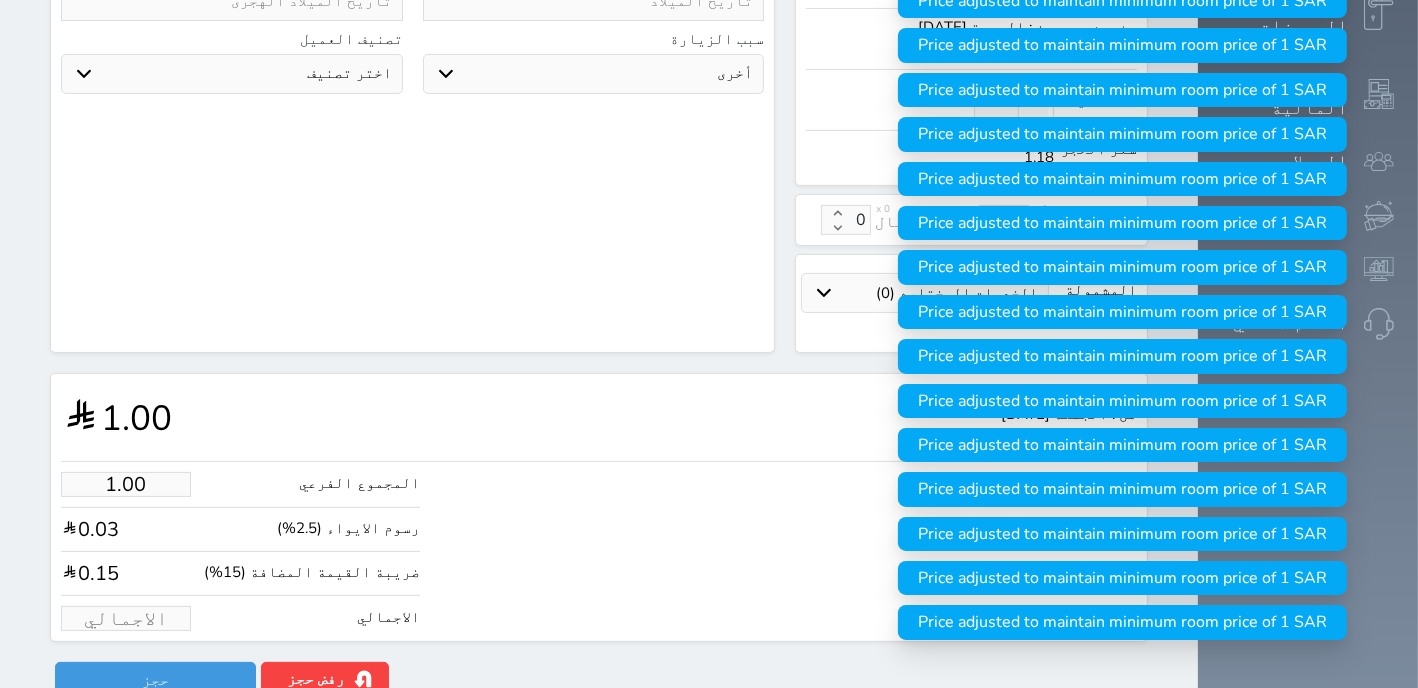 type on "3" 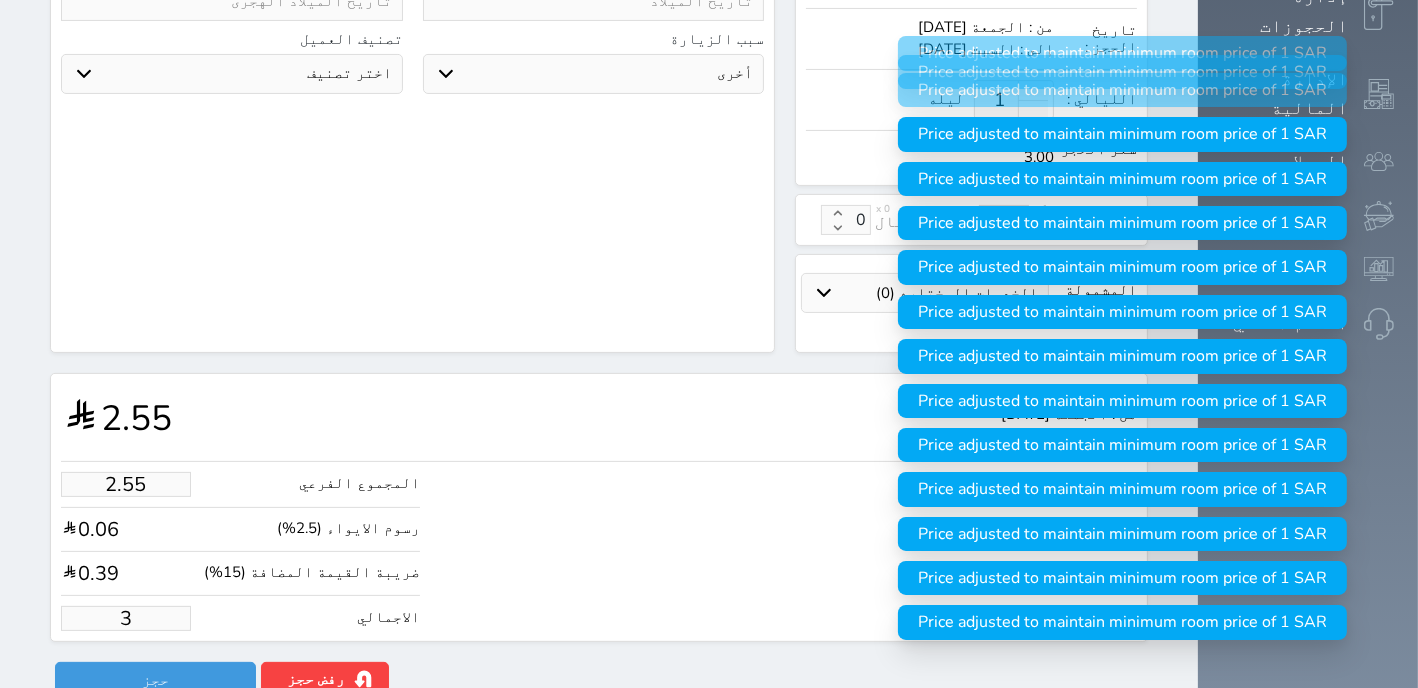 type on "25.45" 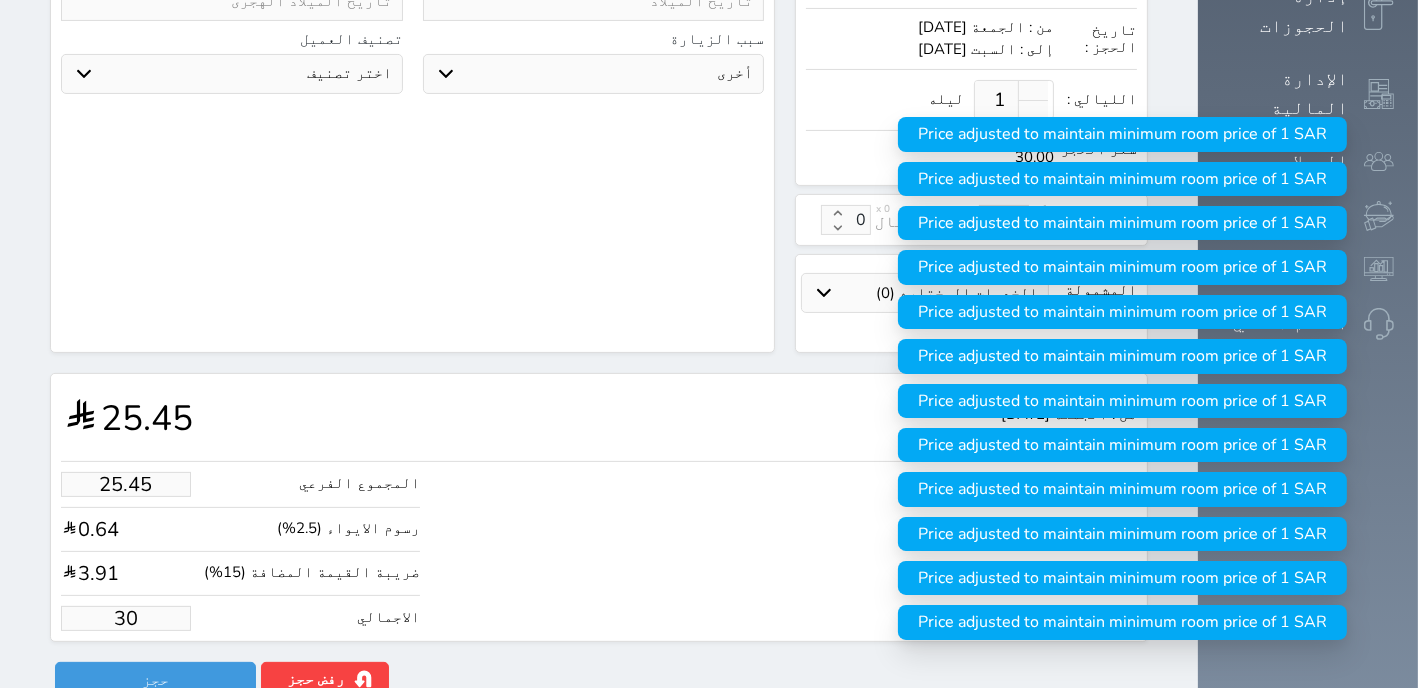 type on "254.51" 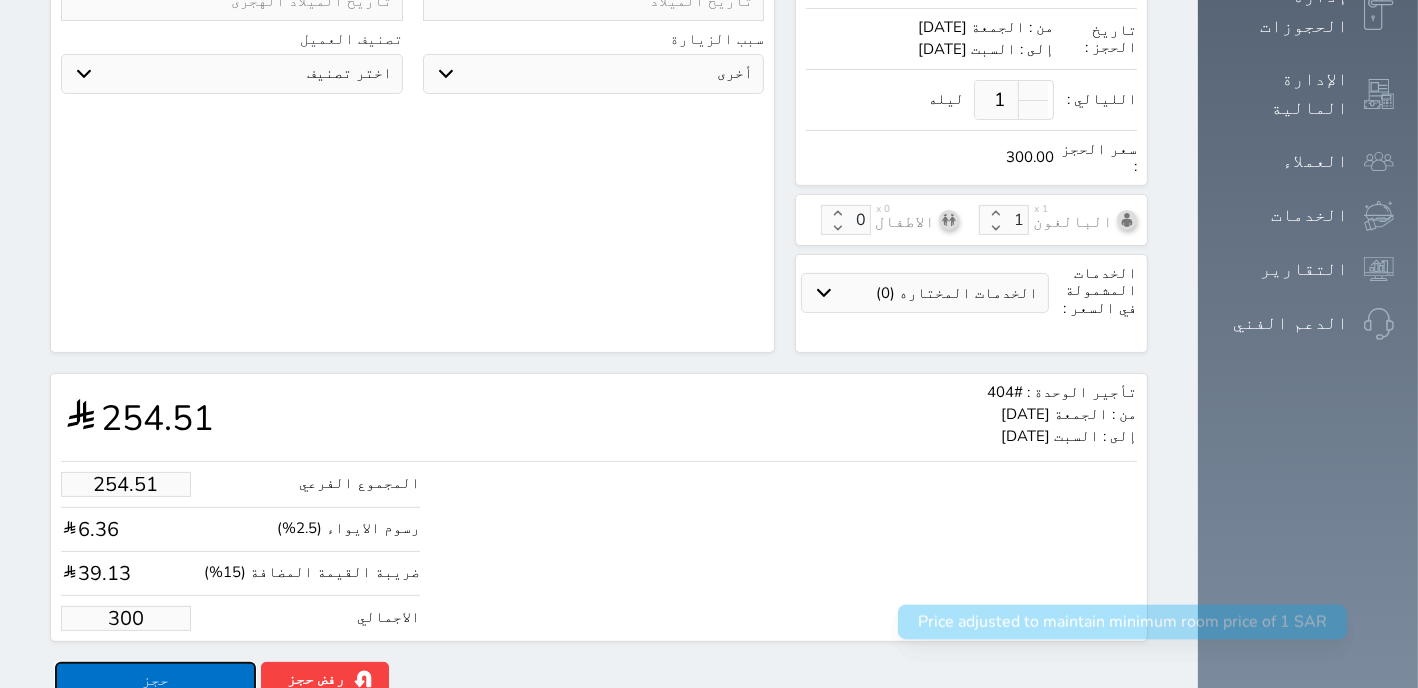 type on "300.00" 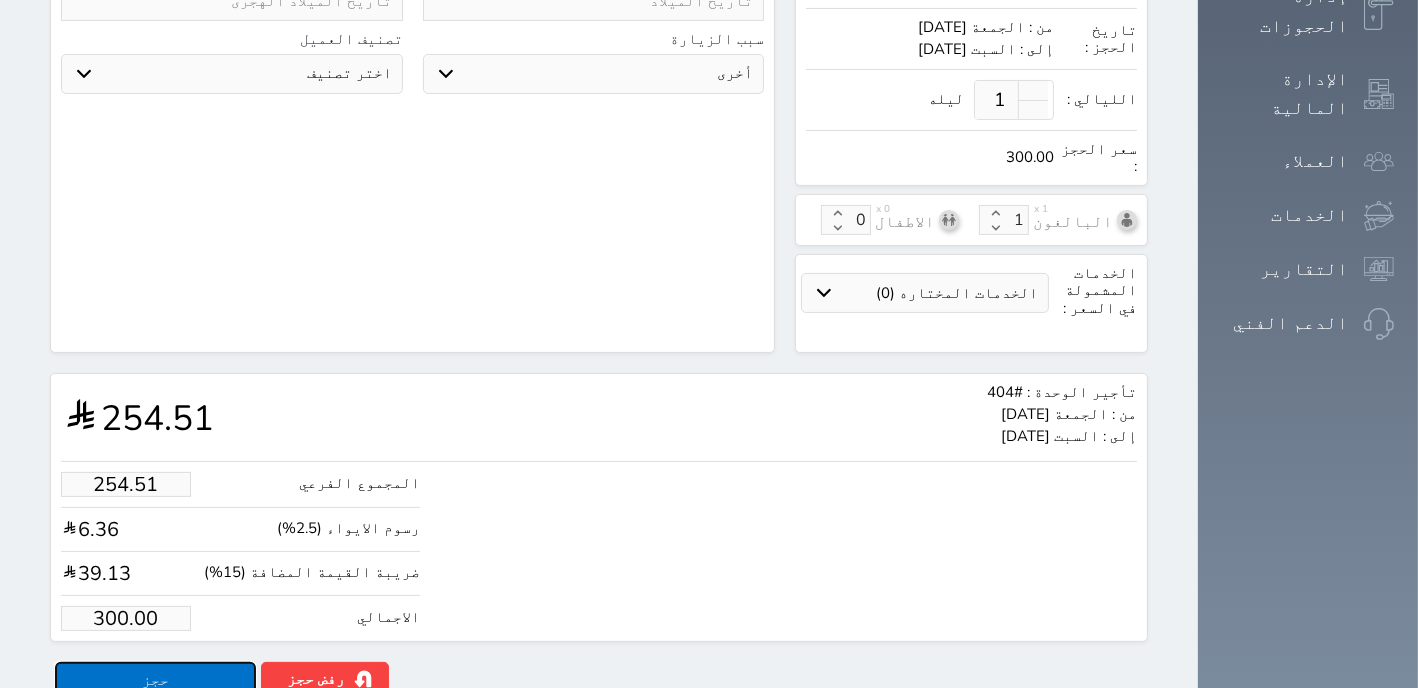 click on "حجز" at bounding box center [155, 679] 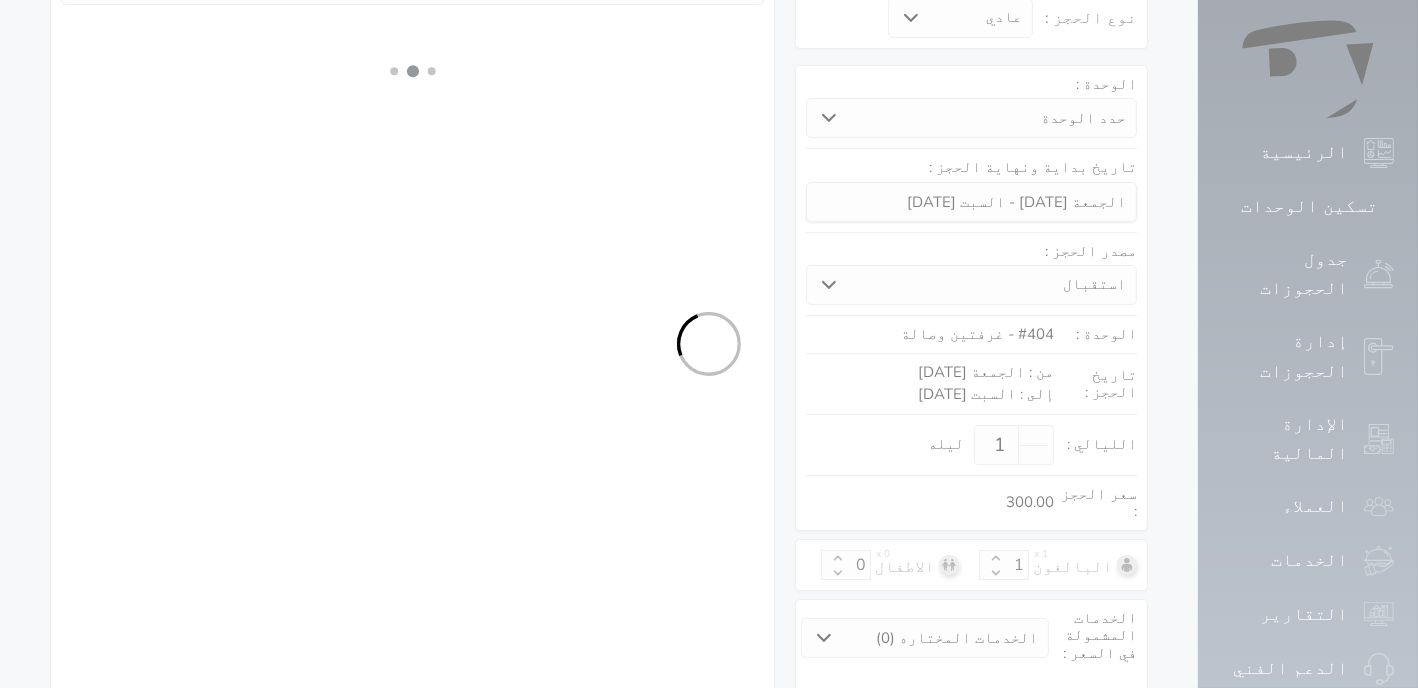 select on "1" 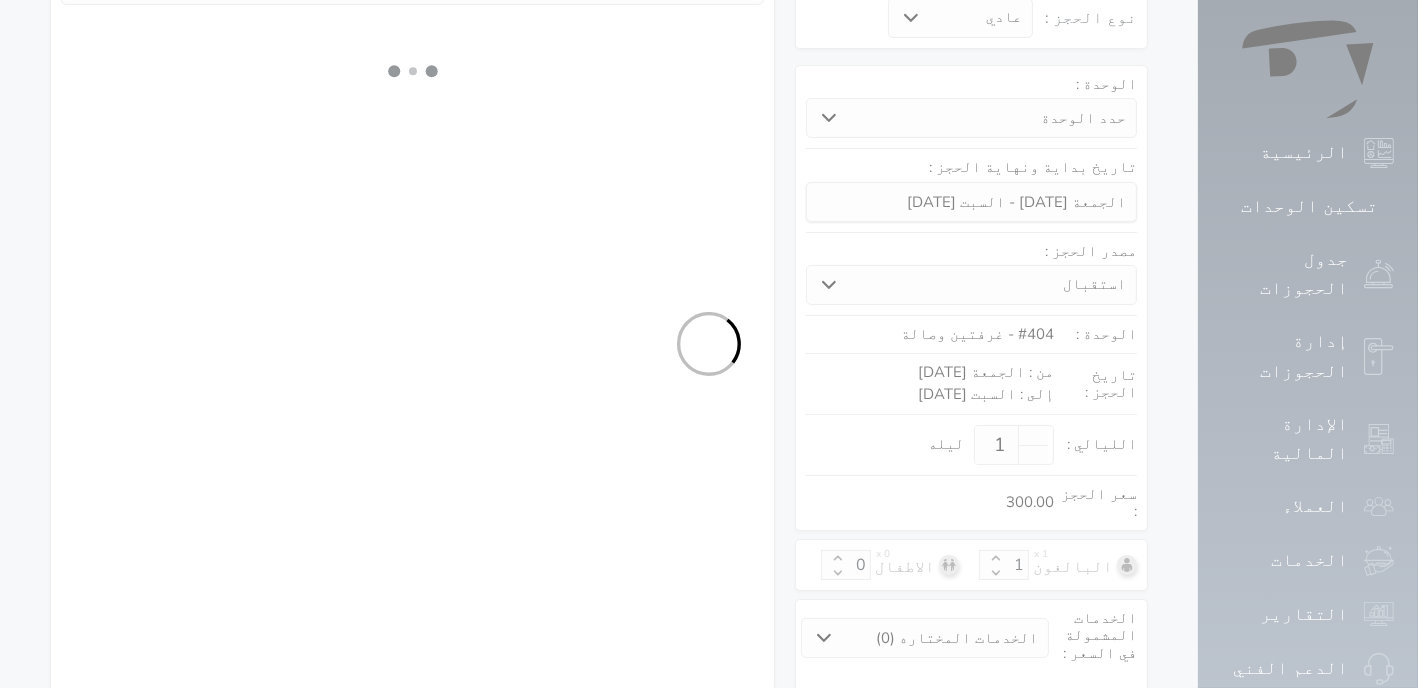 select on "113" 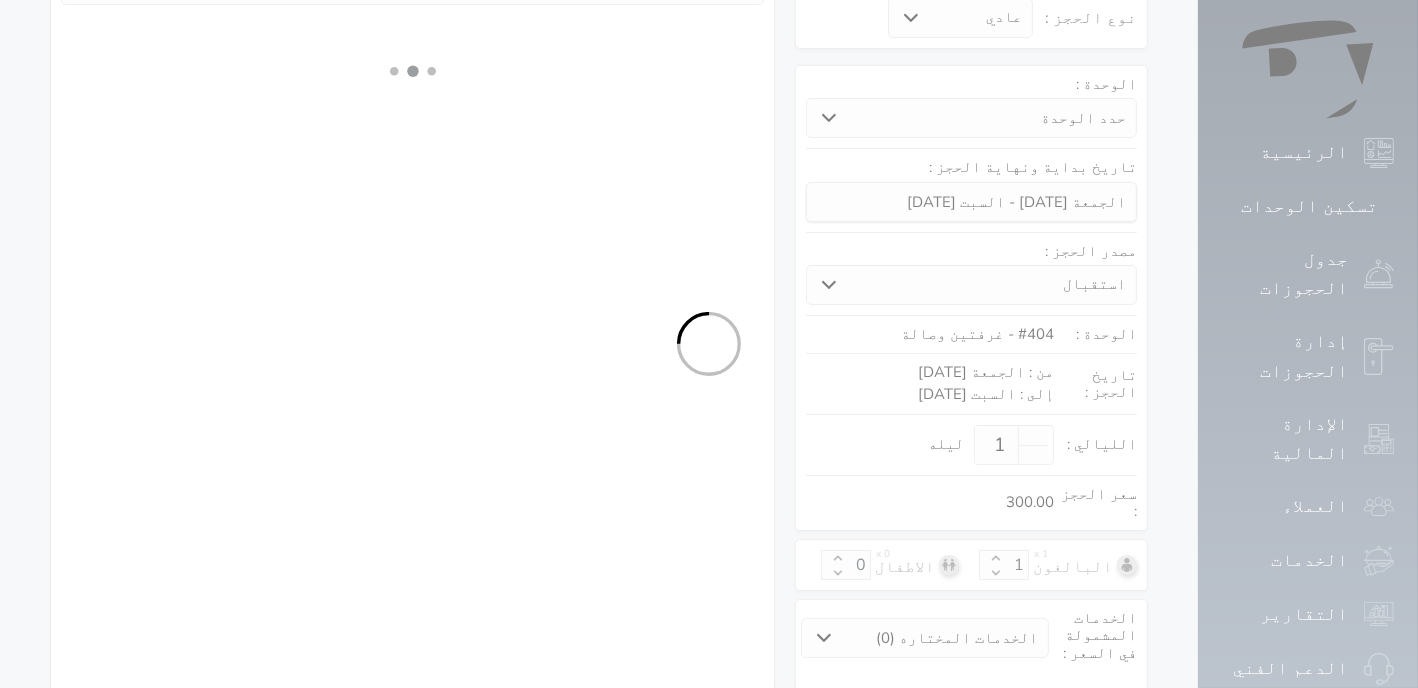 select on "1" 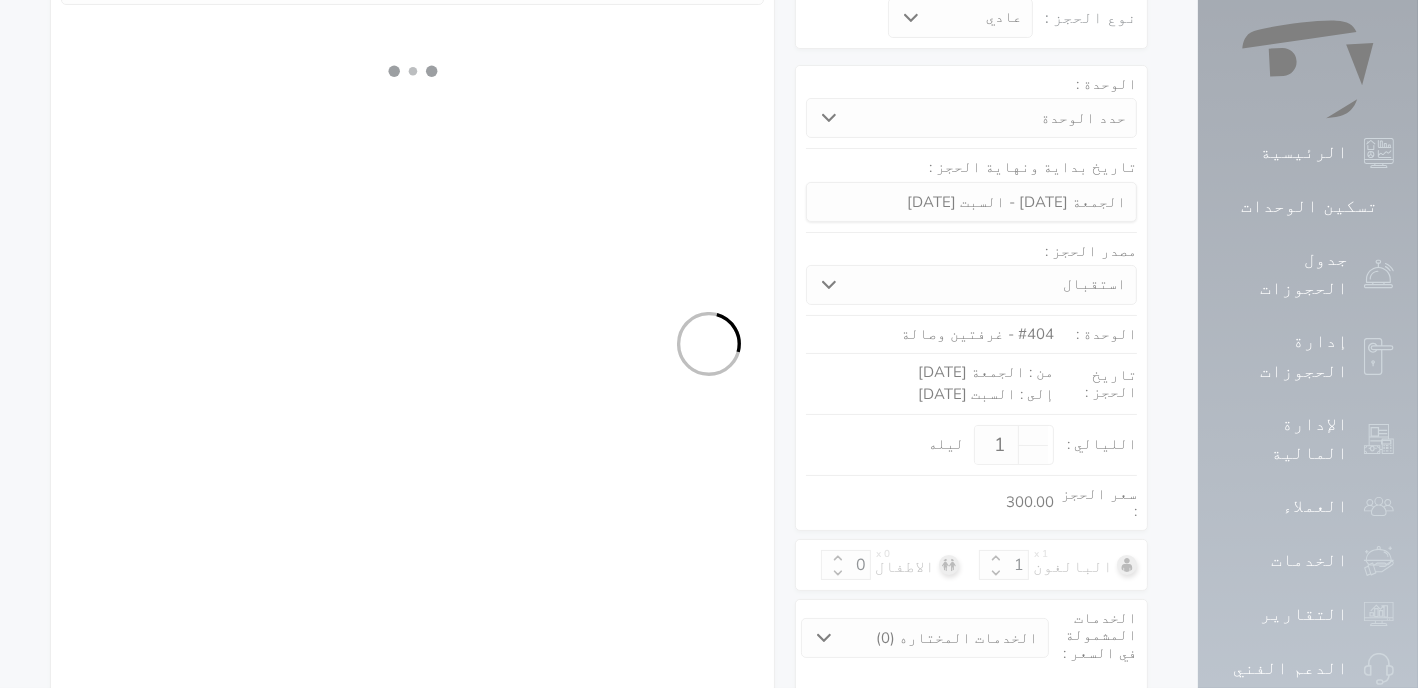 select on "7" 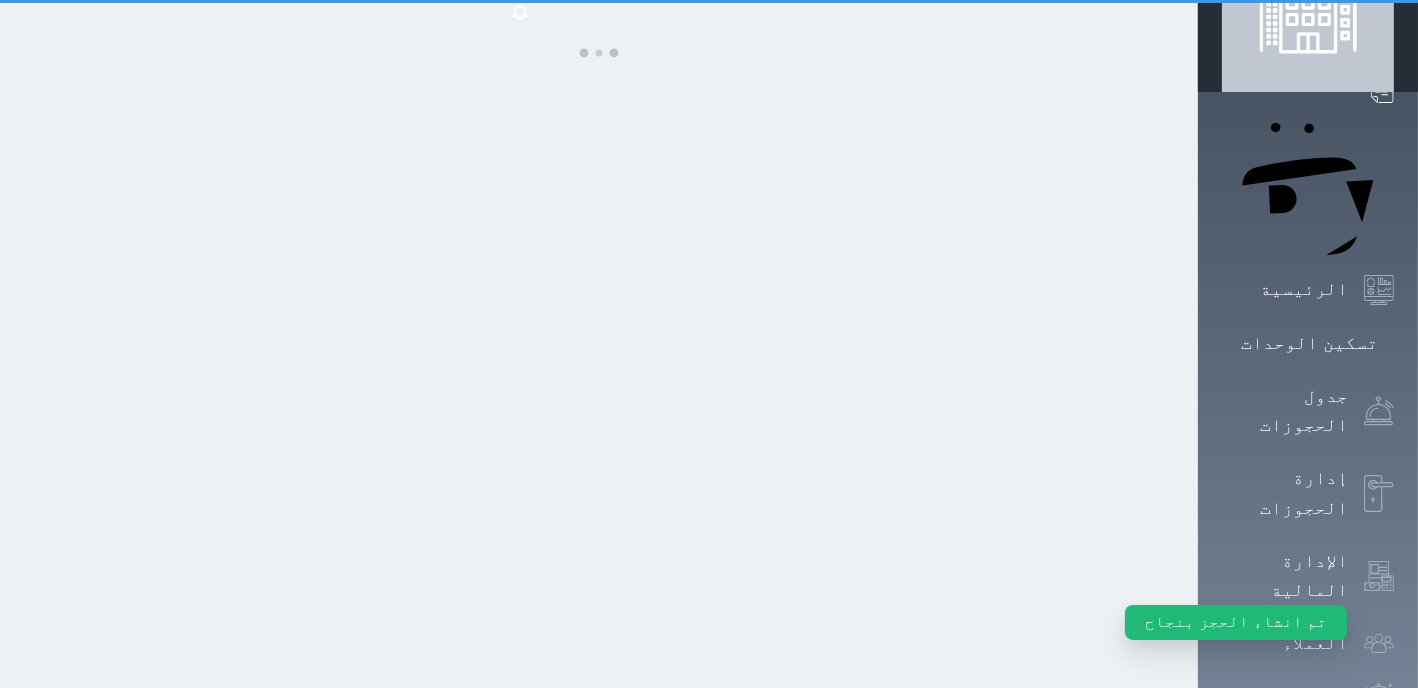 scroll, scrollTop: 0, scrollLeft: 0, axis: both 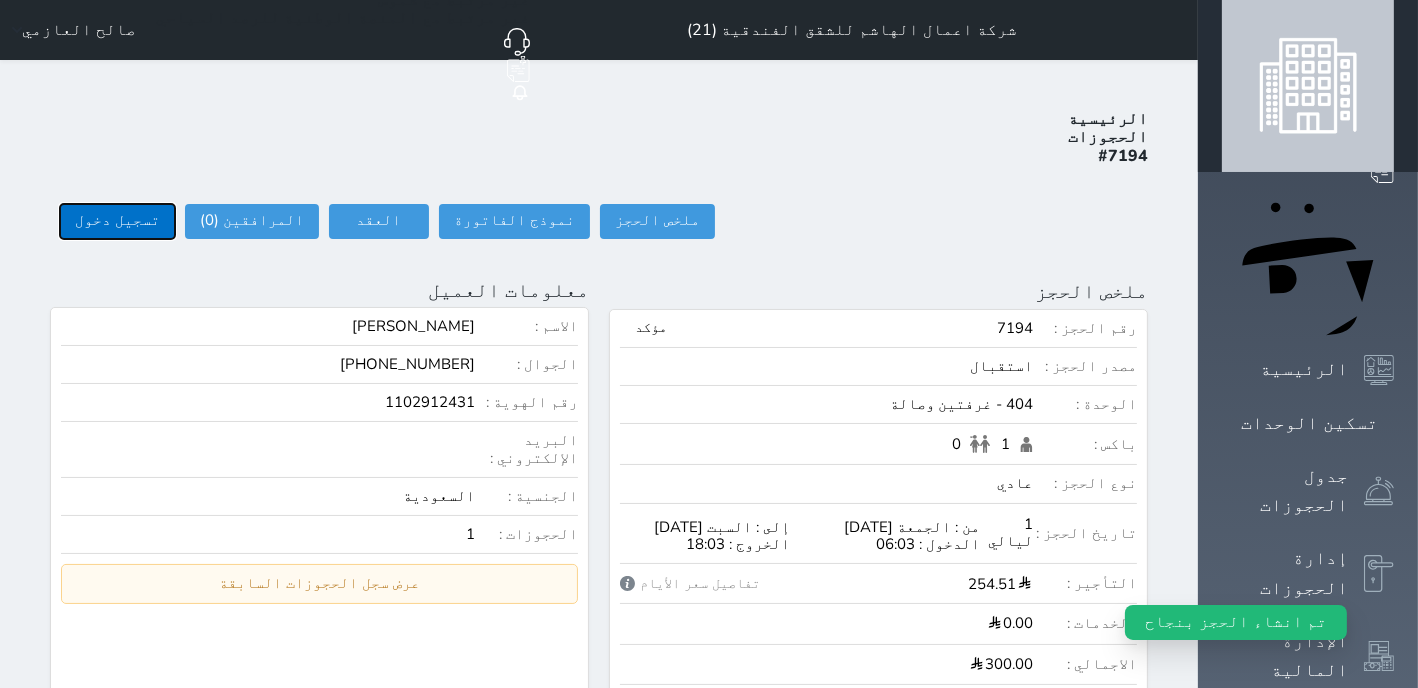 click on "تسجيل دخول" at bounding box center [117, 221] 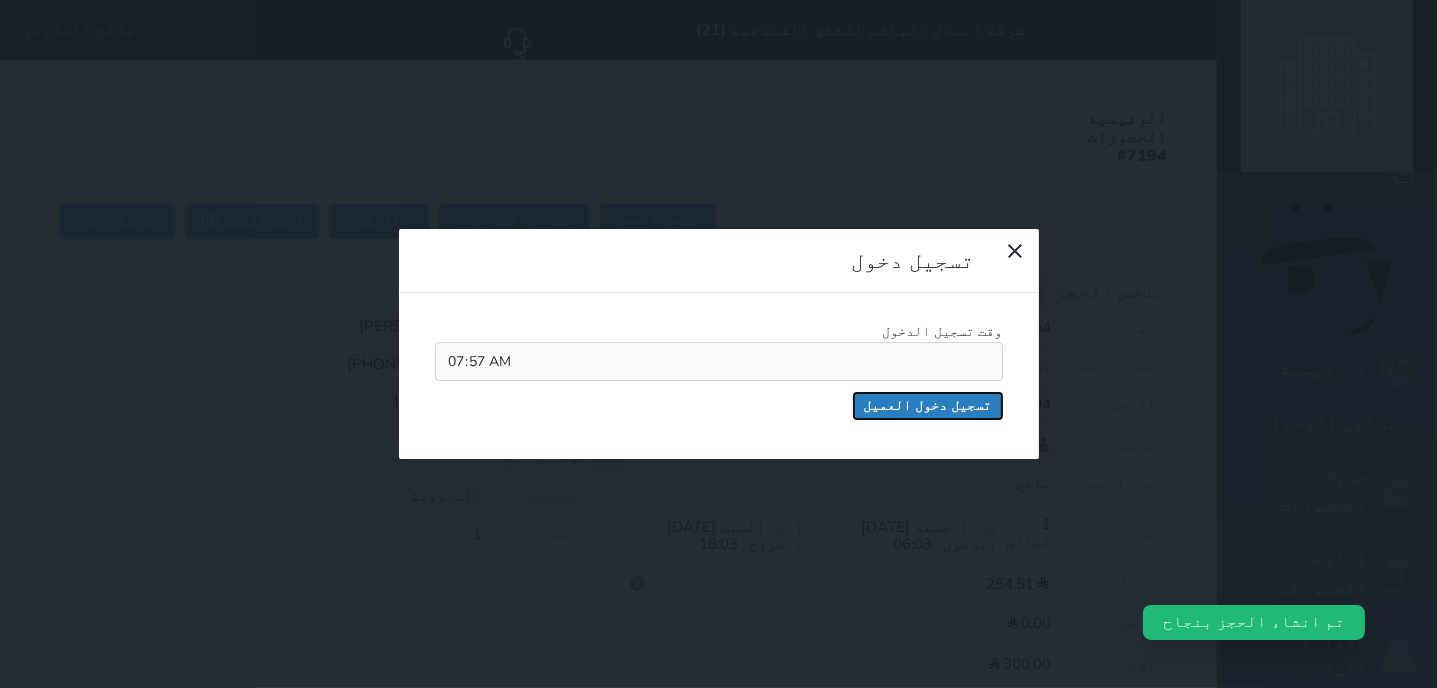 click on "تسجيل دخول العميل" at bounding box center [928, 406] 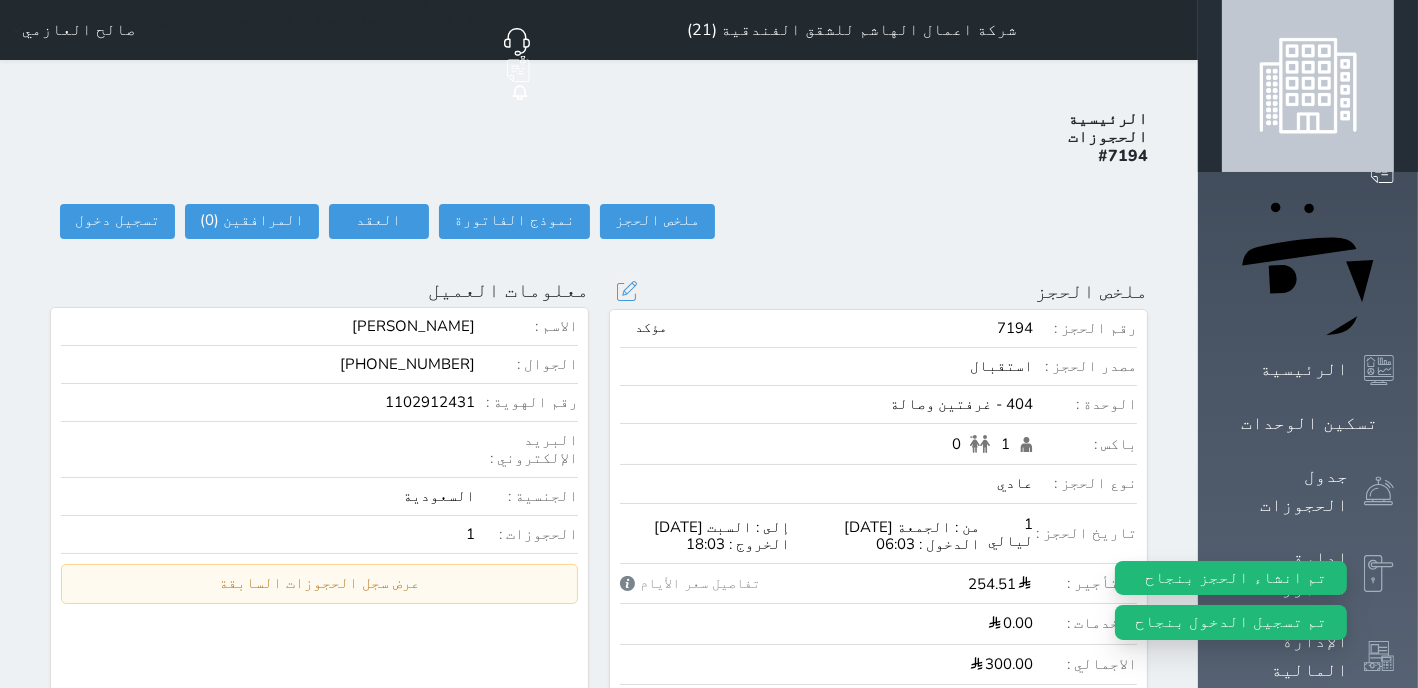 select 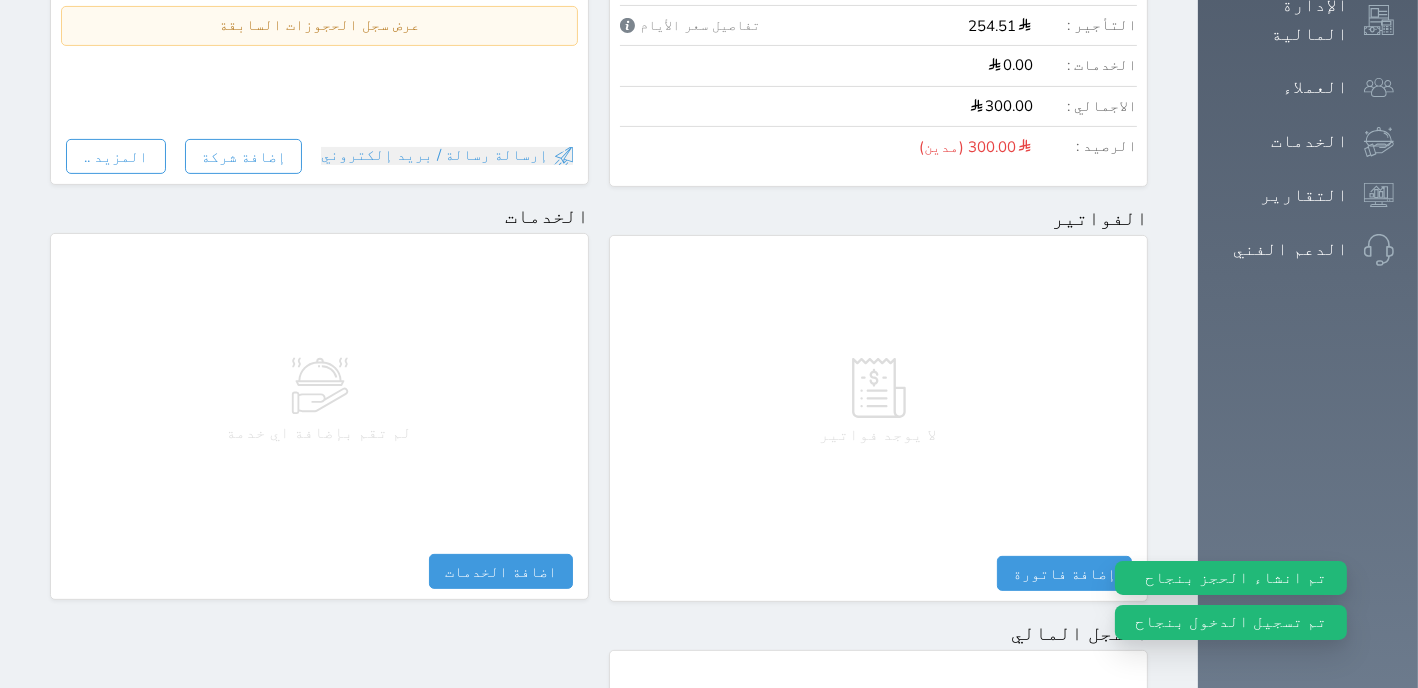 scroll, scrollTop: 1018, scrollLeft: 0, axis: vertical 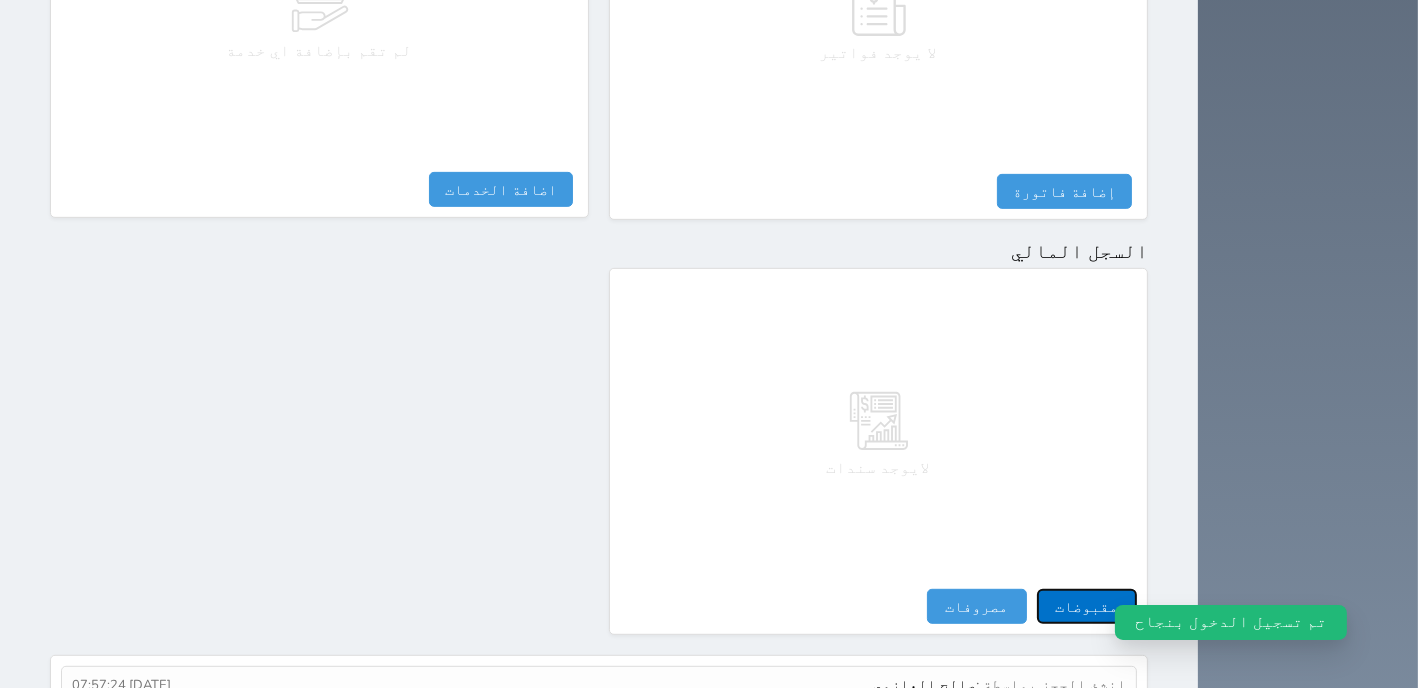 click on "مقبوضات" at bounding box center (1087, 606) 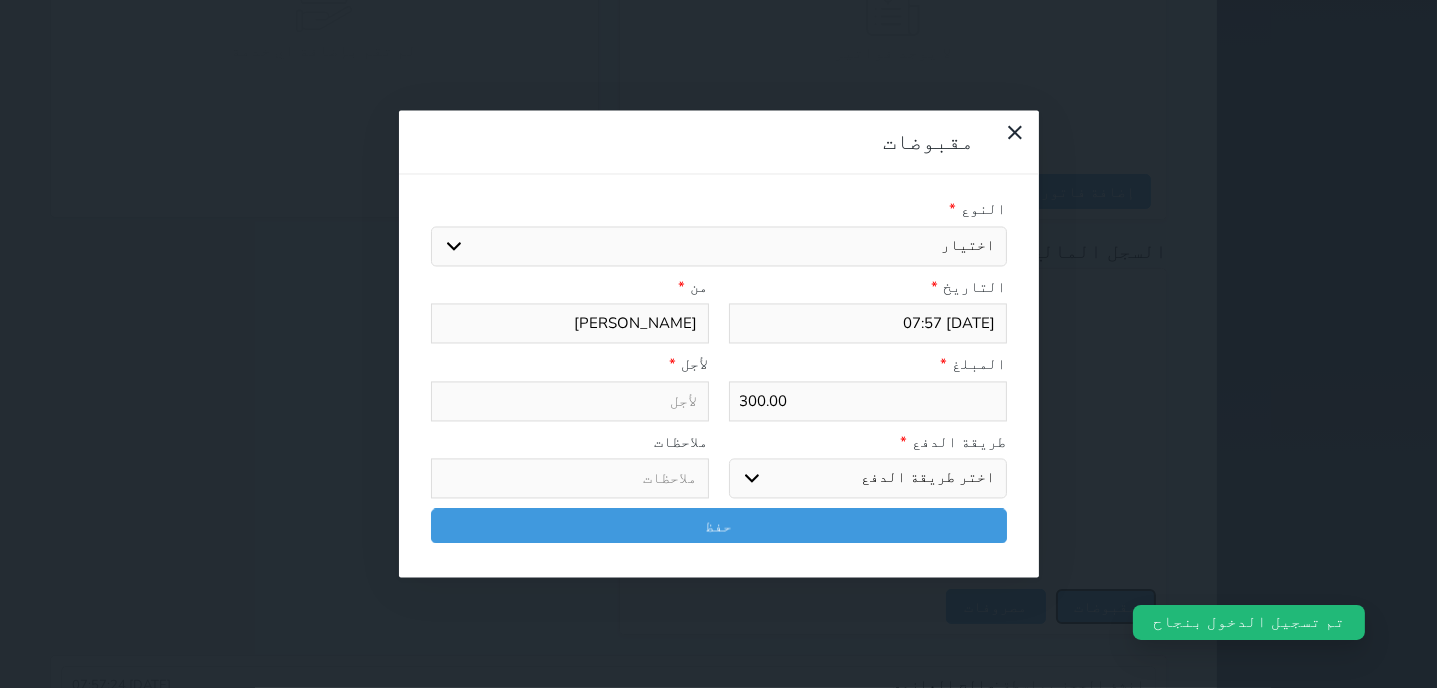 select 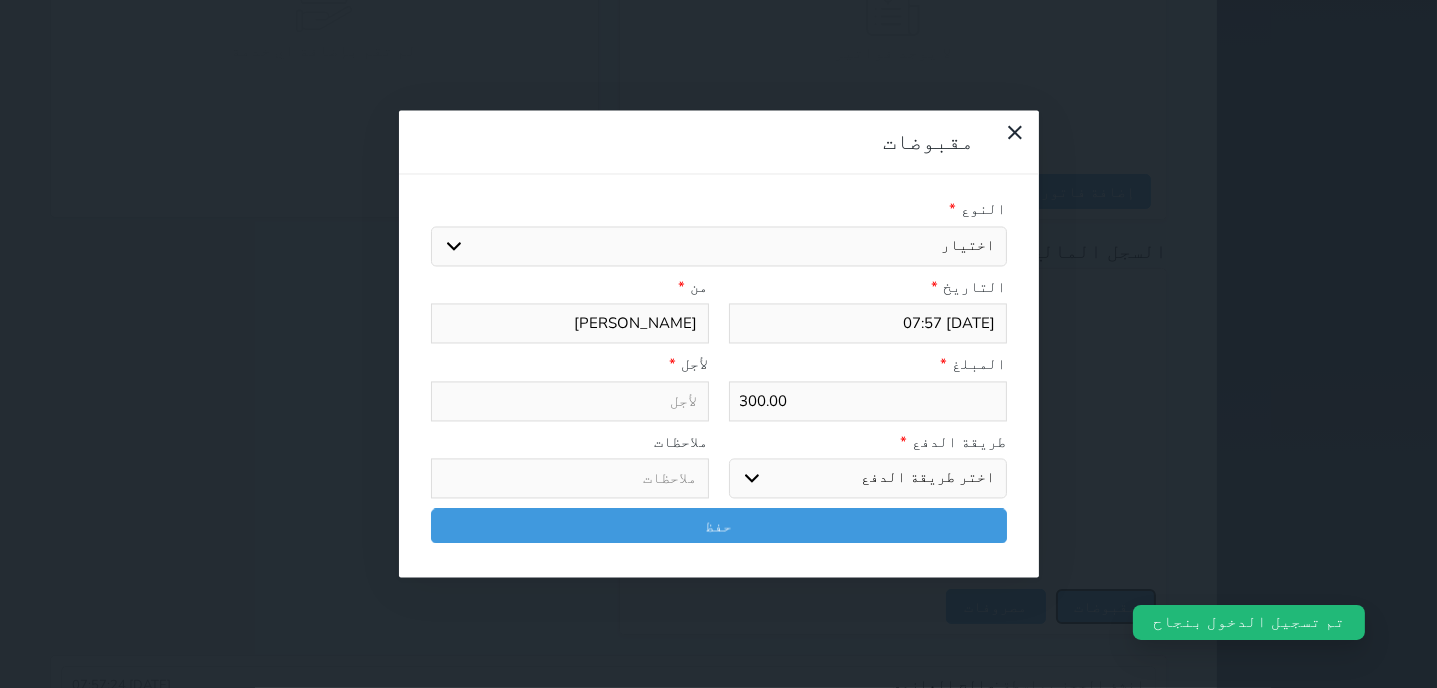 select 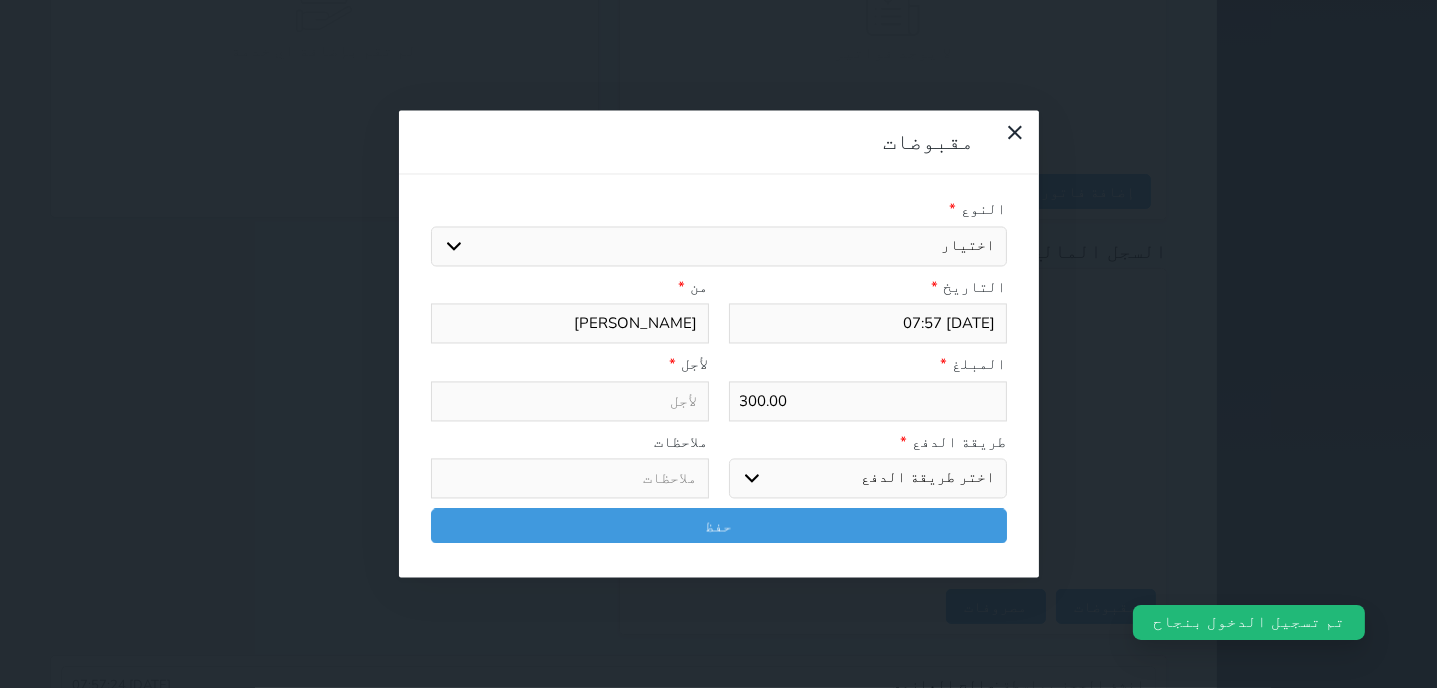 click on "اختيار   مقبوضات عامة قيمة إيجار فواتير تامين عربون لا ينطبق آخر مغسلة واي فاي - الإنترنت مواقف السيارات طعام الأغذية والمشروبات مشروبات المشروبات الباردة المشروبات الساخنة الإفطار غداء عشاء مخبز و كعك حمام سباحة الصالة الرياضية سبا و خدمات الجمال اختيار وإسقاط (خدمات النقل) ميني بار كابل - تلفزيون سرير إضافي تصفيف الشعر التسوق خدمات الجولات السياحية المنظمة خدمات الدليل السياحي" at bounding box center [719, 246] 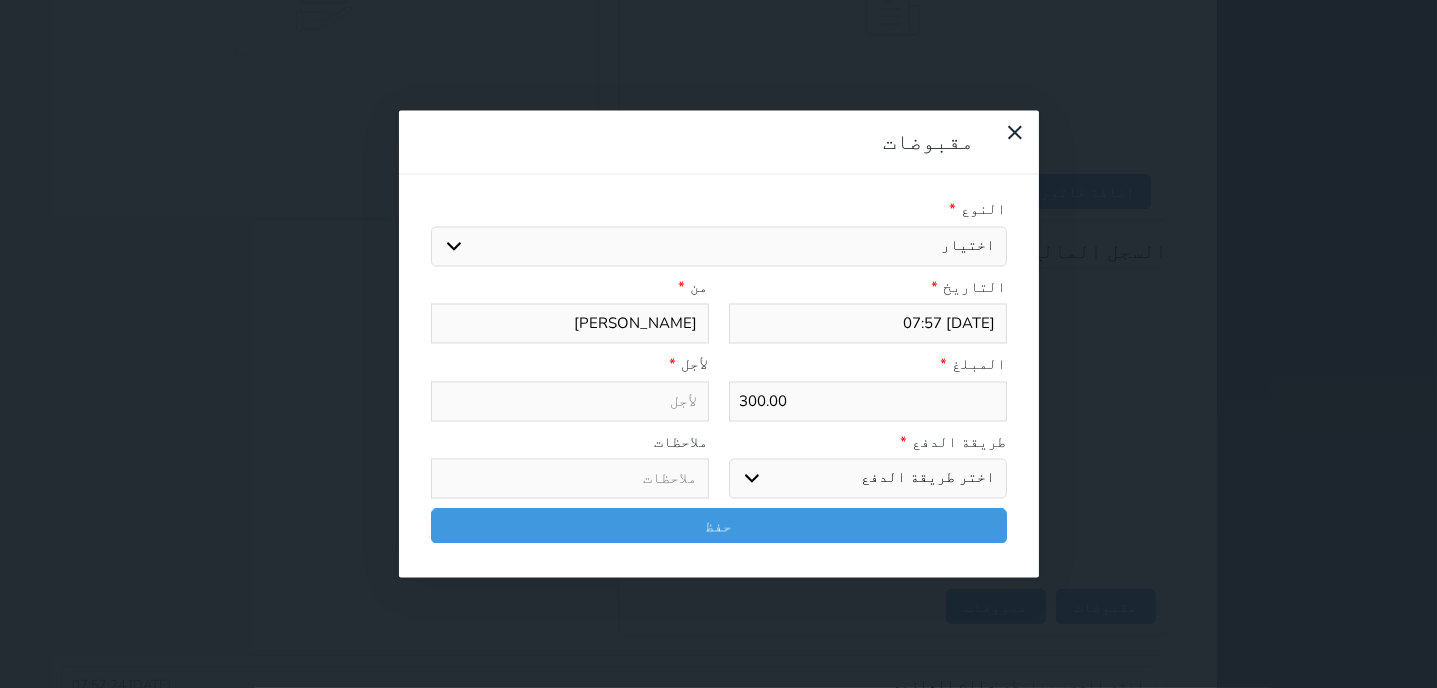 select on "77559" 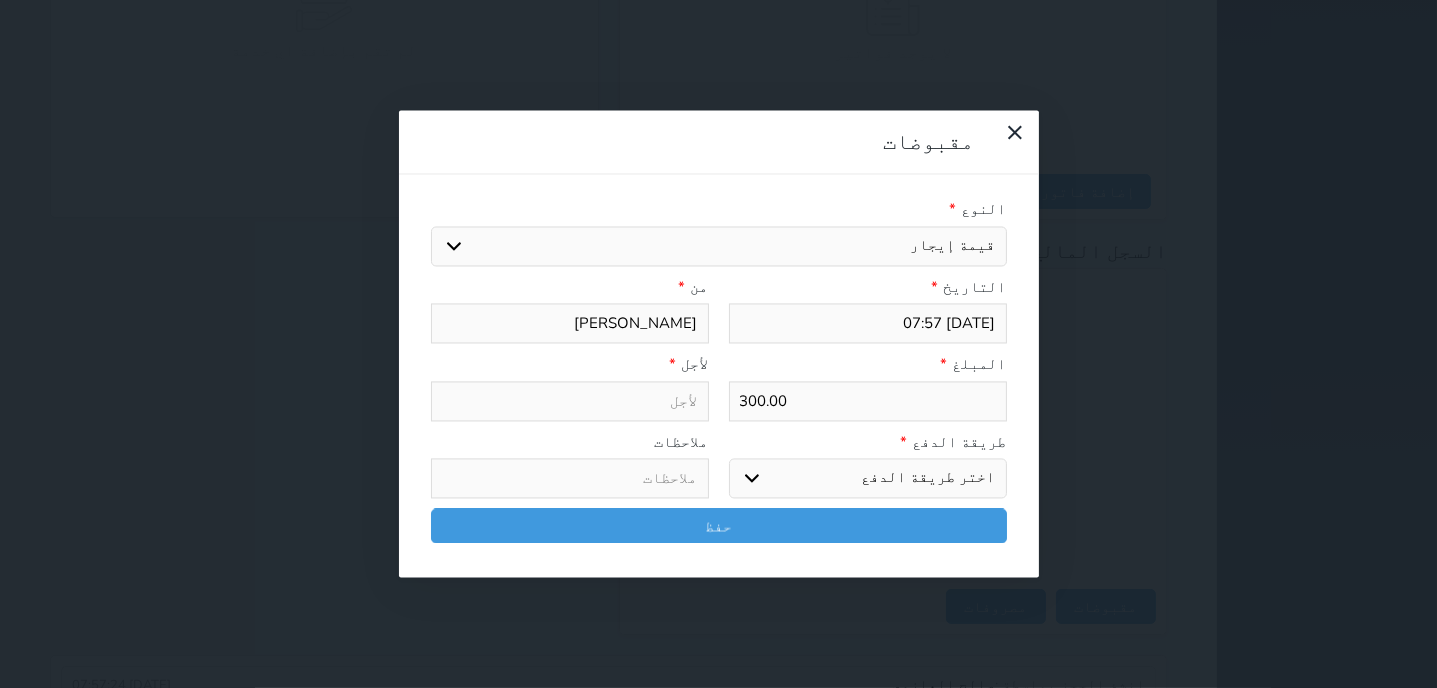 click on "قيمة إيجار" at bounding box center [0, 0] 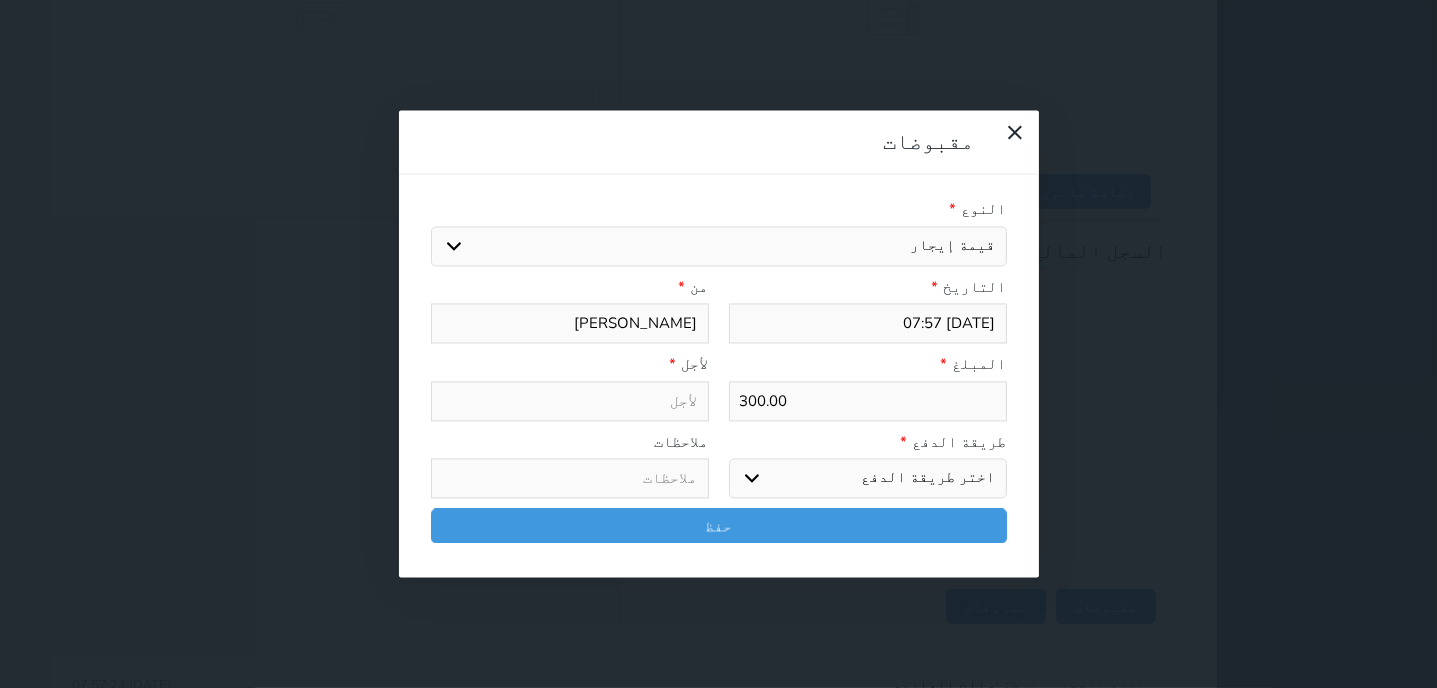 type on "قيمة إيجار - الوحدة - 404" 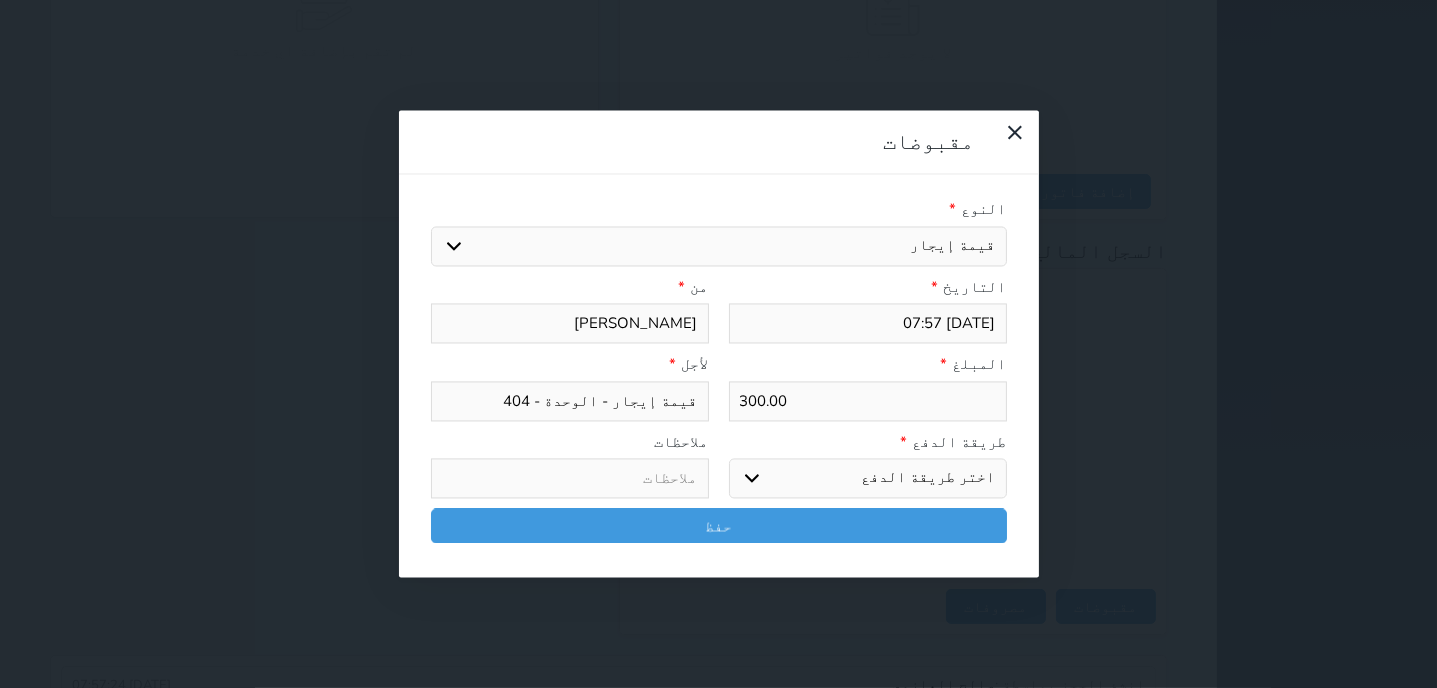 click on "اختر طريقة الدفع   دفع نقدى   تحويل بنكى   مدى   بطاقة ائتمان   آجل" at bounding box center [868, 479] 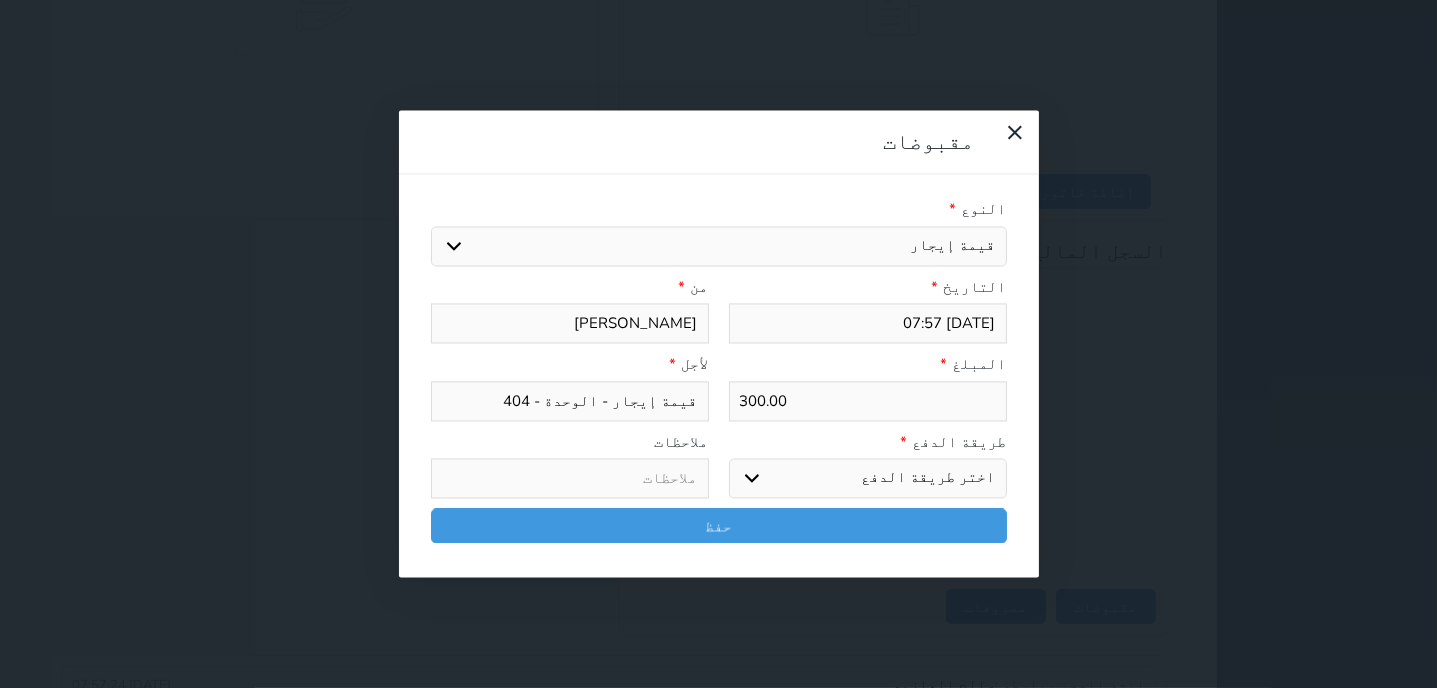select on "cash" 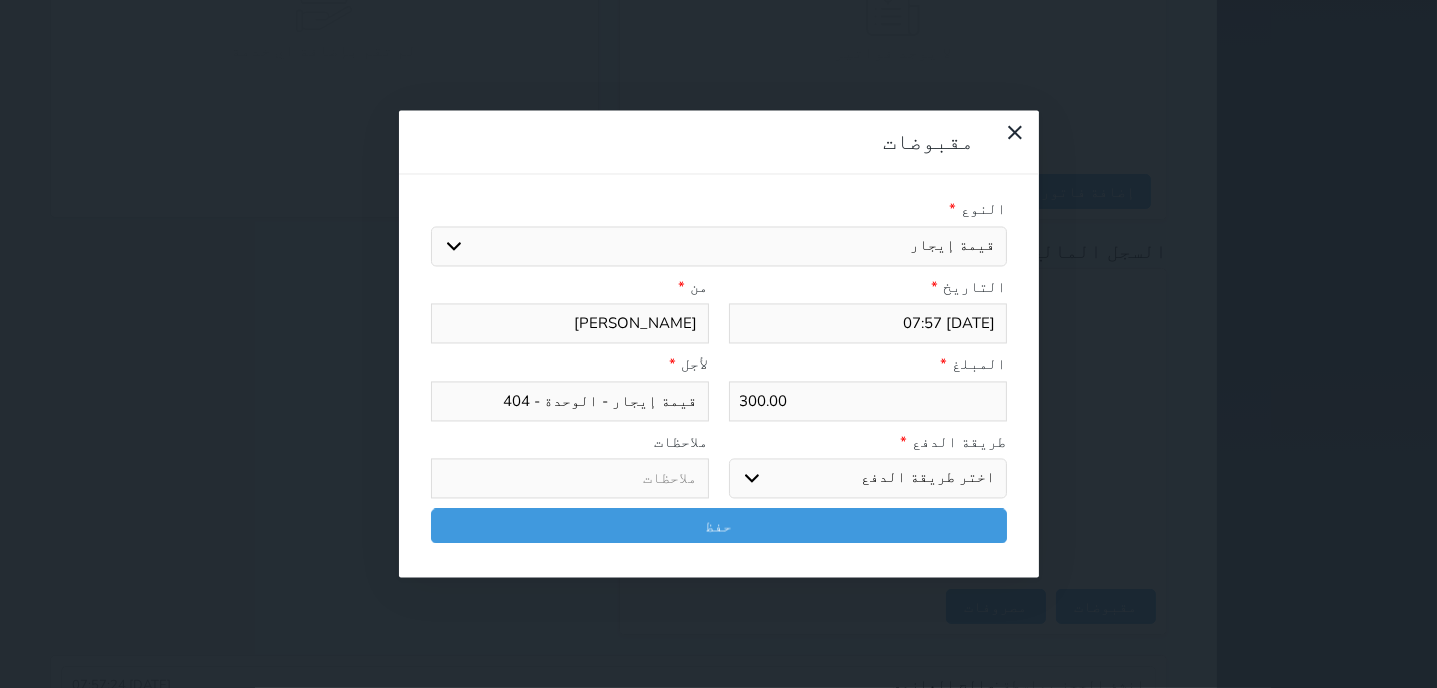click on "دفع نقدى" at bounding box center (0, 0) 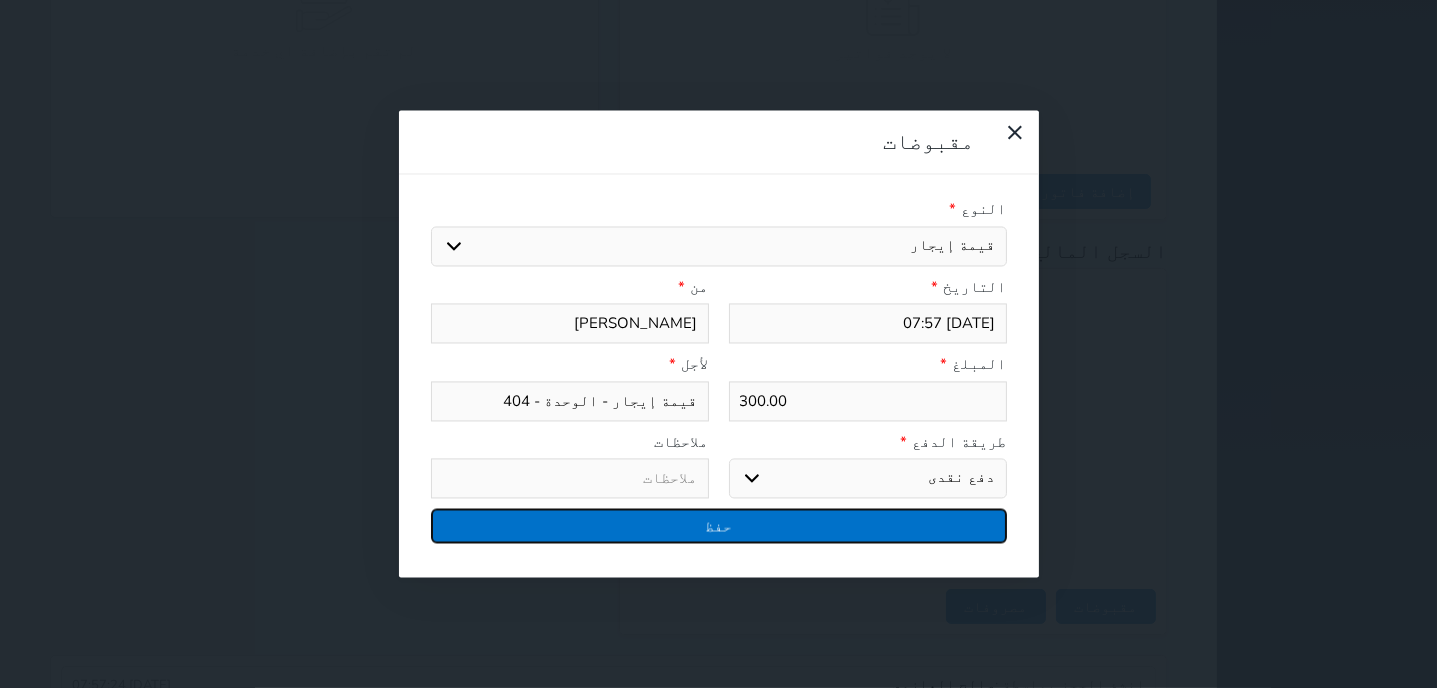 click on "حفظ" at bounding box center (719, 526) 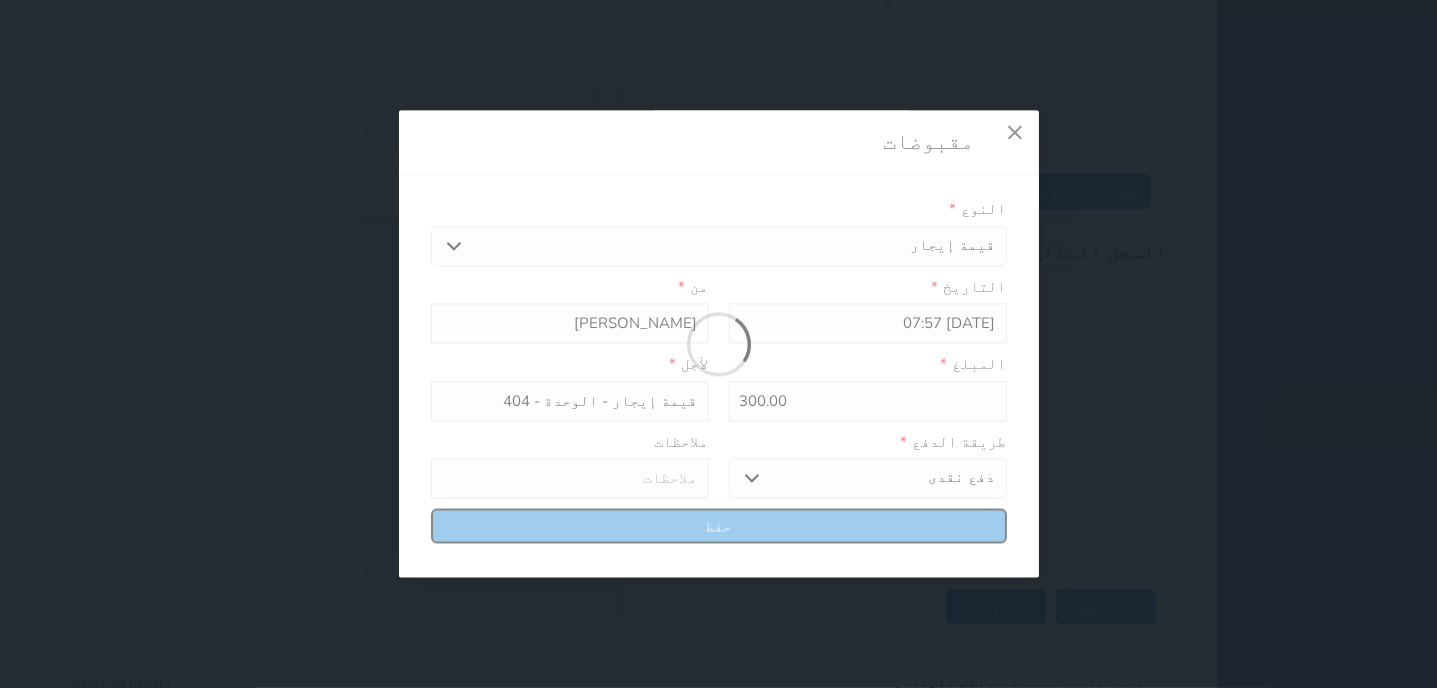 select 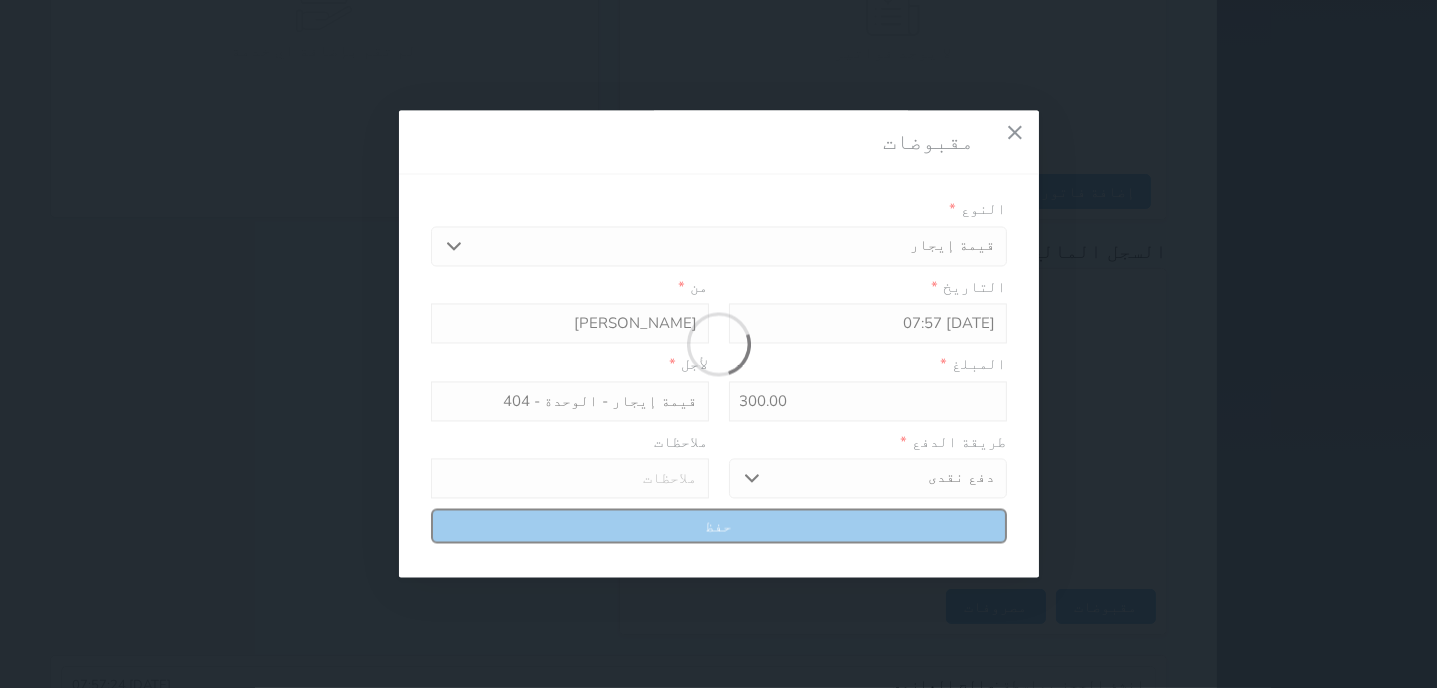 type 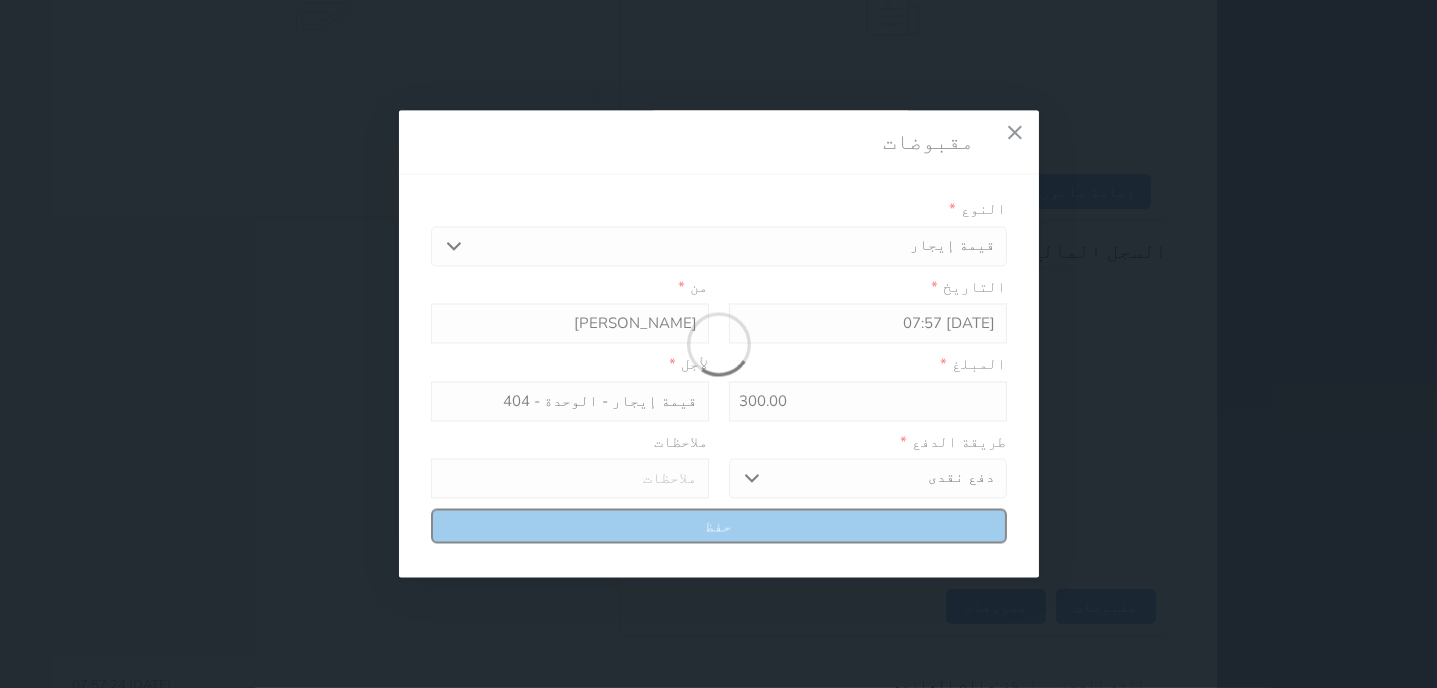 type on "0" 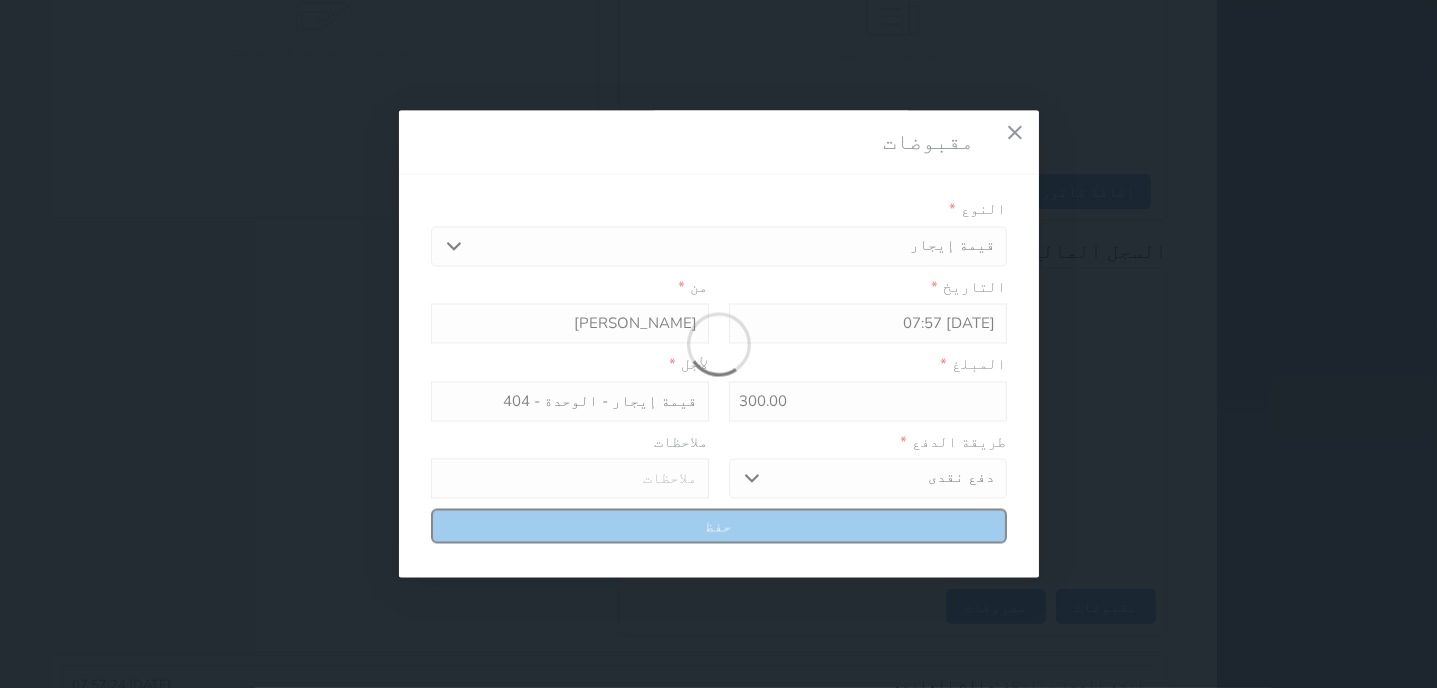 select 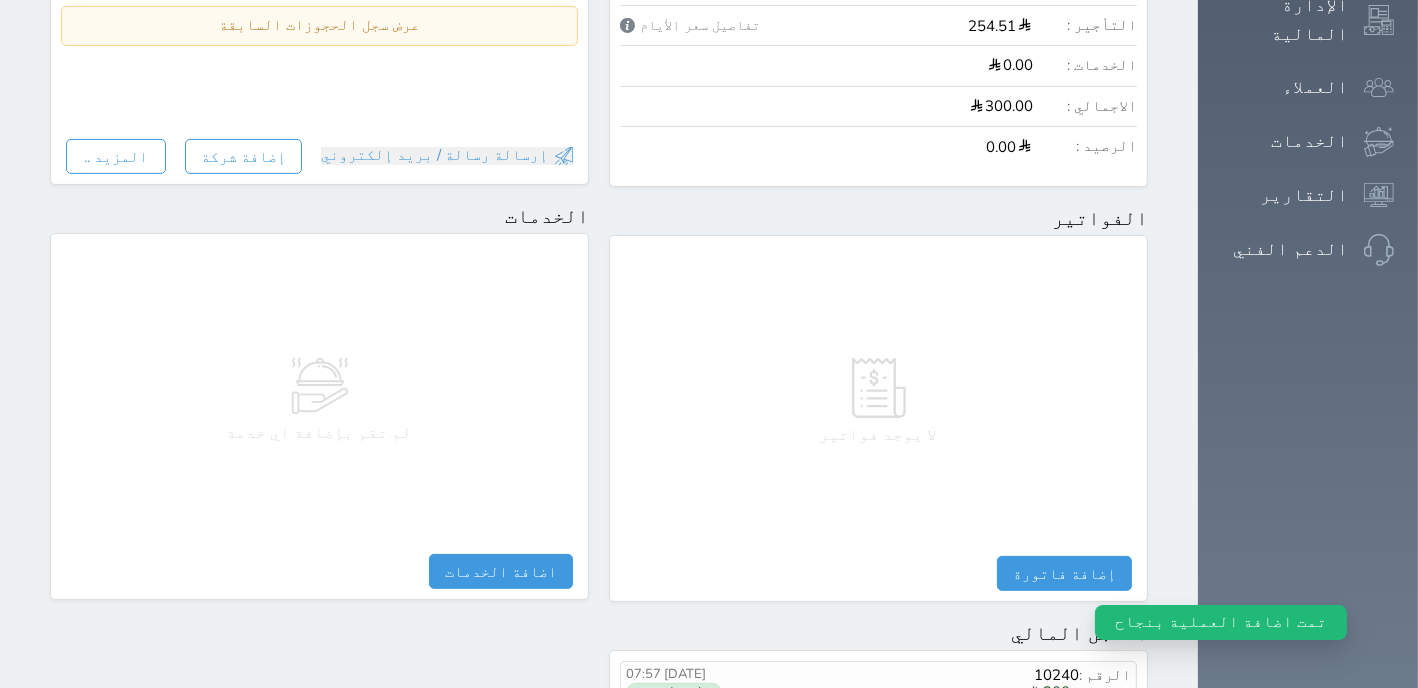 scroll, scrollTop: 0, scrollLeft: 0, axis: both 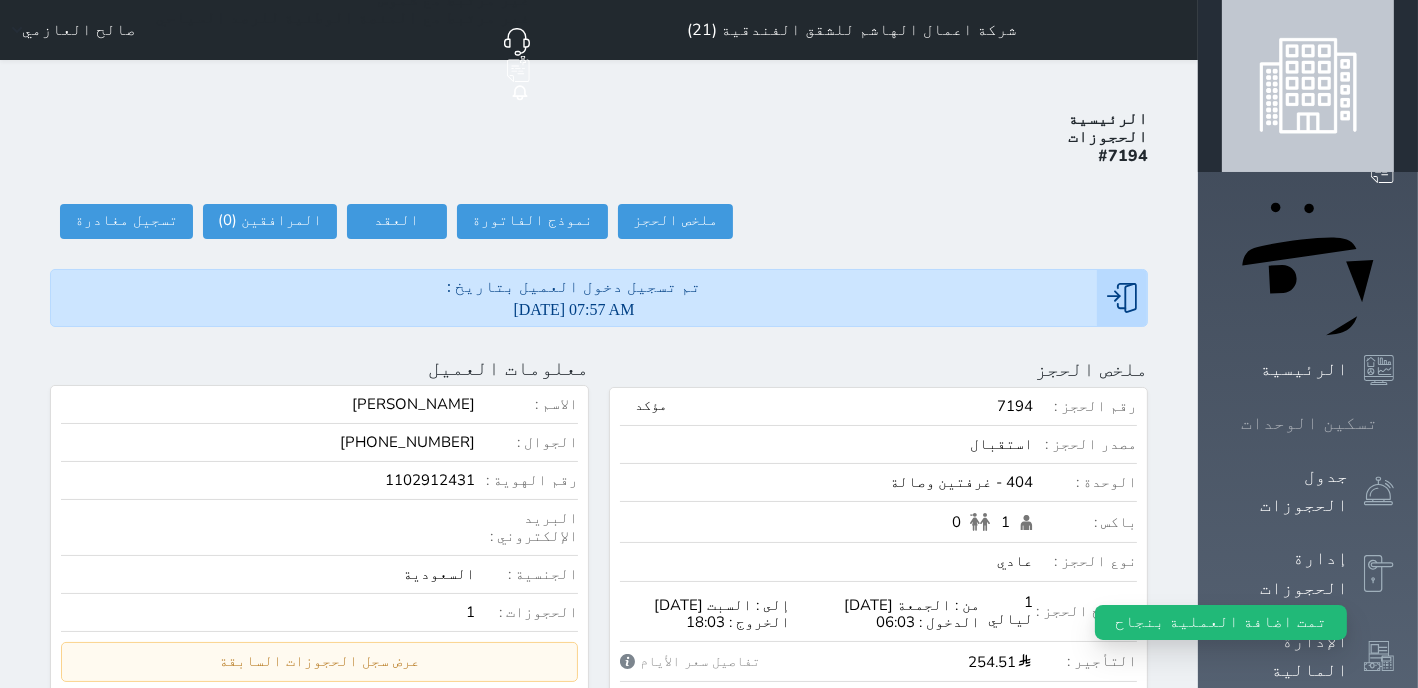 click on "تسكين الوحدات" at bounding box center [1309, 423] 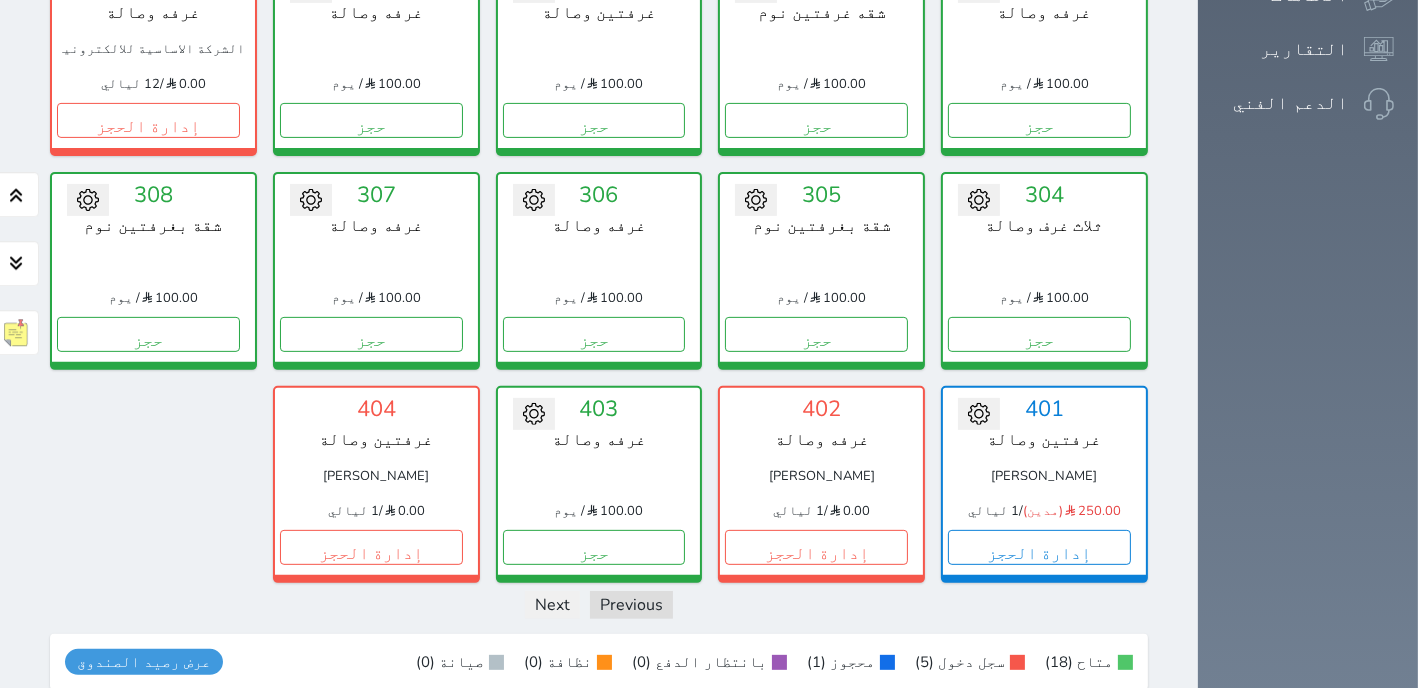 scroll, scrollTop: 841, scrollLeft: 0, axis: vertical 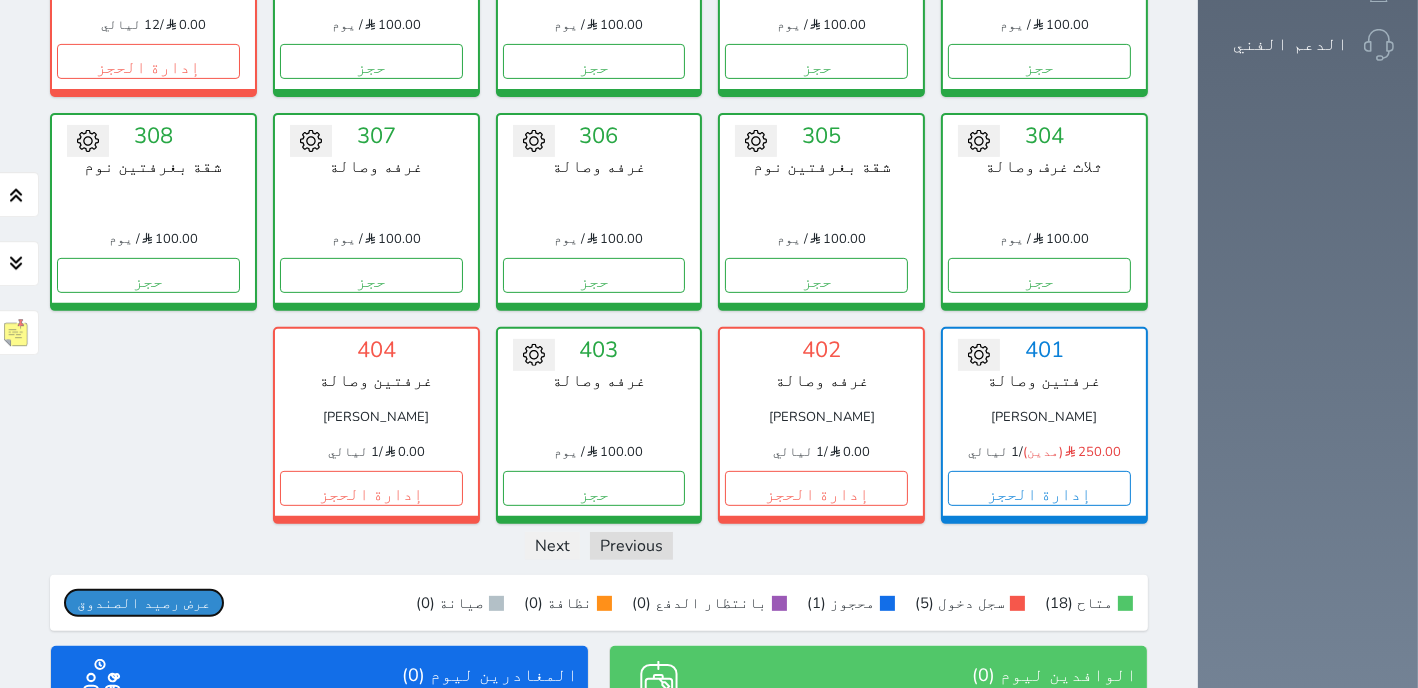click on "عرض رصيد الصندوق" at bounding box center (144, 603) 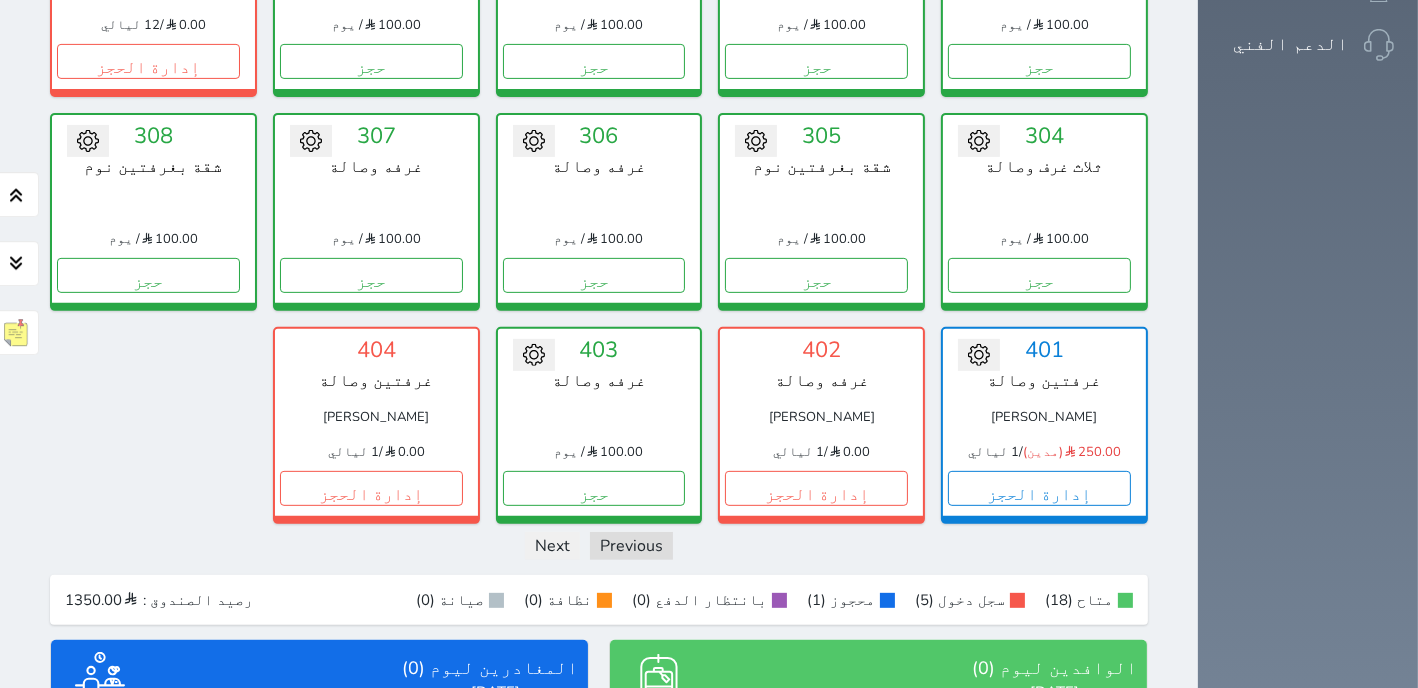scroll, scrollTop: 587, scrollLeft: 0, axis: vertical 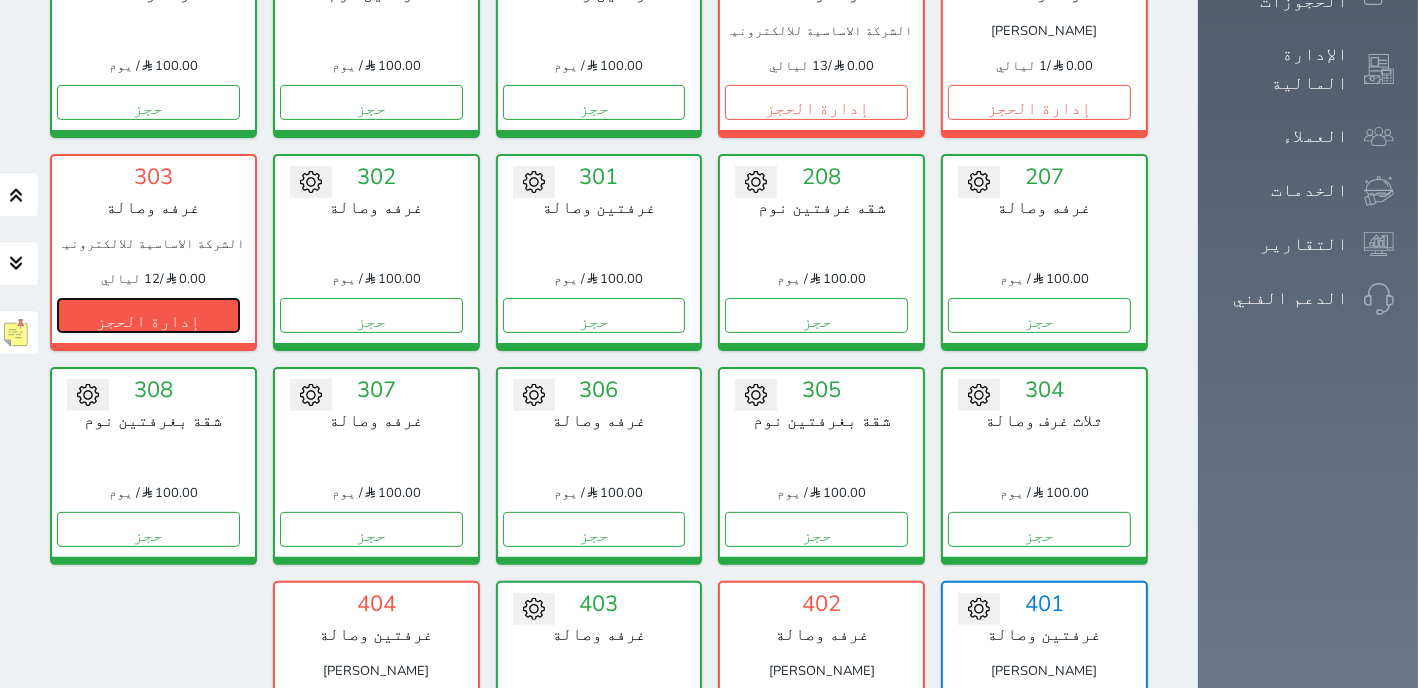 click on "إدارة الحجز" at bounding box center (148, 315) 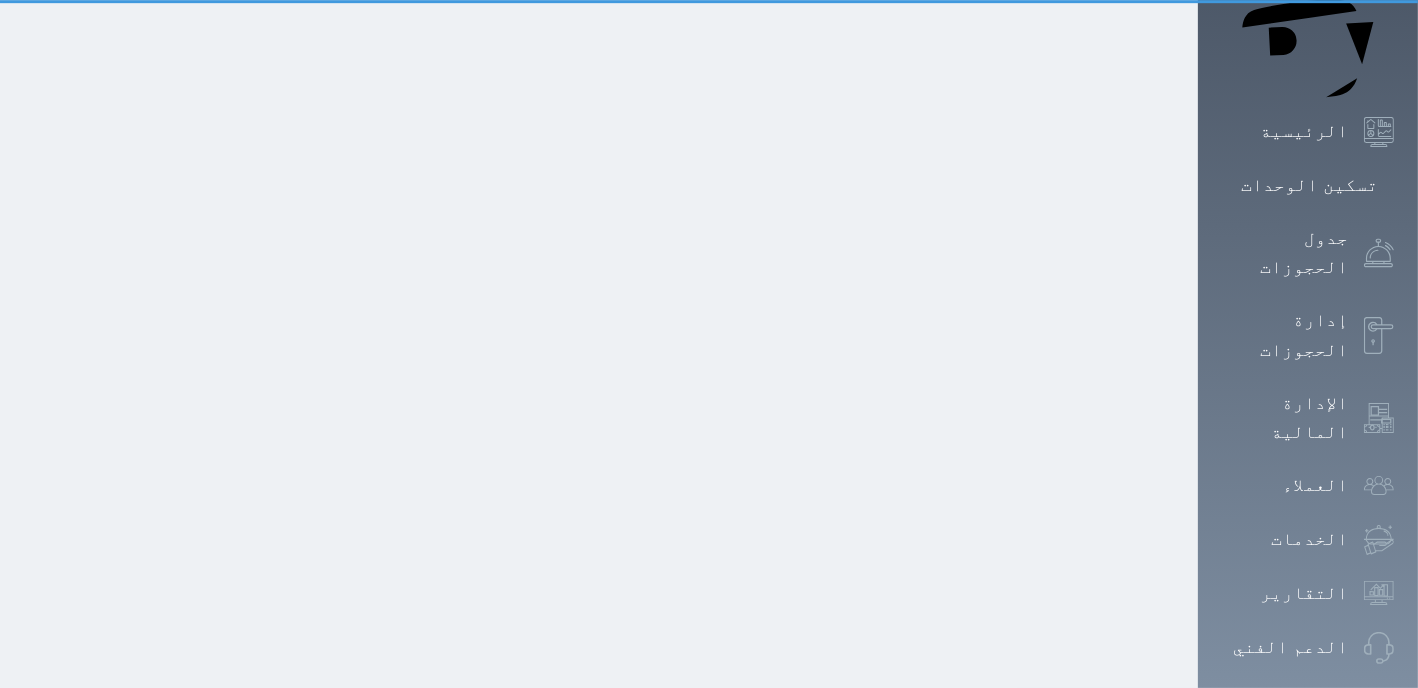 scroll, scrollTop: 0, scrollLeft: 0, axis: both 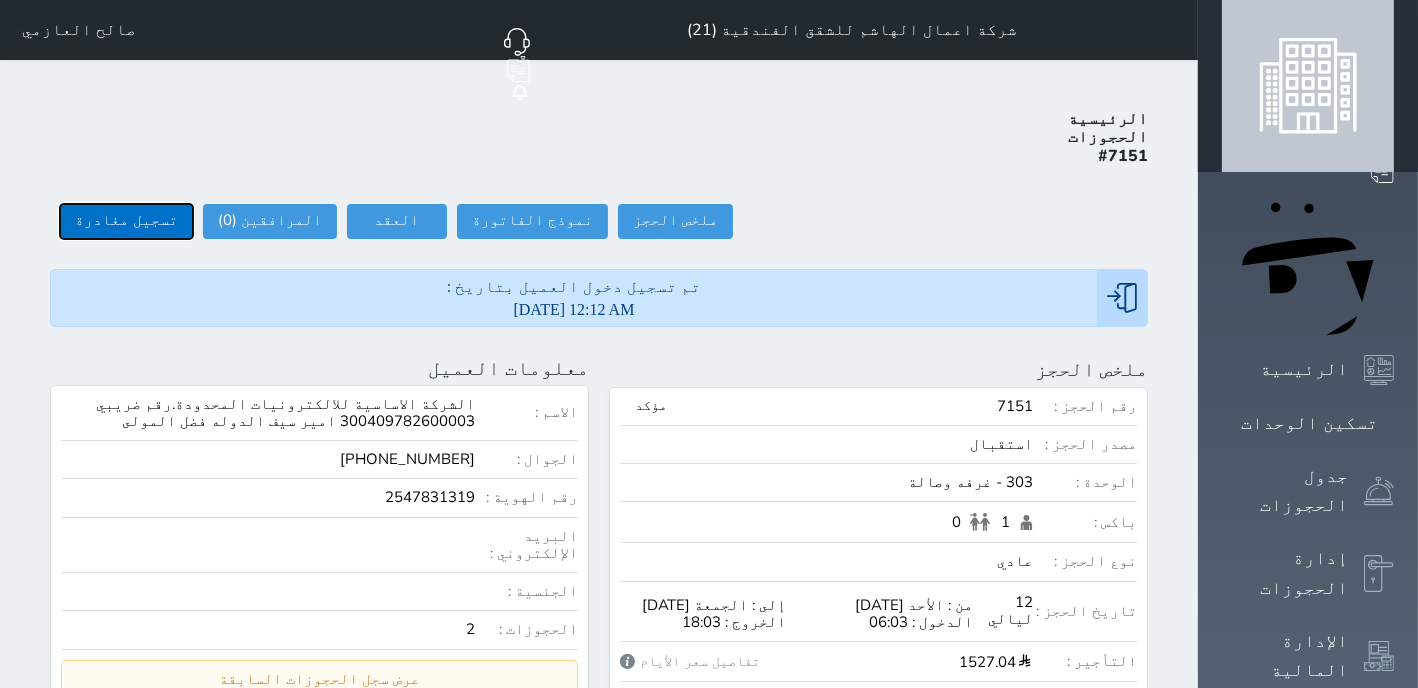 click on "تسجيل مغادرة" at bounding box center [126, 221] 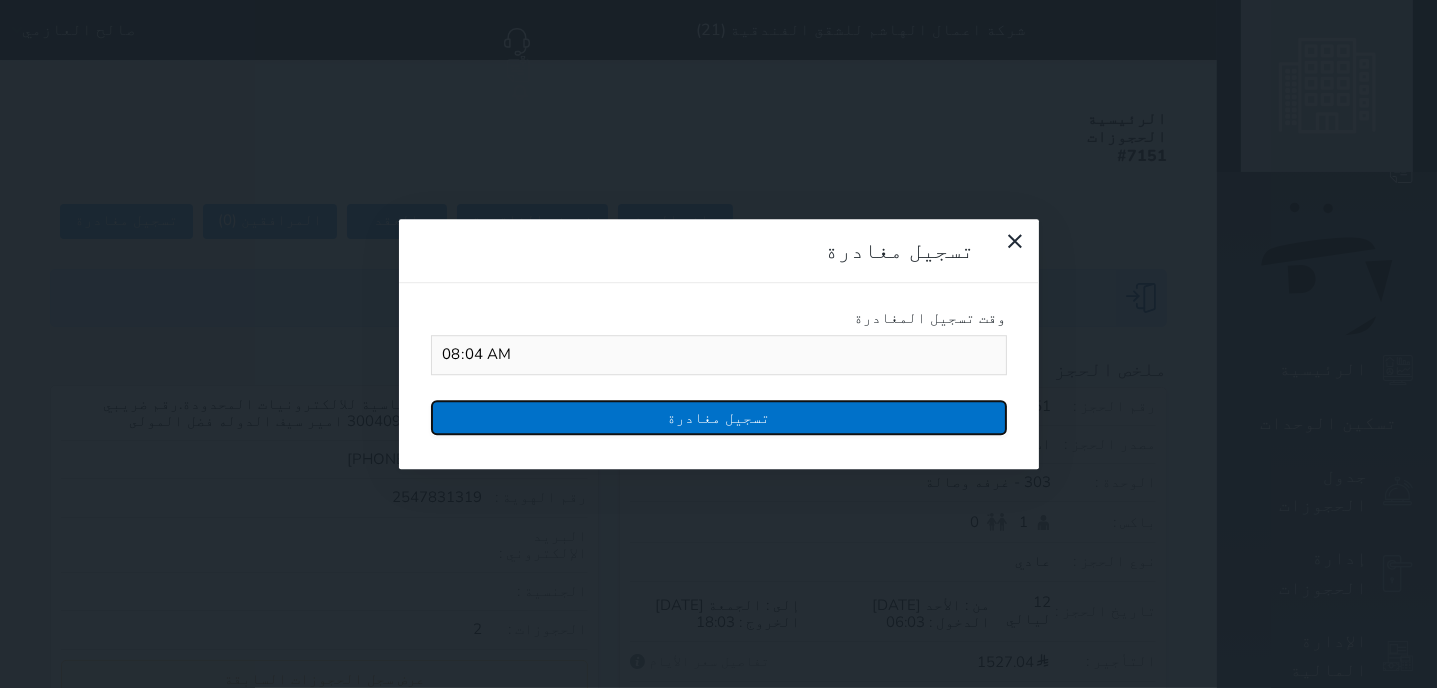 click on "تسجيل مغادرة" at bounding box center (719, 417) 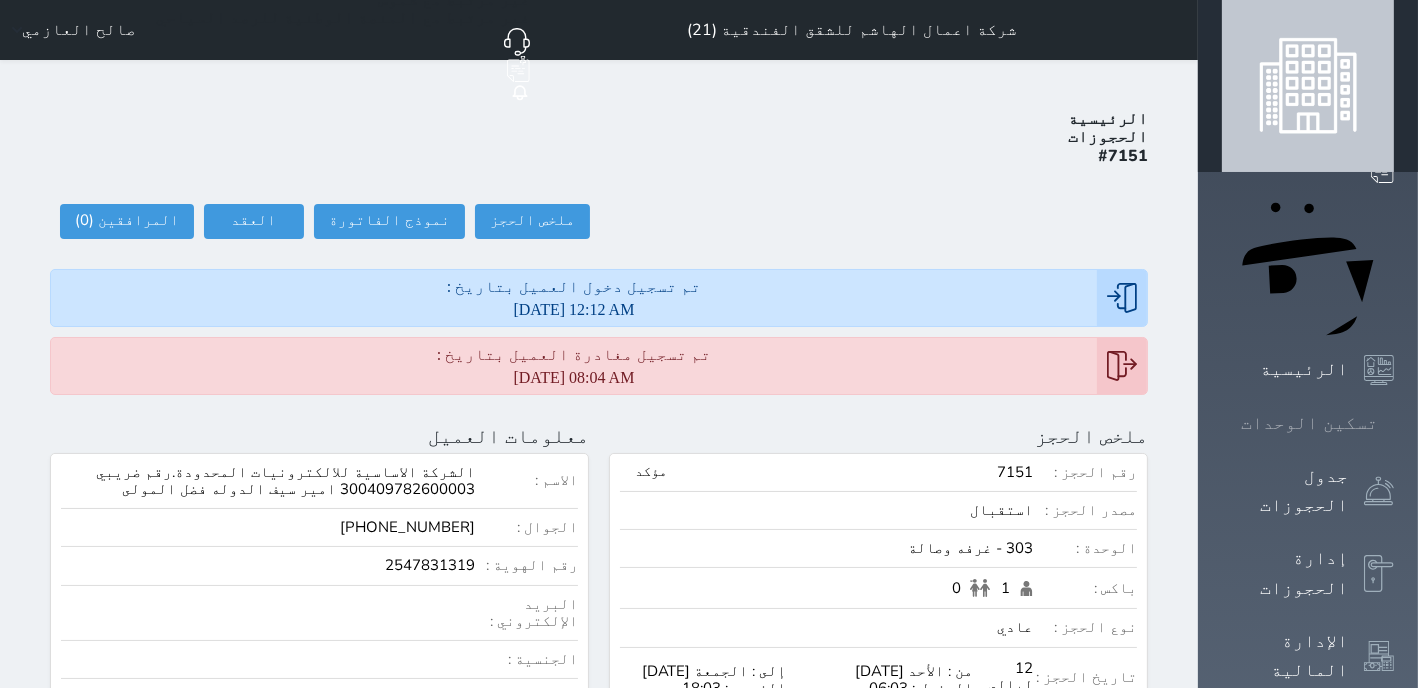 click 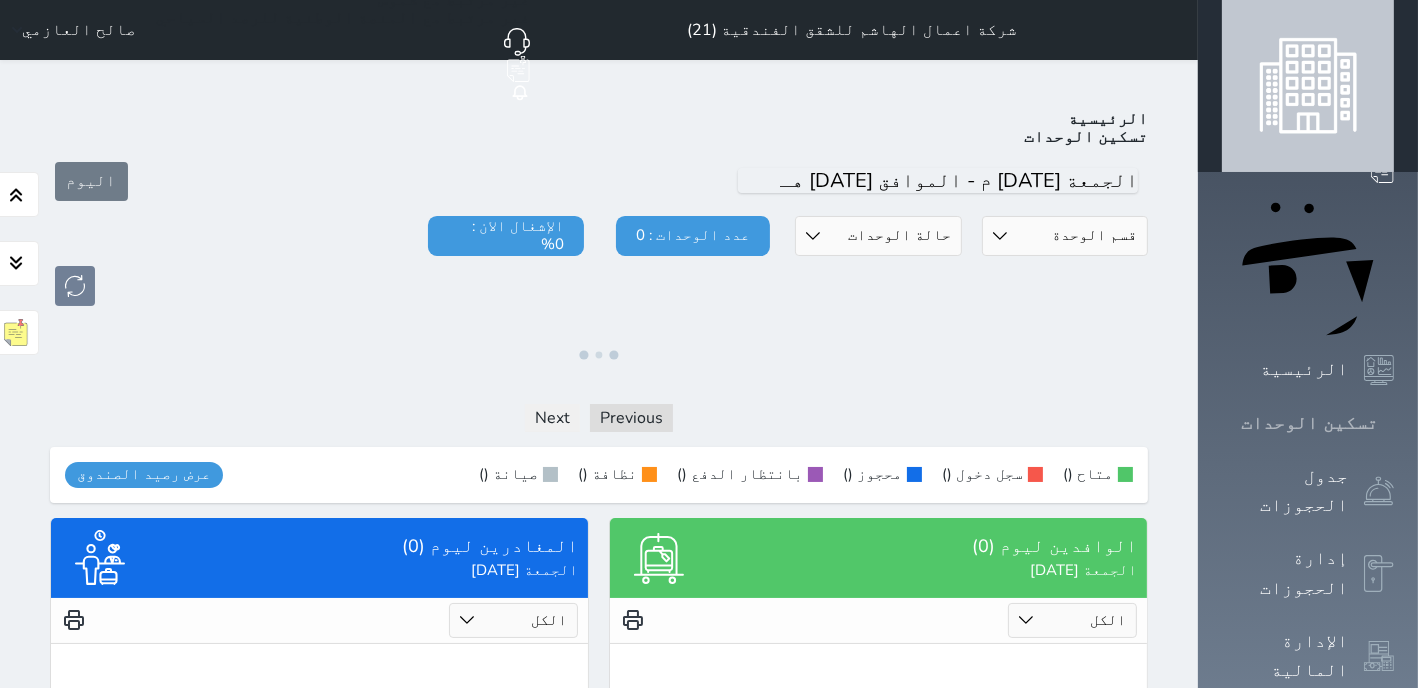 click 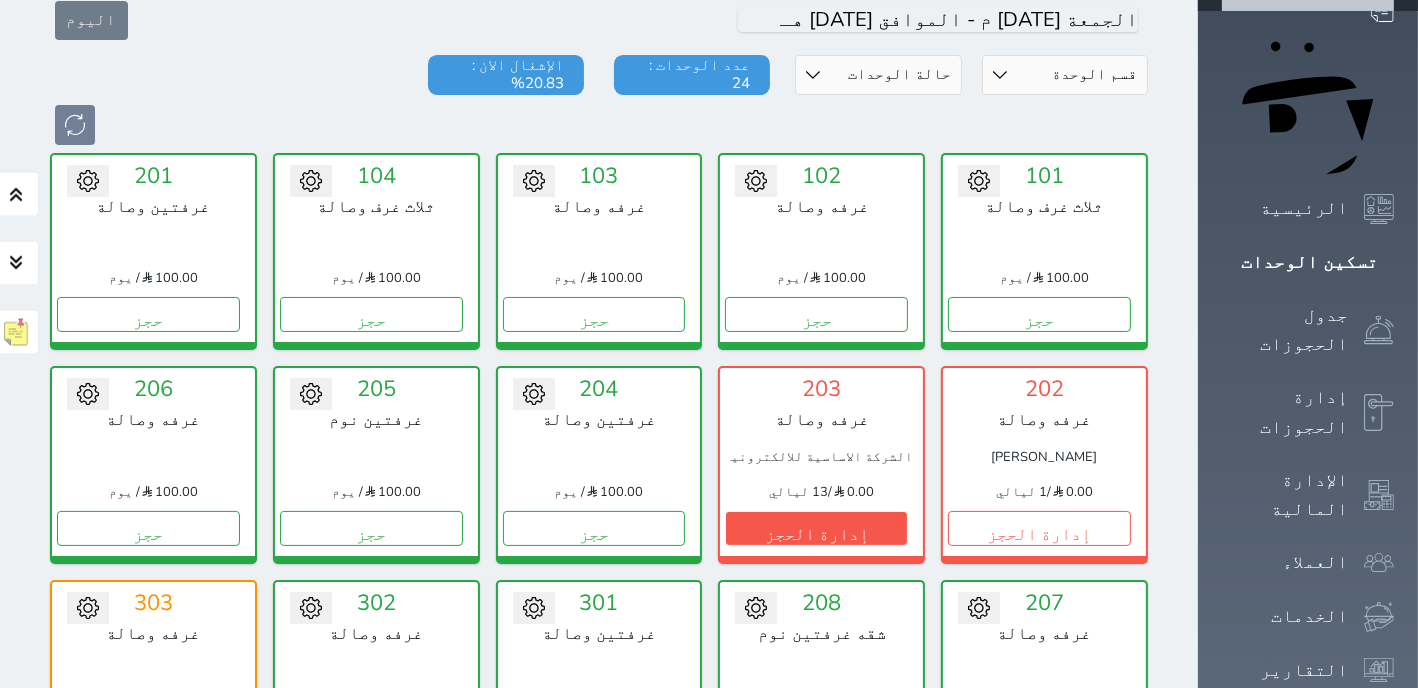 scroll, scrollTop: 205, scrollLeft: 0, axis: vertical 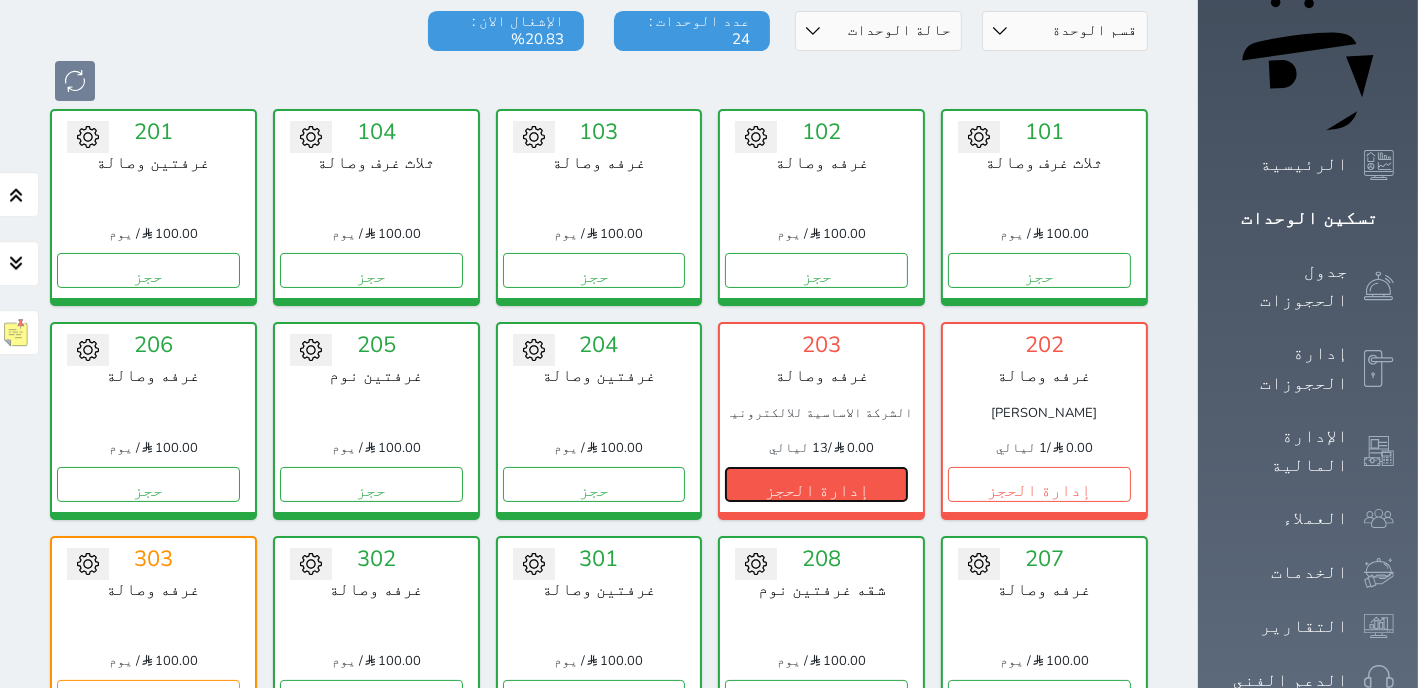 click on "إدارة الحجز" at bounding box center (816, 484) 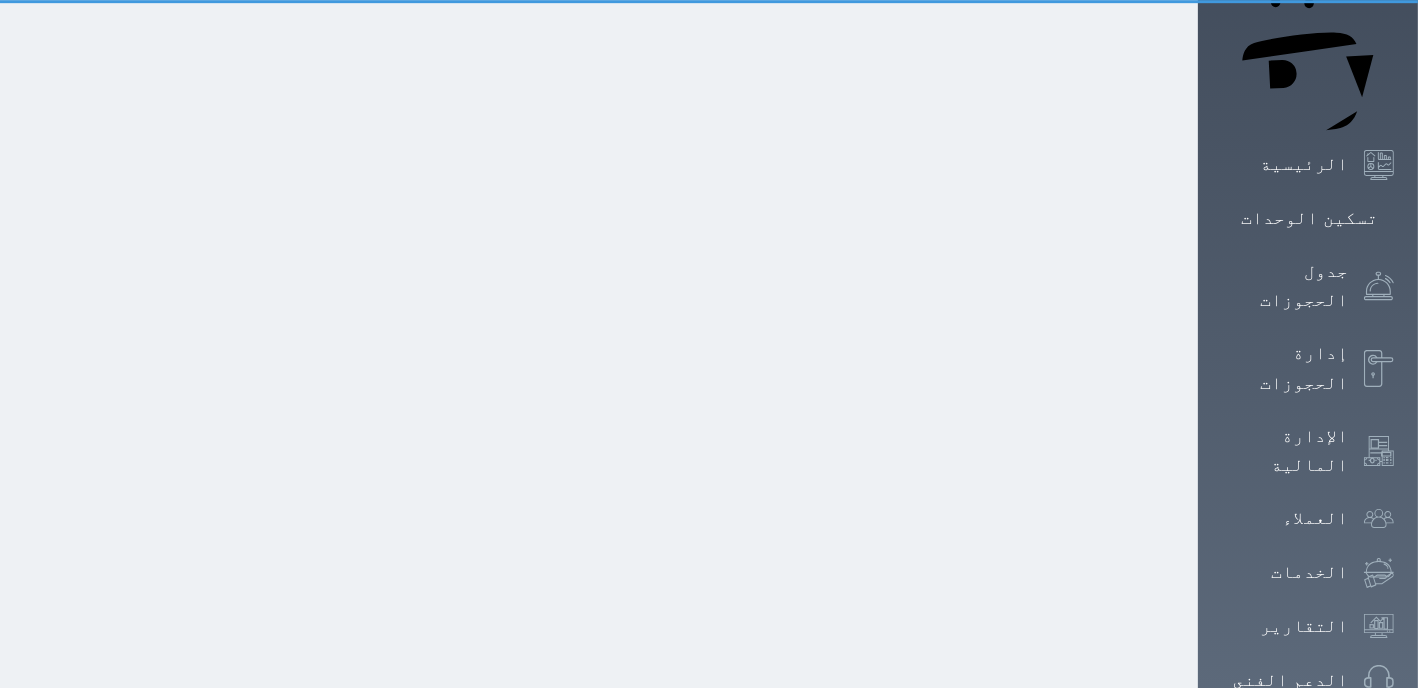 scroll, scrollTop: 0, scrollLeft: 0, axis: both 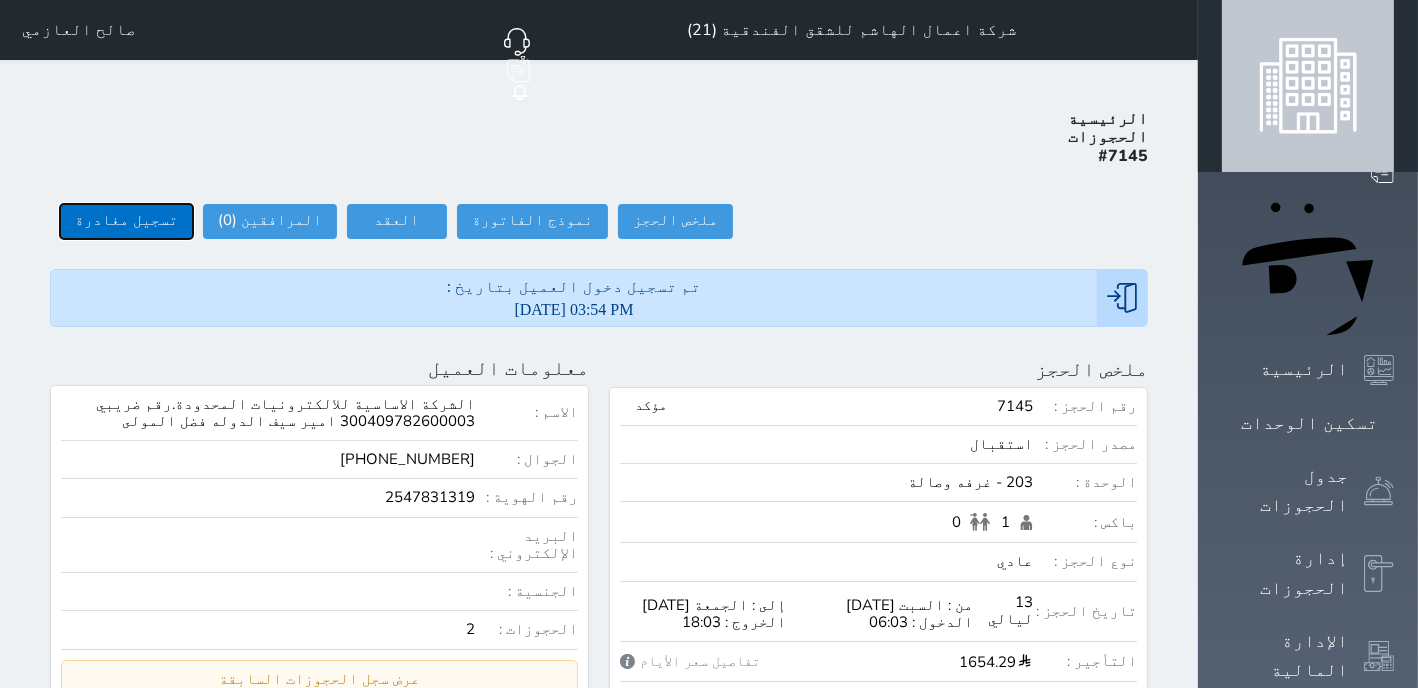 click on "تسجيل مغادرة" at bounding box center [126, 221] 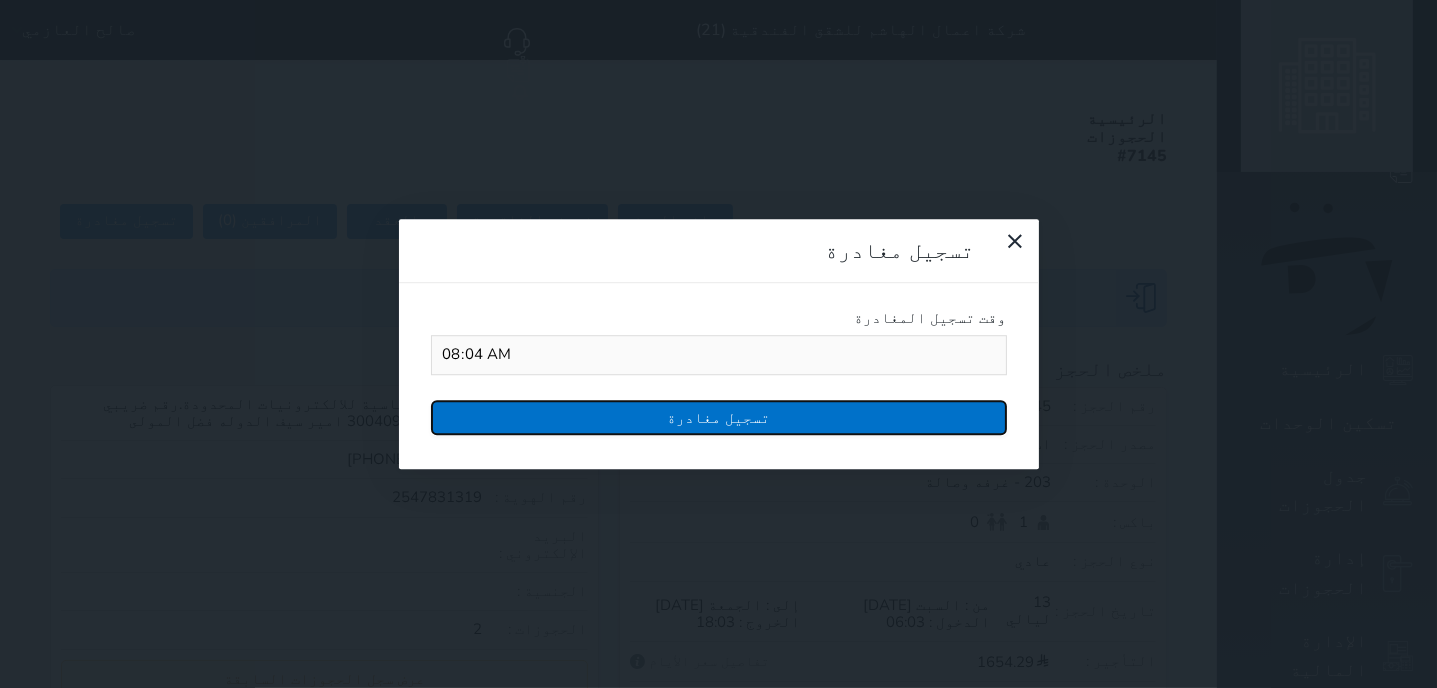 click on "تسجيل مغادرة" at bounding box center (719, 417) 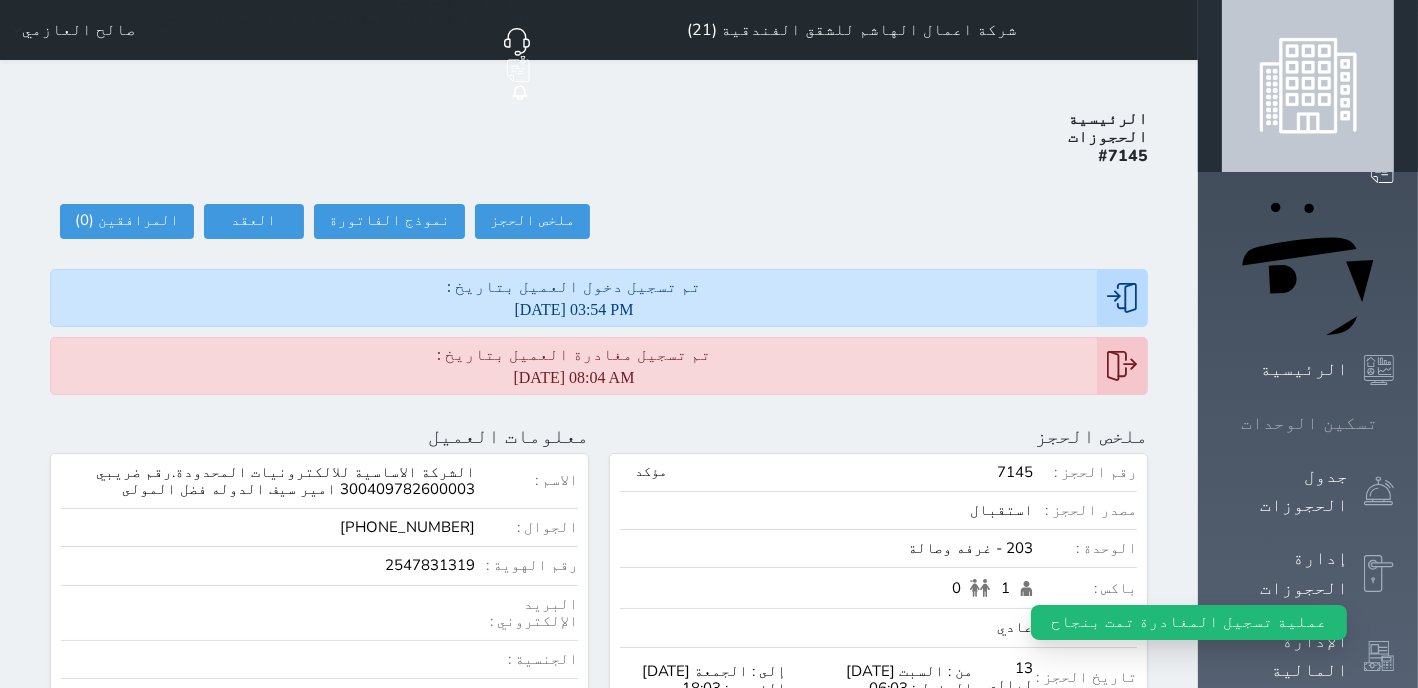 drag, startPoint x: 1343, startPoint y: 216, endPoint x: 1325, endPoint y: 213, distance: 18.248287 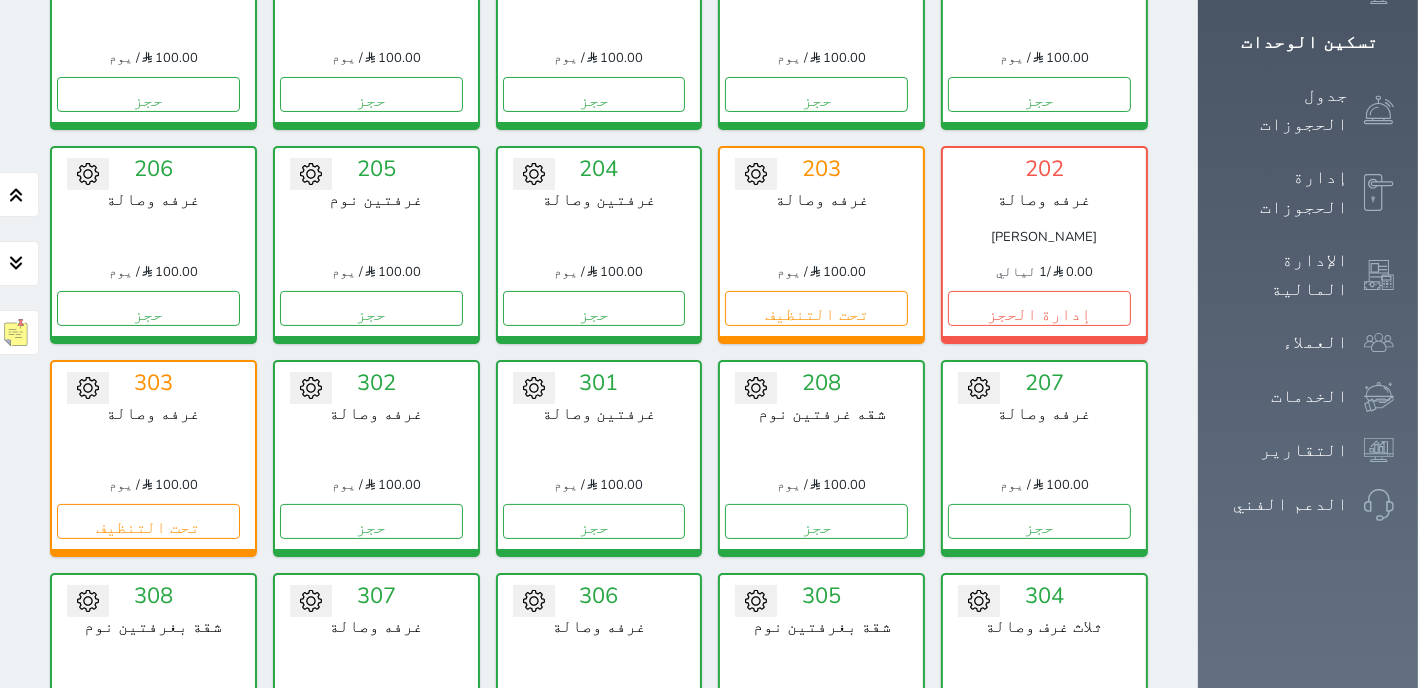 scroll, scrollTop: 509, scrollLeft: 0, axis: vertical 